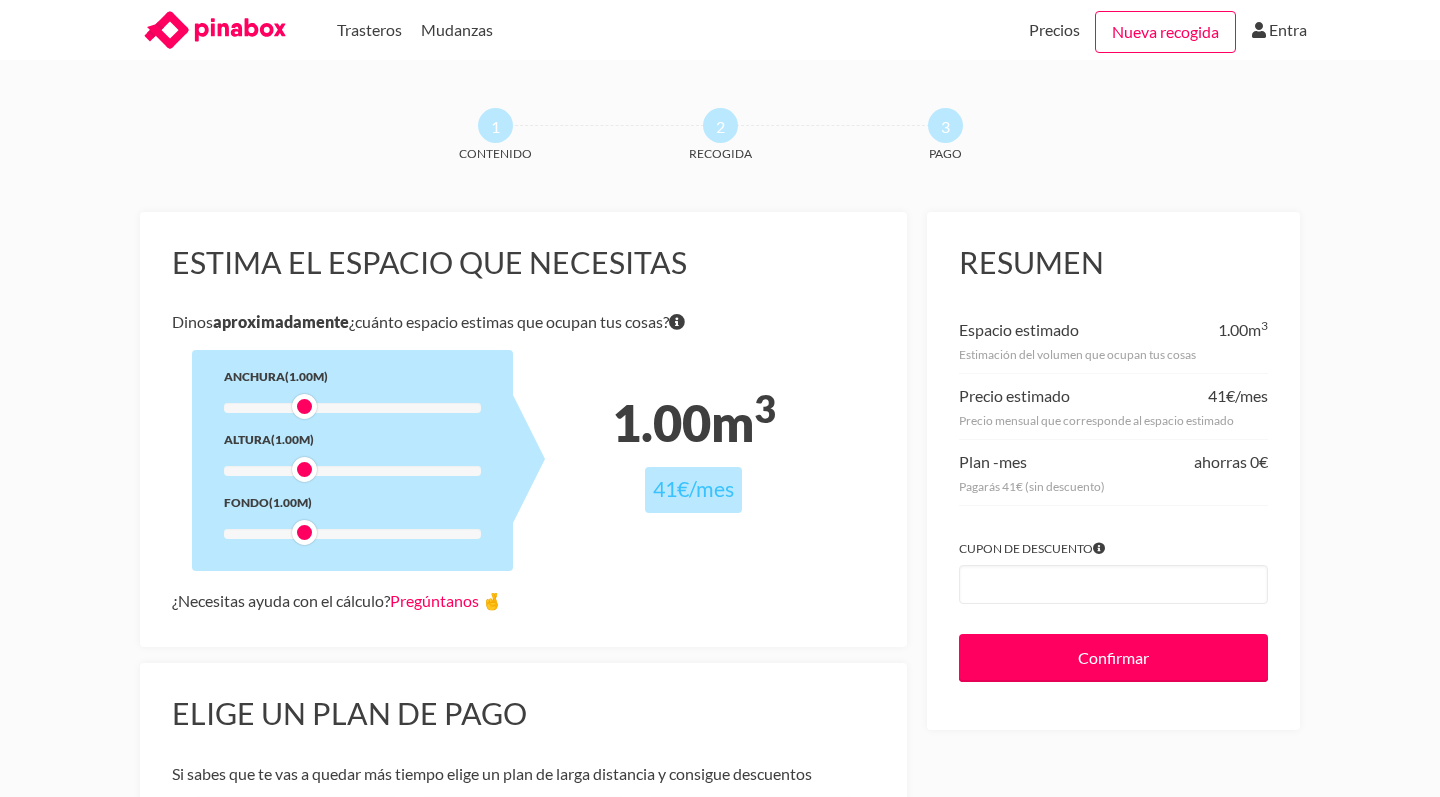 scroll, scrollTop: 110, scrollLeft: 0, axis: vertical 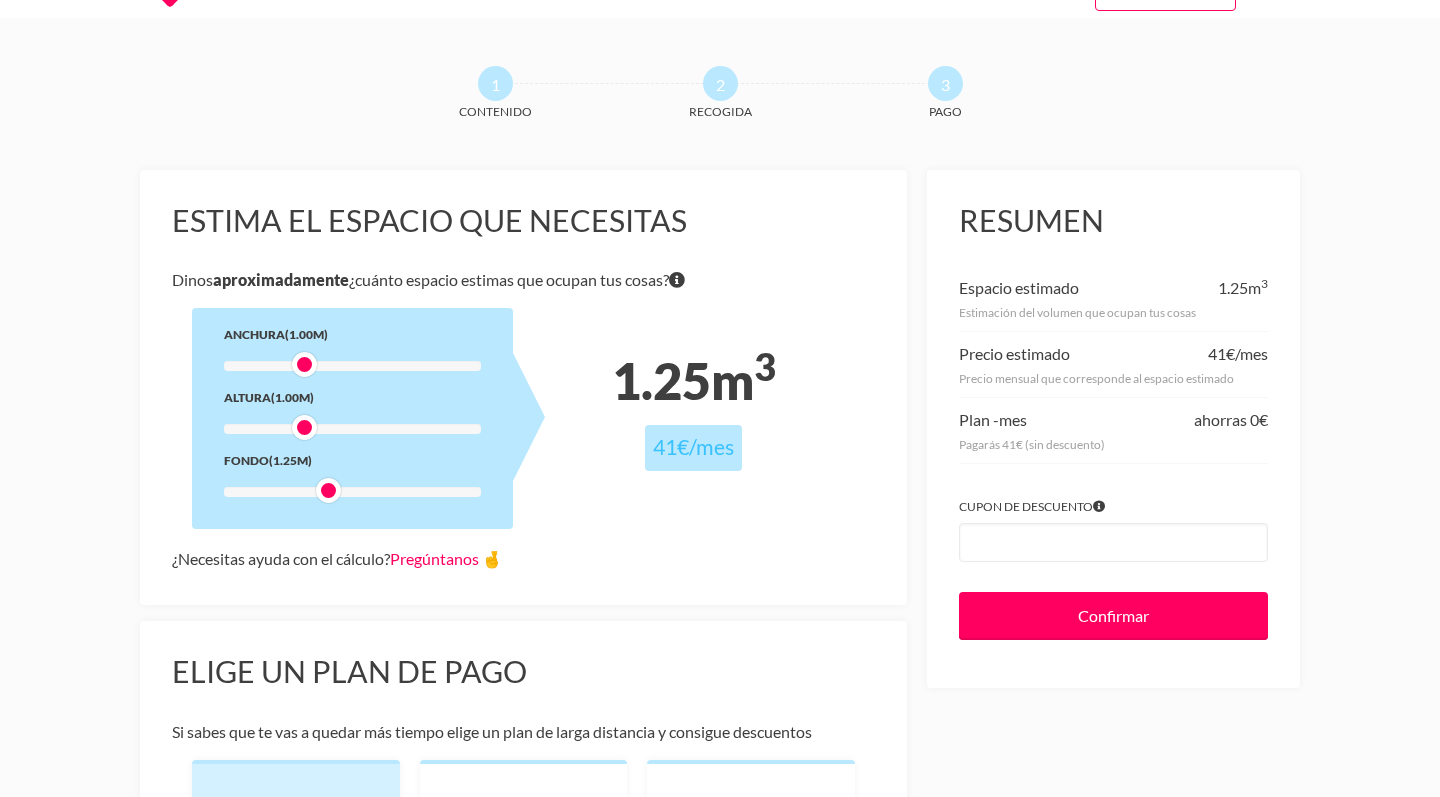 drag, startPoint x: 301, startPoint y: 493, endPoint x: 339, endPoint y: 493, distance: 38 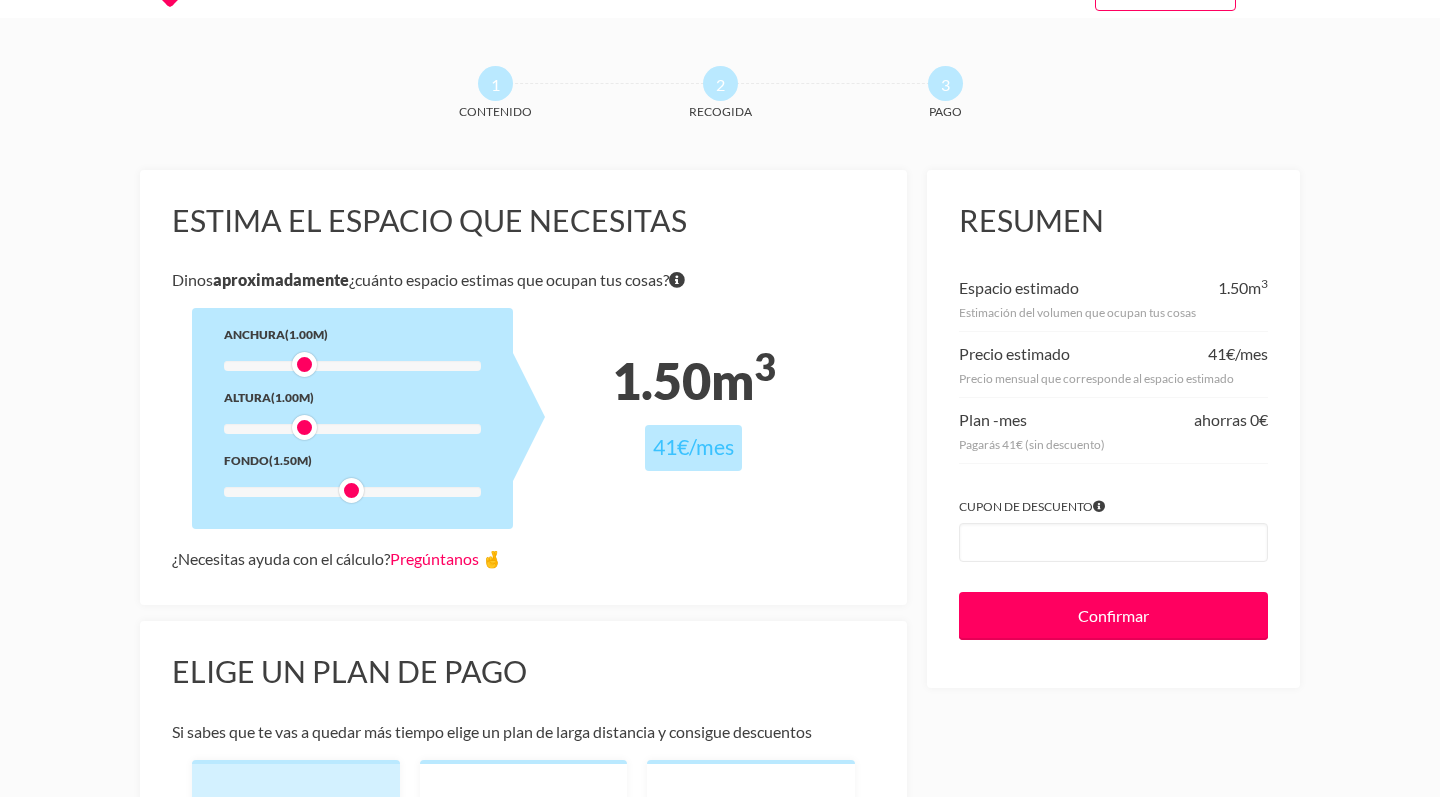 drag, startPoint x: 334, startPoint y: 490, endPoint x: 354, endPoint y: 490, distance: 20 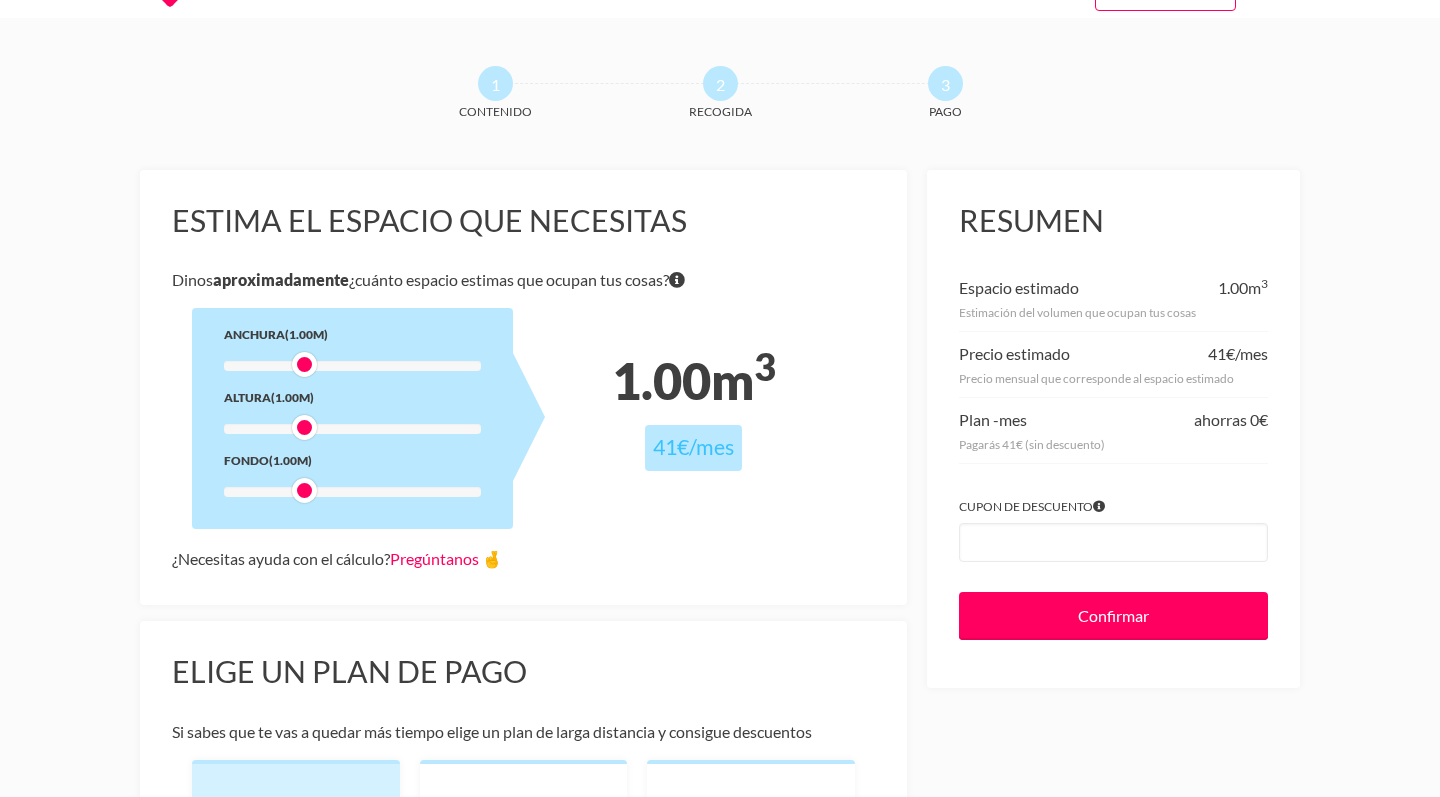 drag, startPoint x: 353, startPoint y: 491, endPoint x: 297, endPoint y: 487, distance: 56.142673 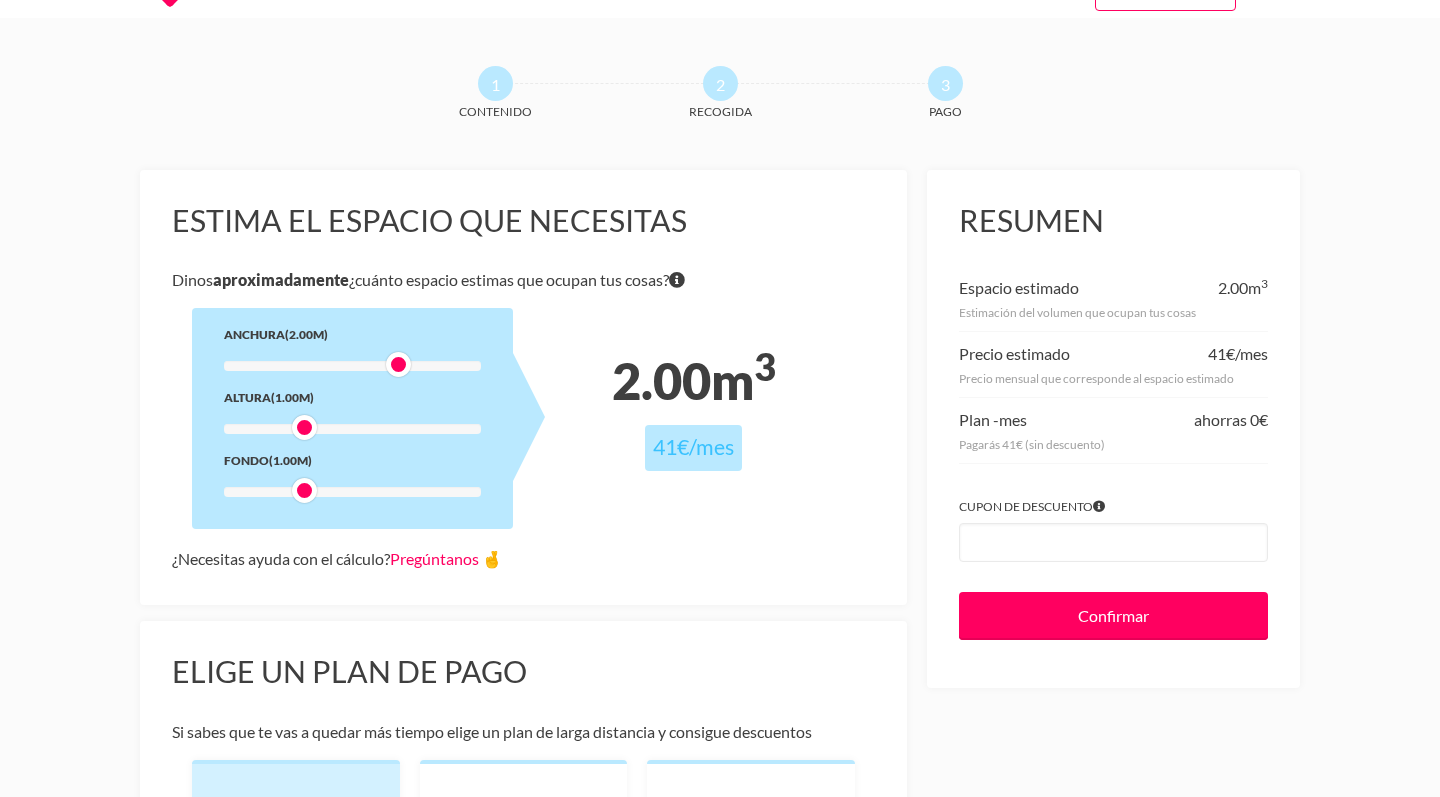 drag, startPoint x: 305, startPoint y: 366, endPoint x: 395, endPoint y: 360, distance: 90.199776 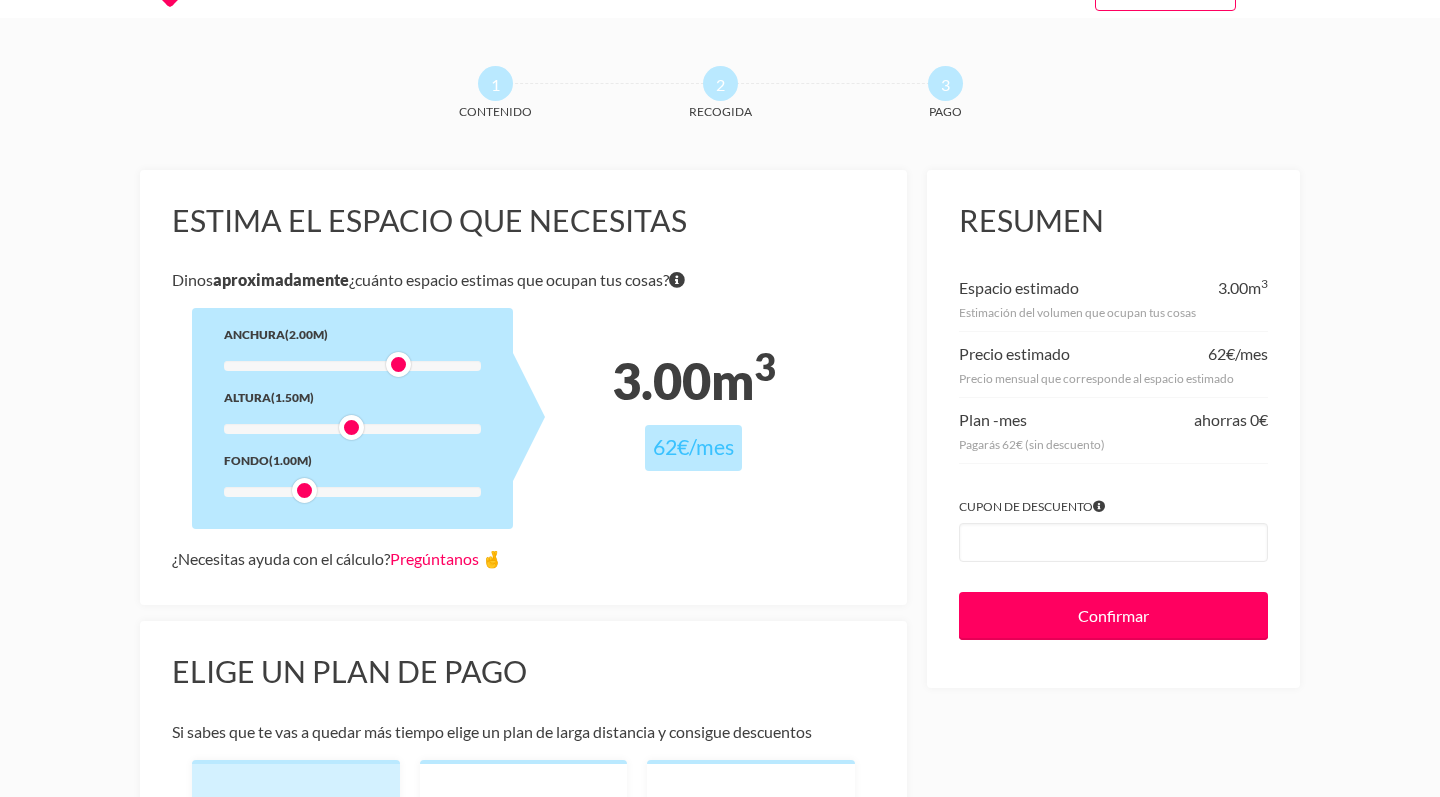 drag, startPoint x: 309, startPoint y: 425, endPoint x: 352, endPoint y: 426, distance: 43.011627 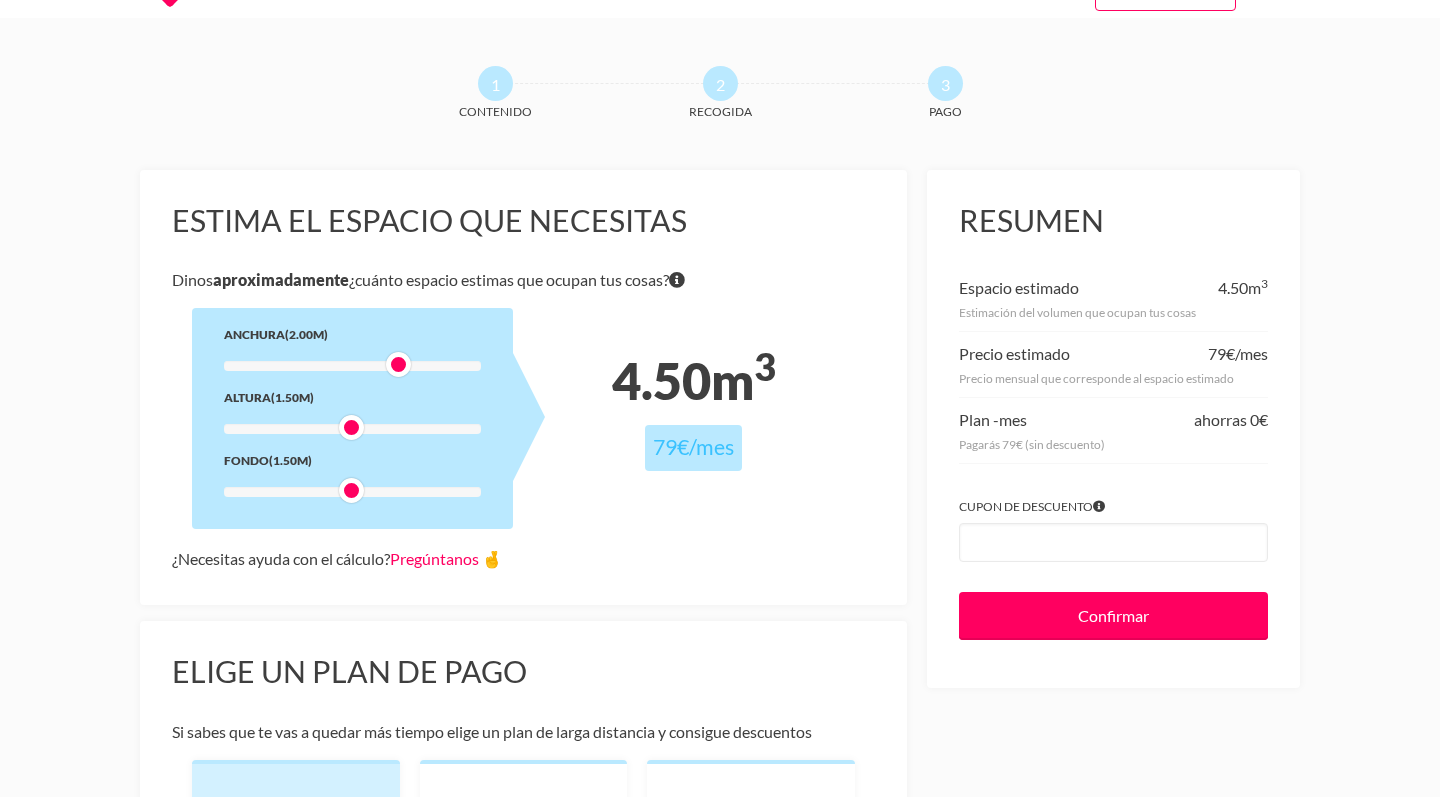 drag, startPoint x: 310, startPoint y: 485, endPoint x: 350, endPoint y: 485, distance: 40 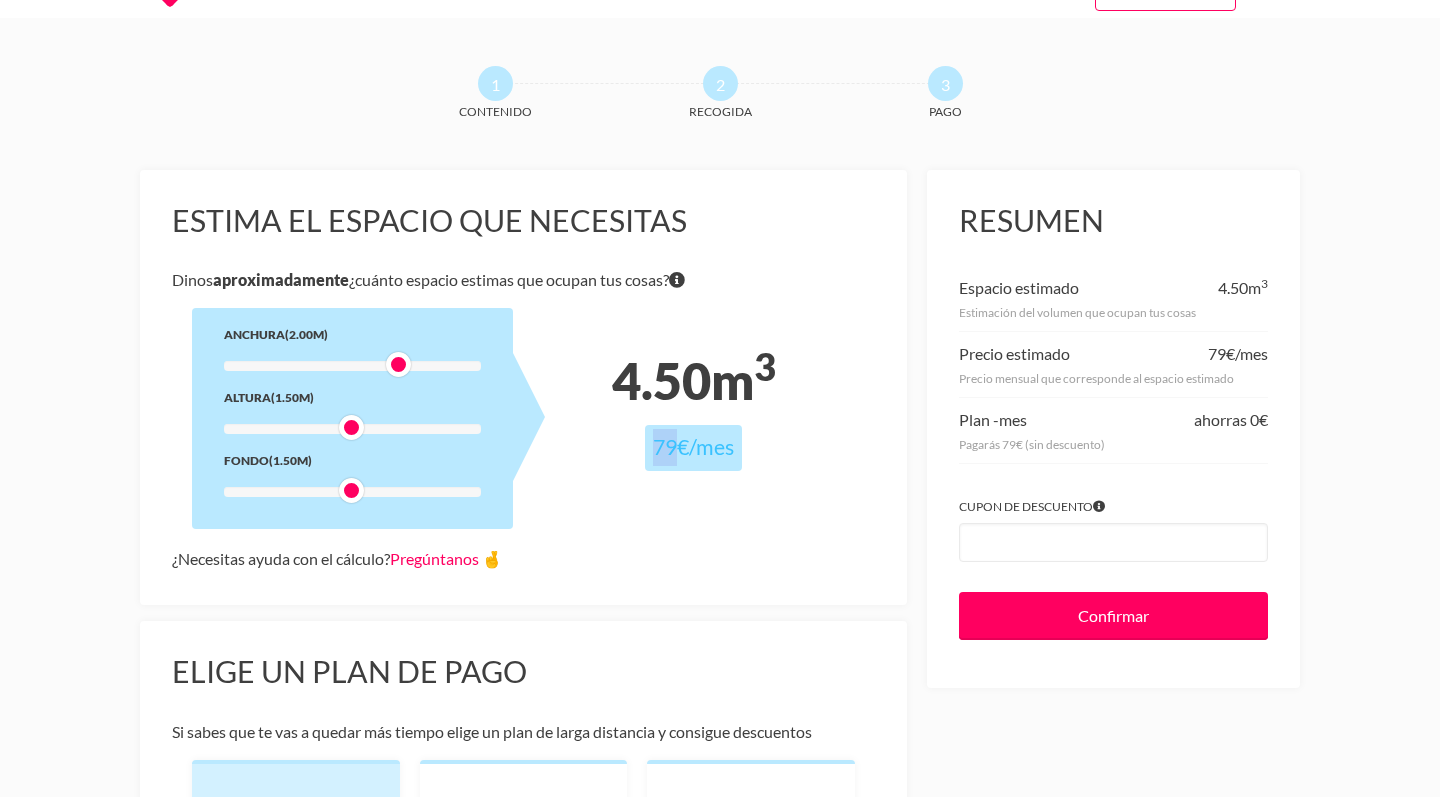 drag, startPoint x: 677, startPoint y: 447, endPoint x: 610, endPoint y: 446, distance: 67.00746 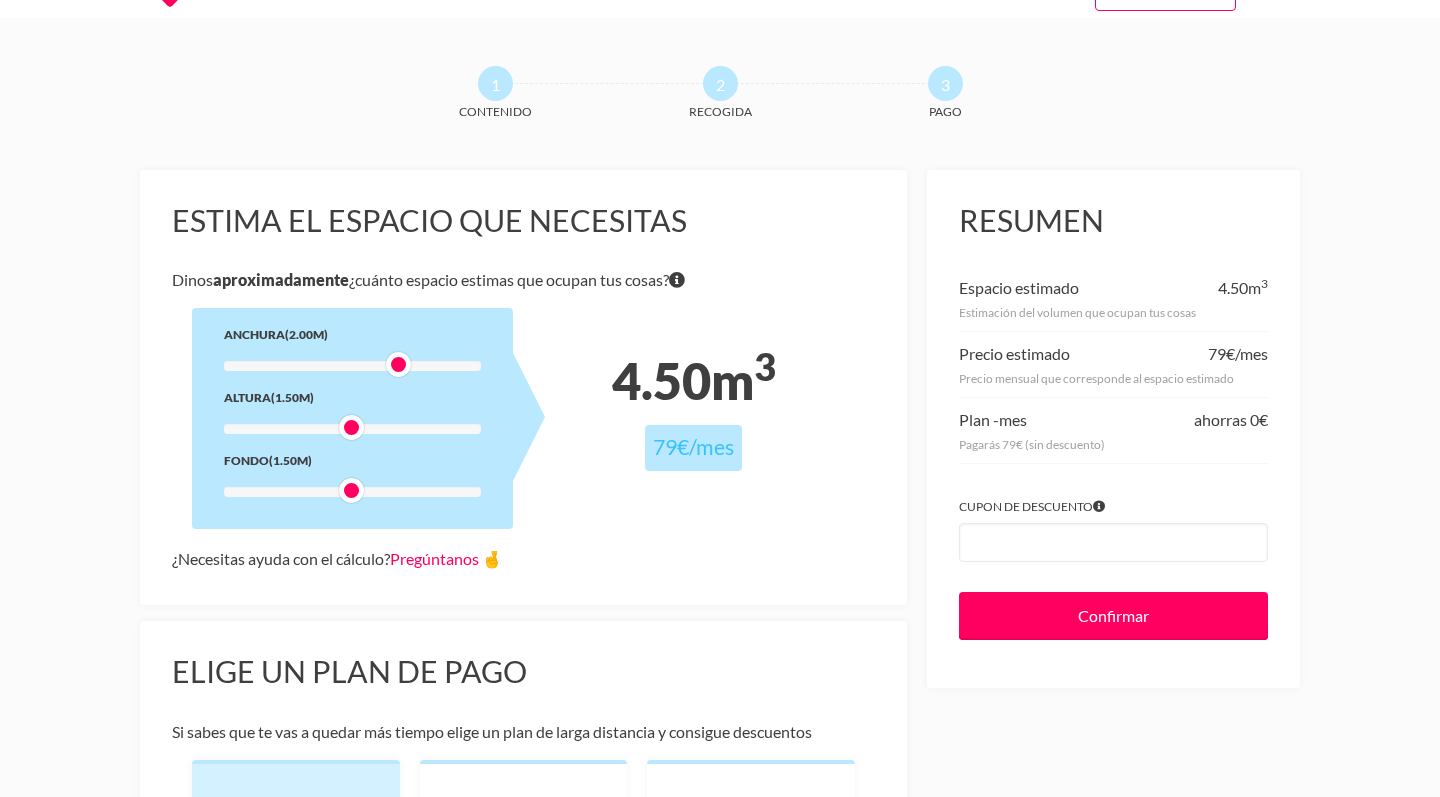 click on "4.50 m 3
79€ /mes" at bounding box center (693, 403) 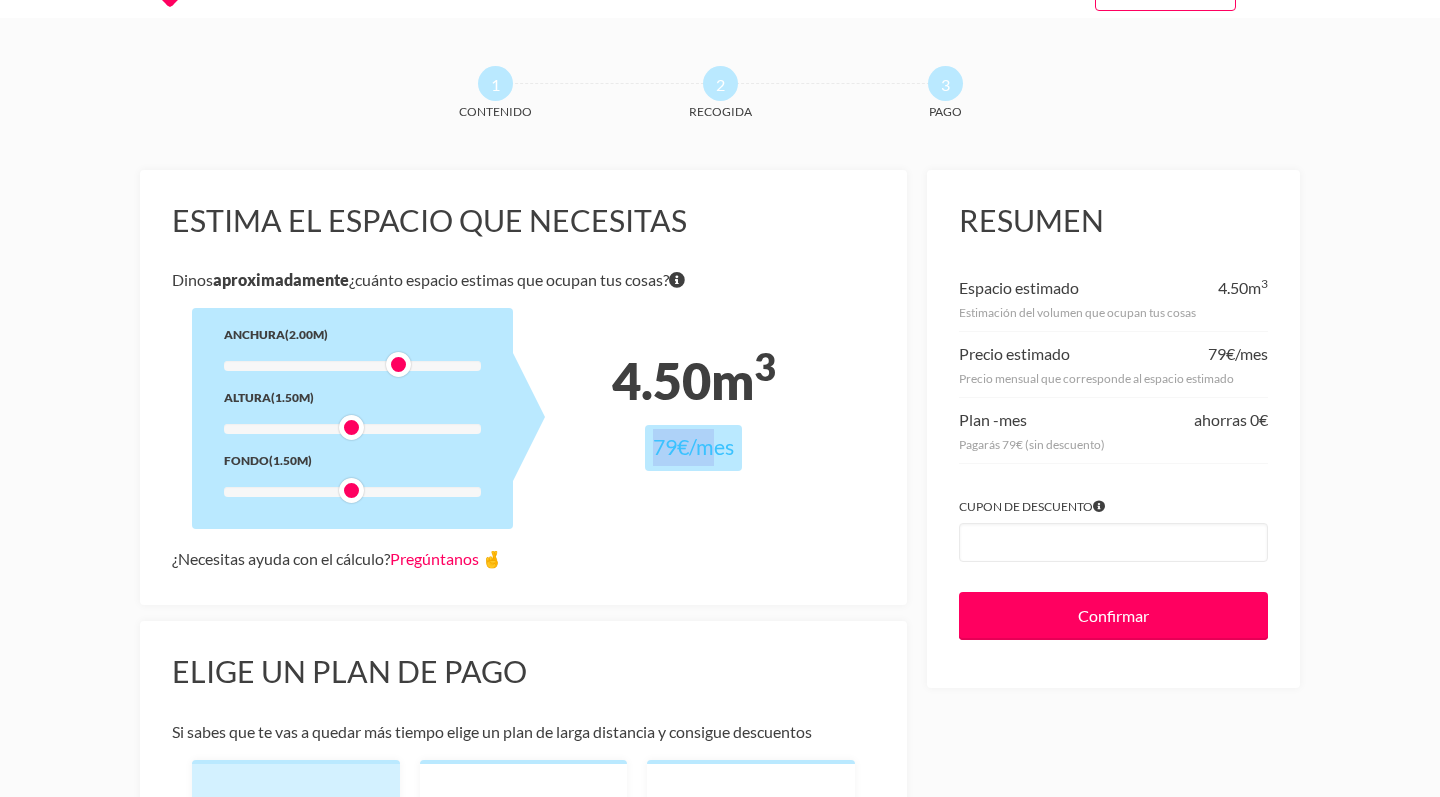 drag, startPoint x: 652, startPoint y: 448, endPoint x: 706, endPoint y: 456, distance: 54.589375 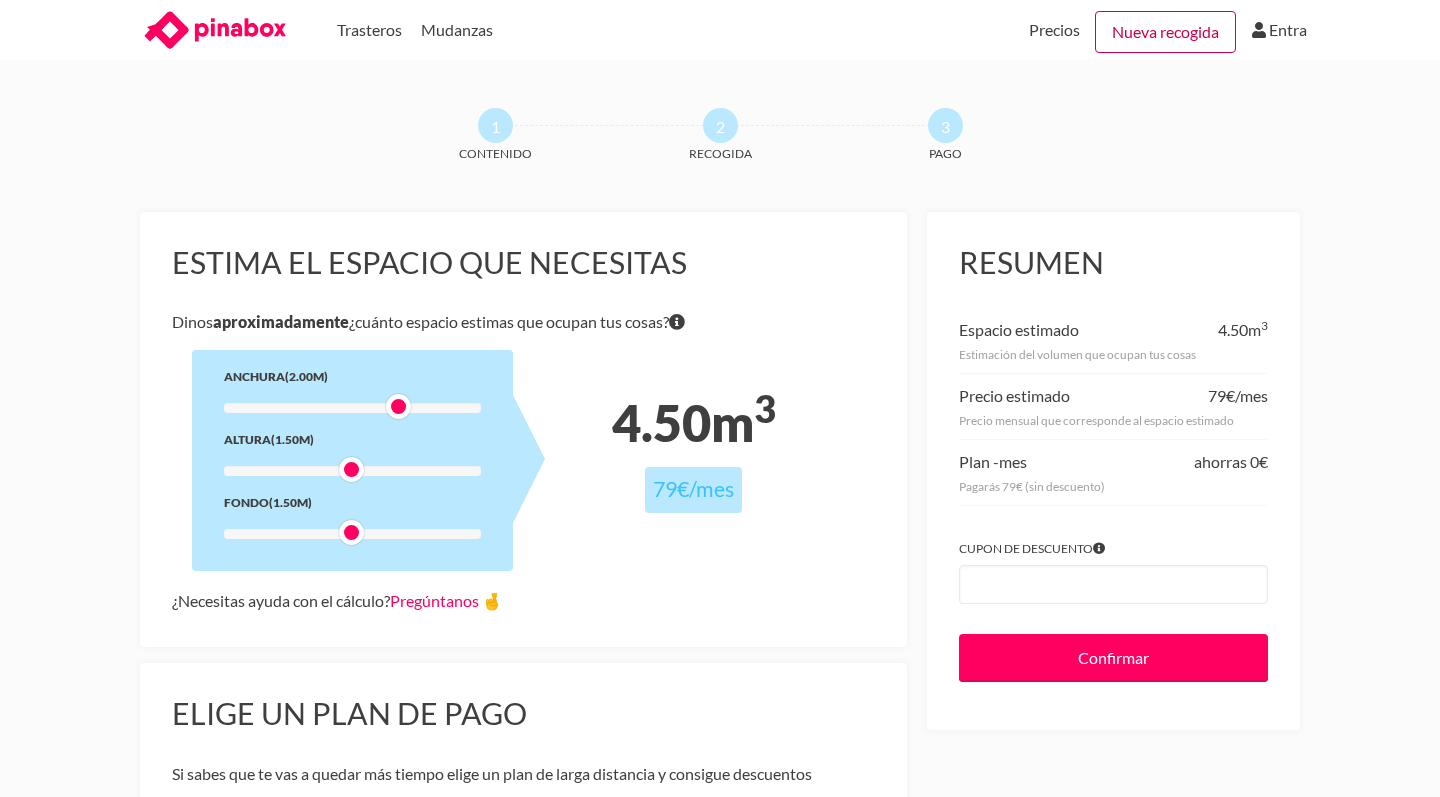 scroll, scrollTop: 0, scrollLeft: 0, axis: both 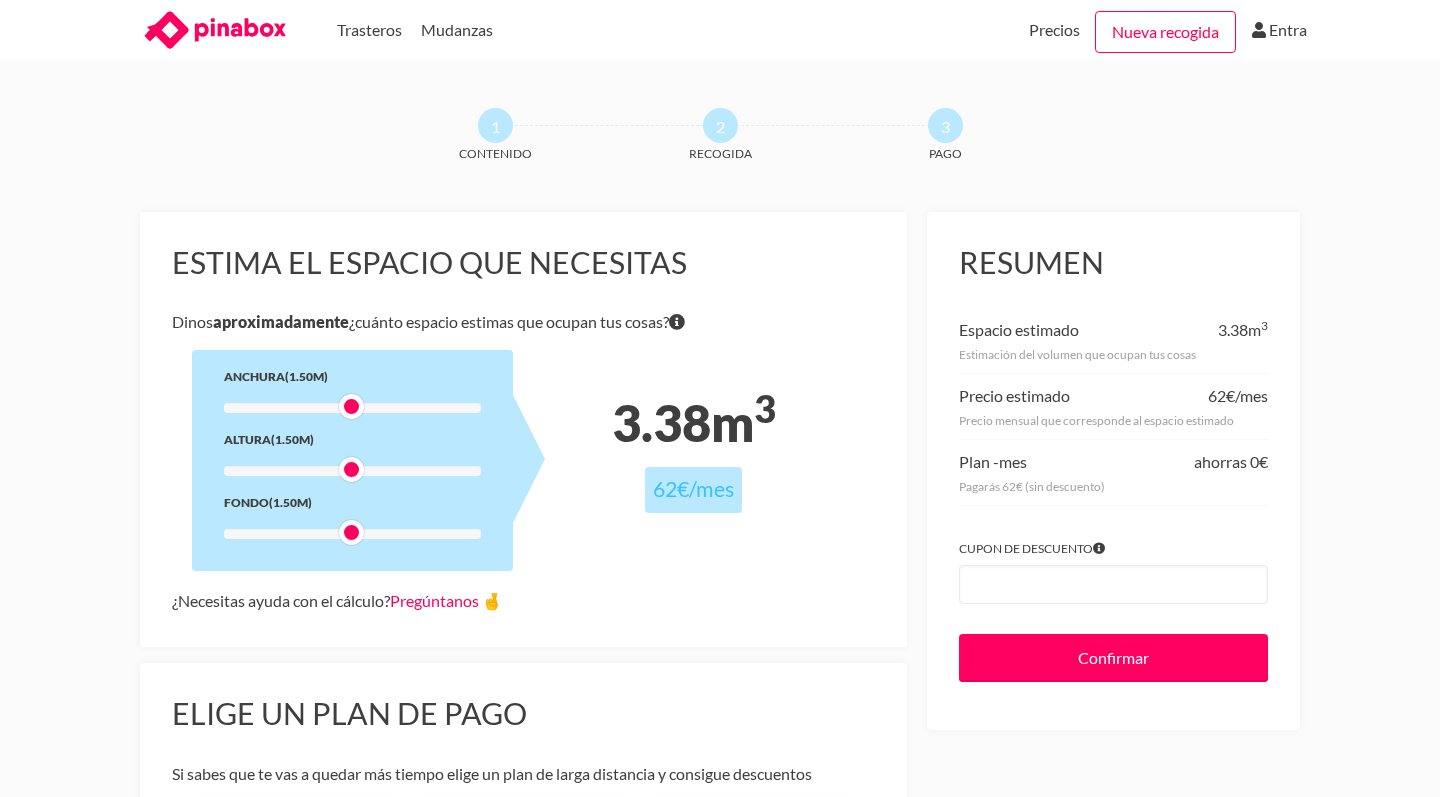 drag, startPoint x: 403, startPoint y: 411, endPoint x: 361, endPoint y: 413, distance: 42.047592 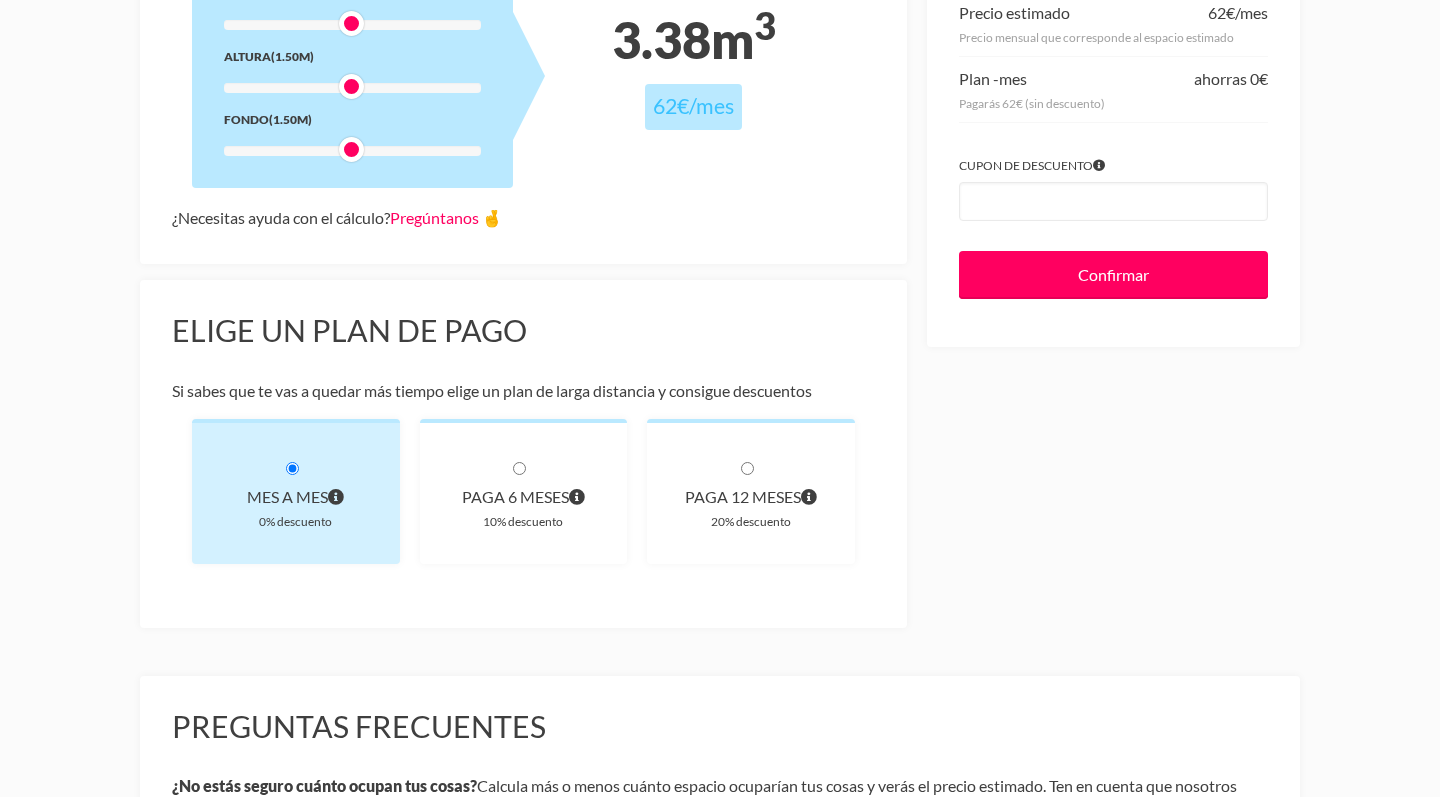 scroll, scrollTop: 57, scrollLeft: 0, axis: vertical 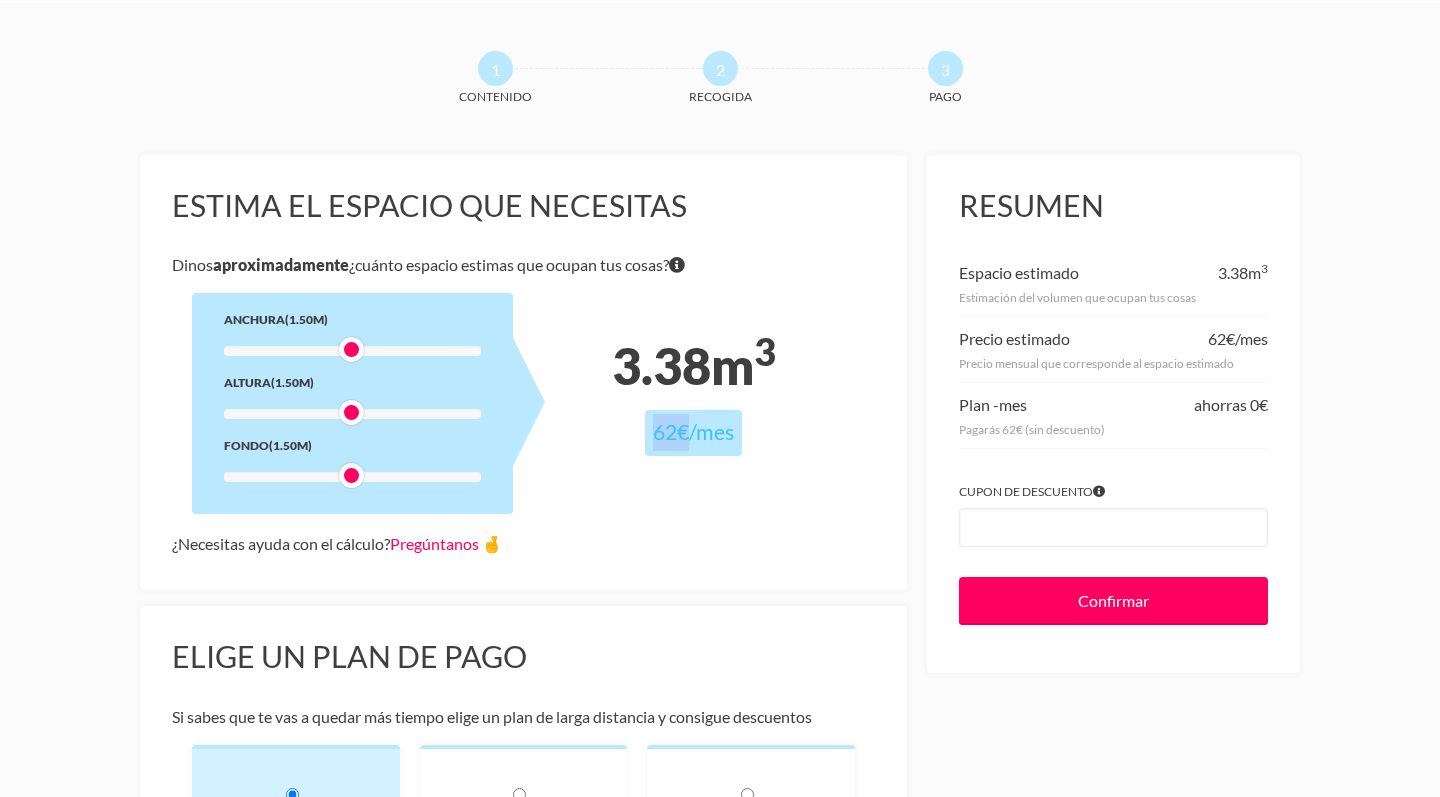 drag, startPoint x: 685, startPoint y: 427, endPoint x: 627, endPoint y: 427, distance: 58 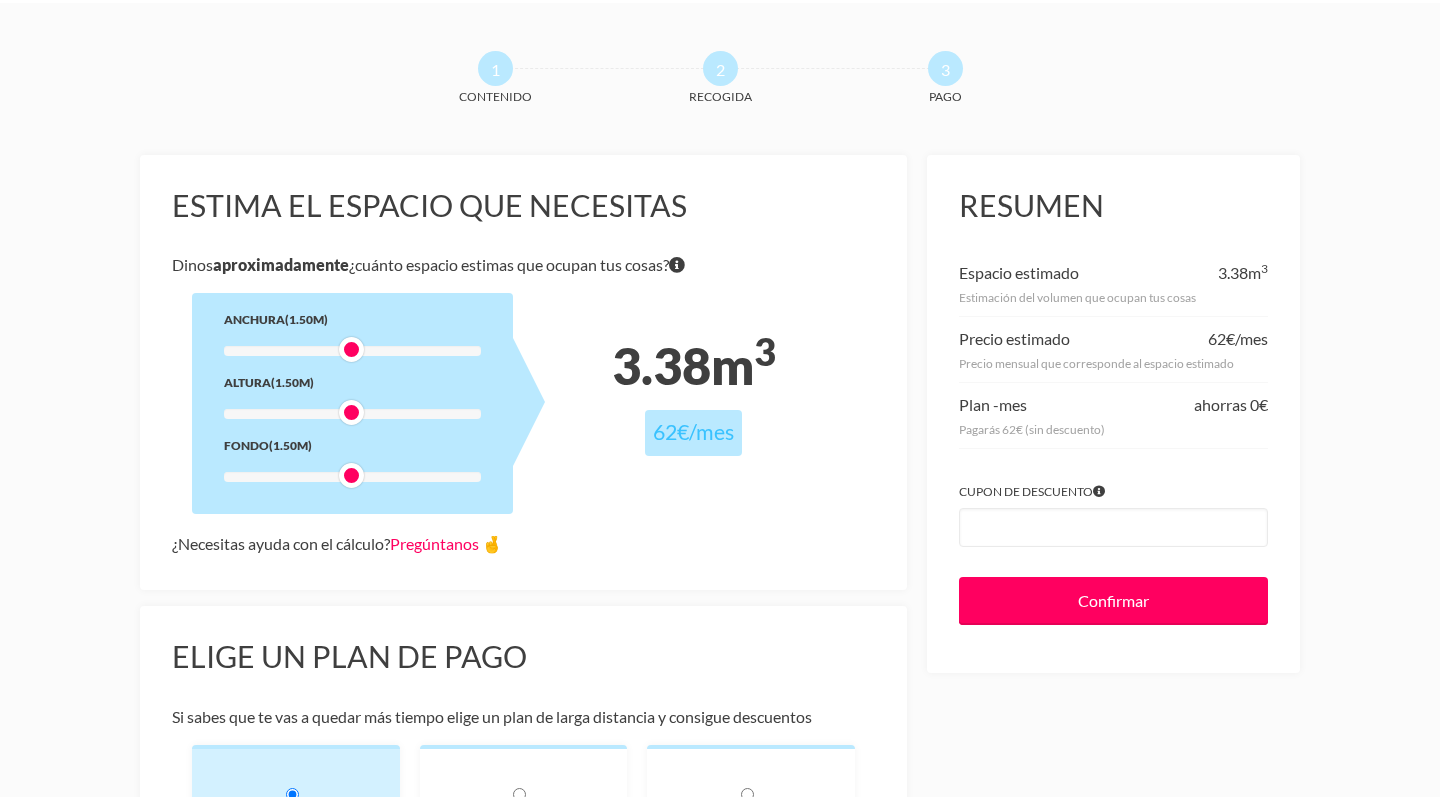 click on "3.38 m 3
62€ /mes" at bounding box center [693, 388] 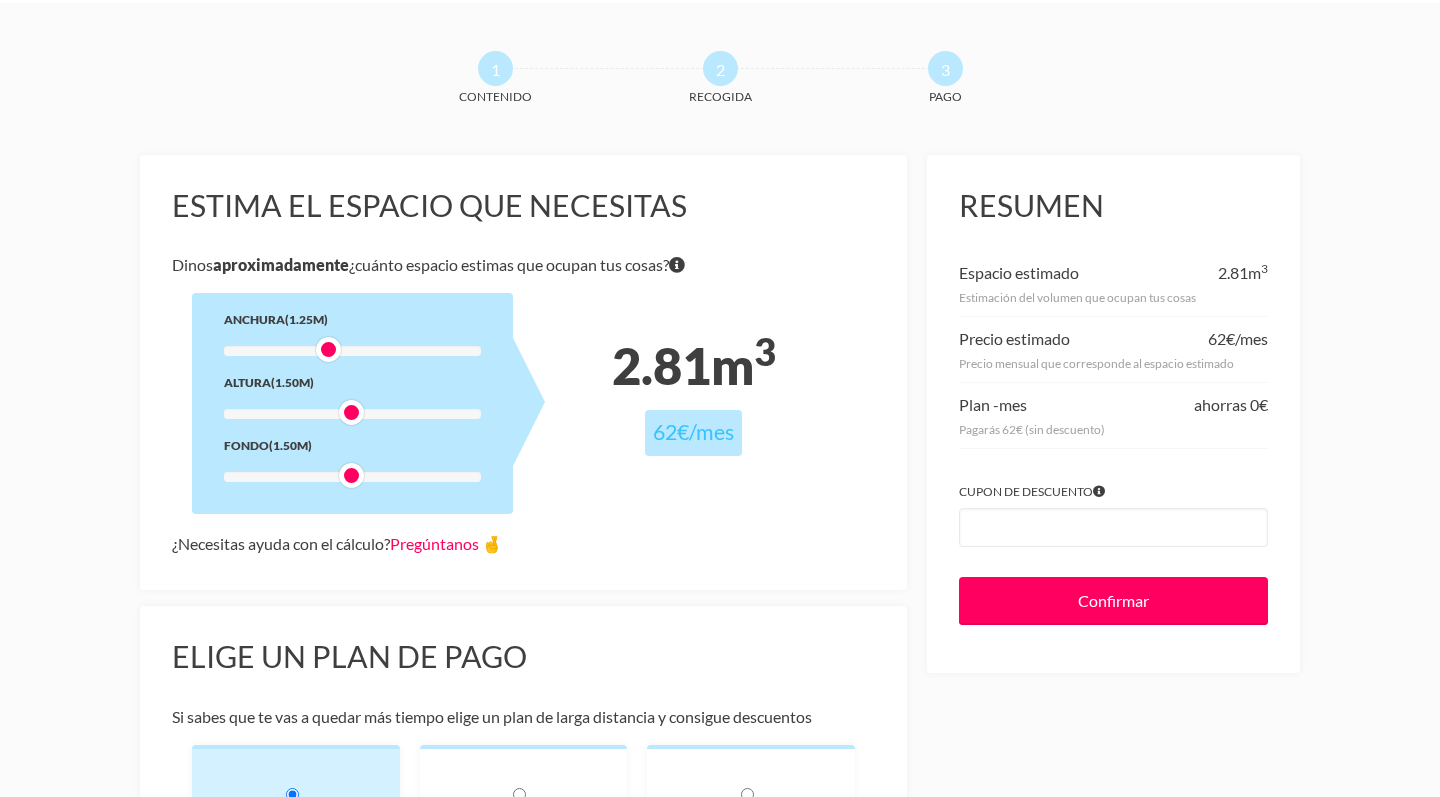 drag, startPoint x: 348, startPoint y: 351, endPoint x: 332, endPoint y: 351, distance: 16 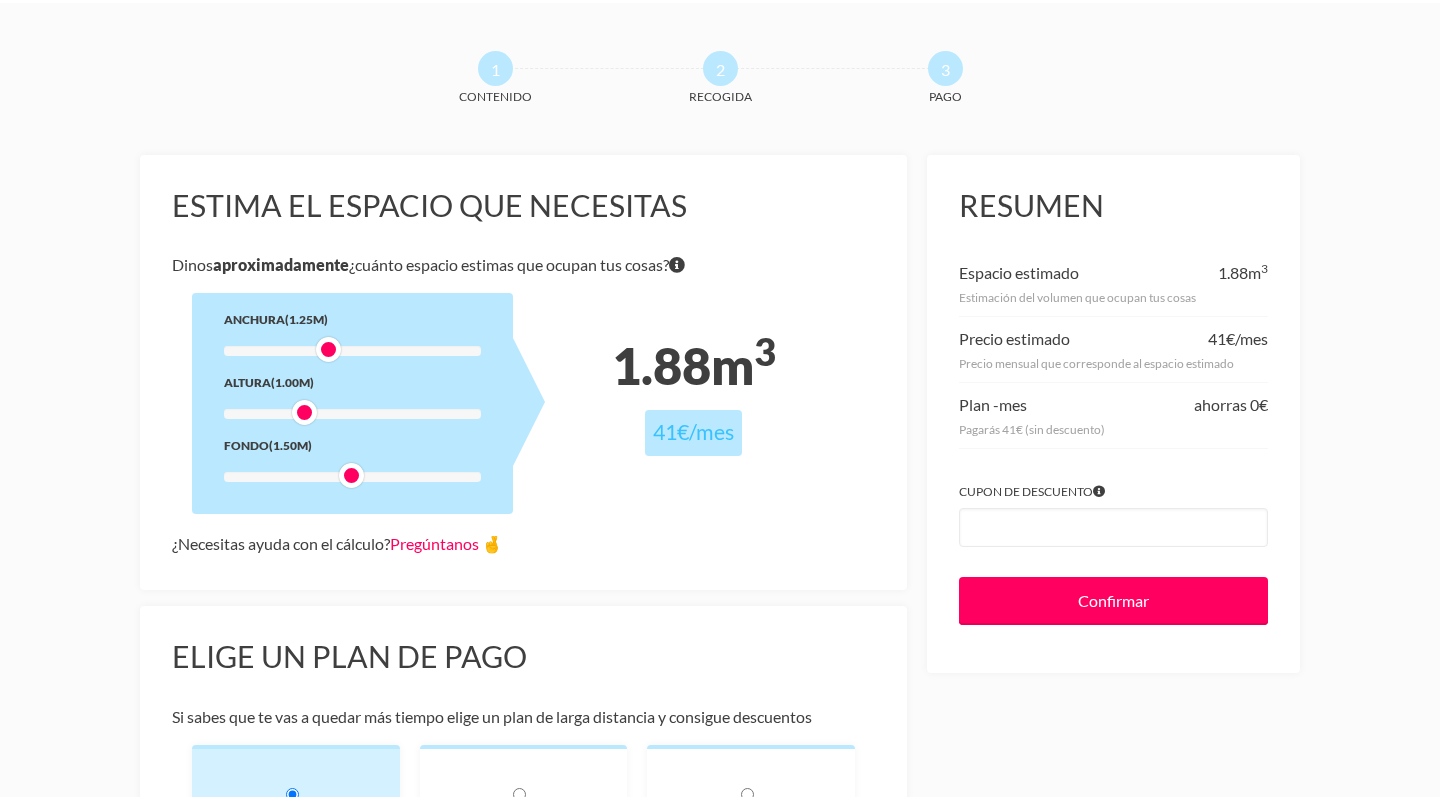 drag, startPoint x: 343, startPoint y: 417, endPoint x: 300, endPoint y: 416, distance: 43.011627 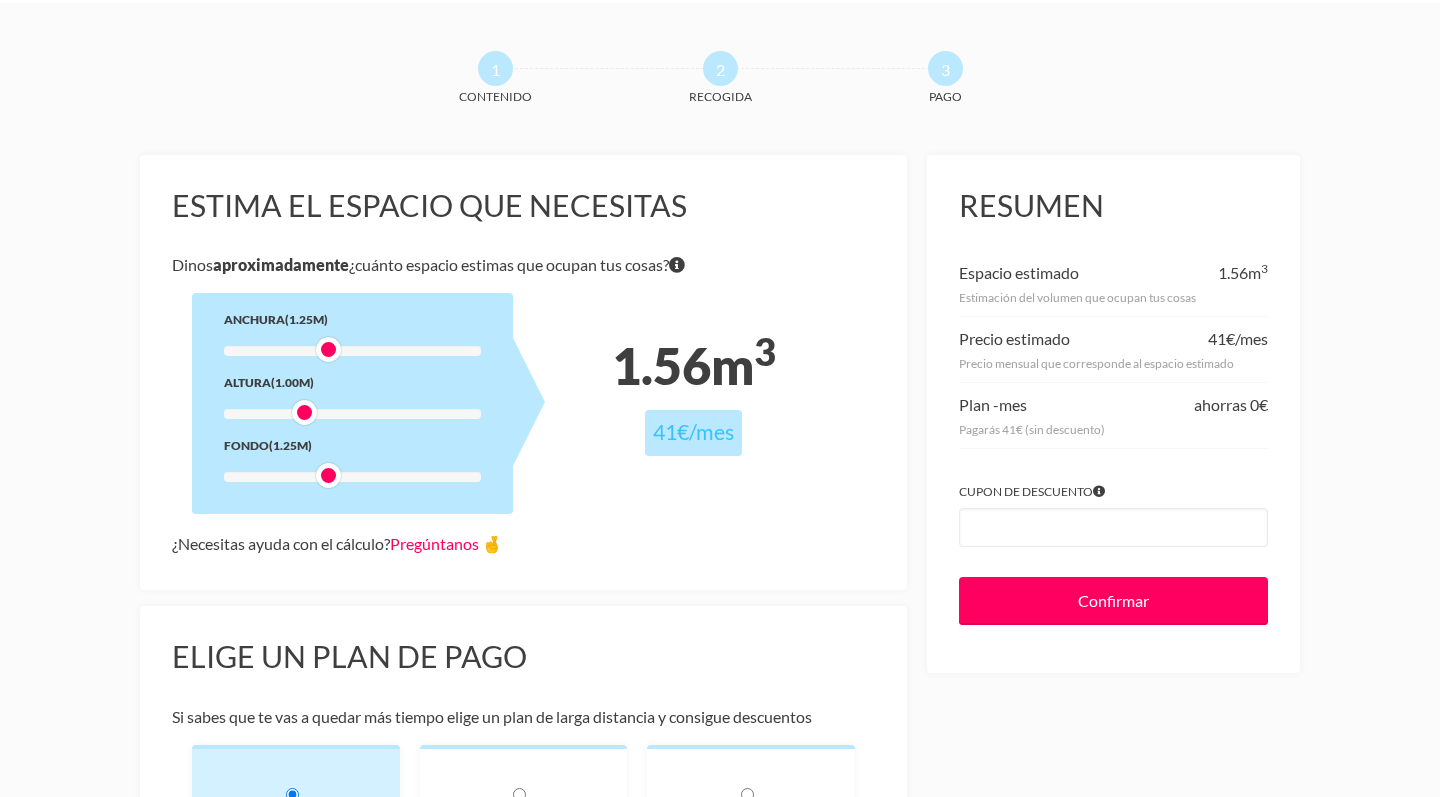 drag, startPoint x: 351, startPoint y: 476, endPoint x: 323, endPoint y: 478, distance: 28.071337 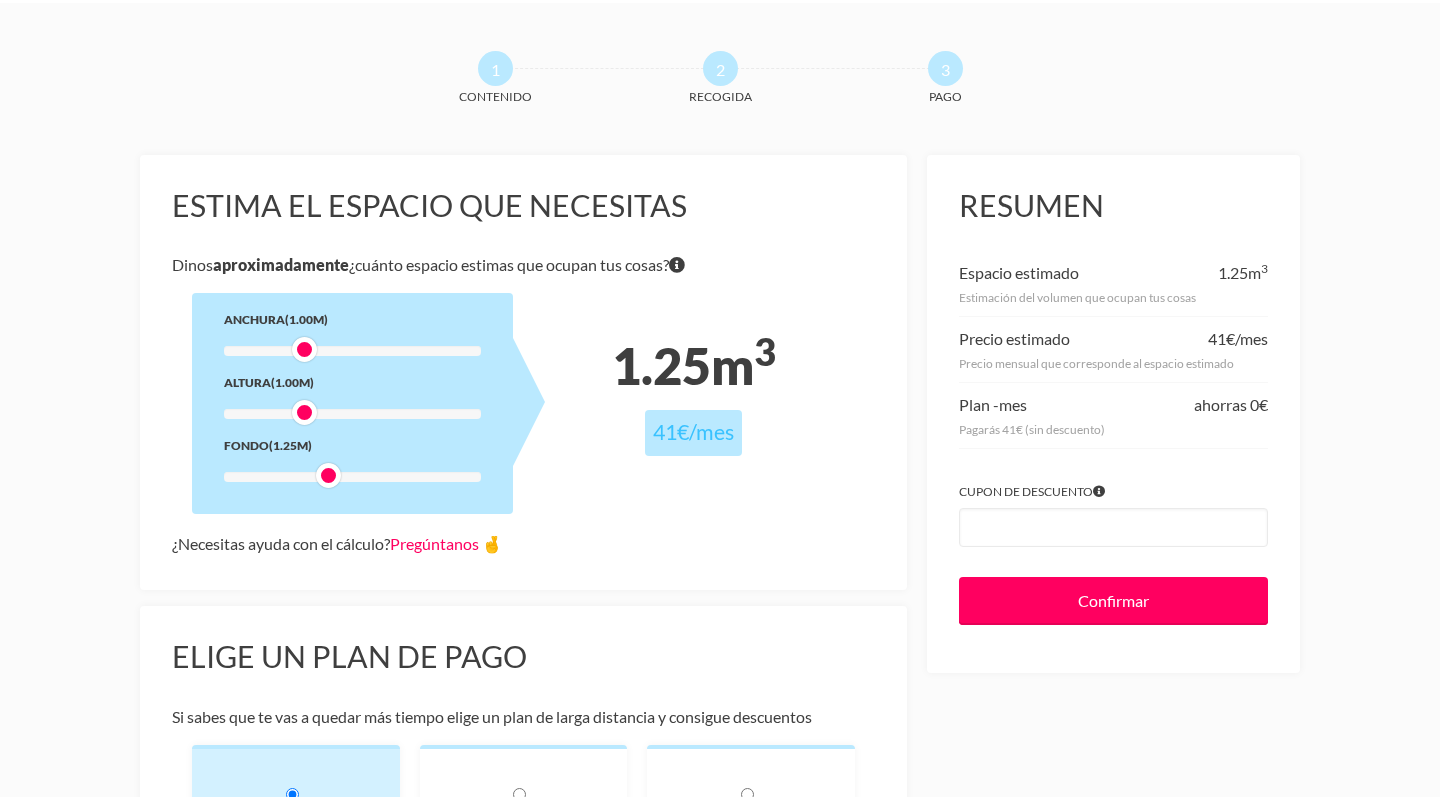 drag, startPoint x: 332, startPoint y: 355, endPoint x: 304, endPoint y: 354, distance: 28.01785 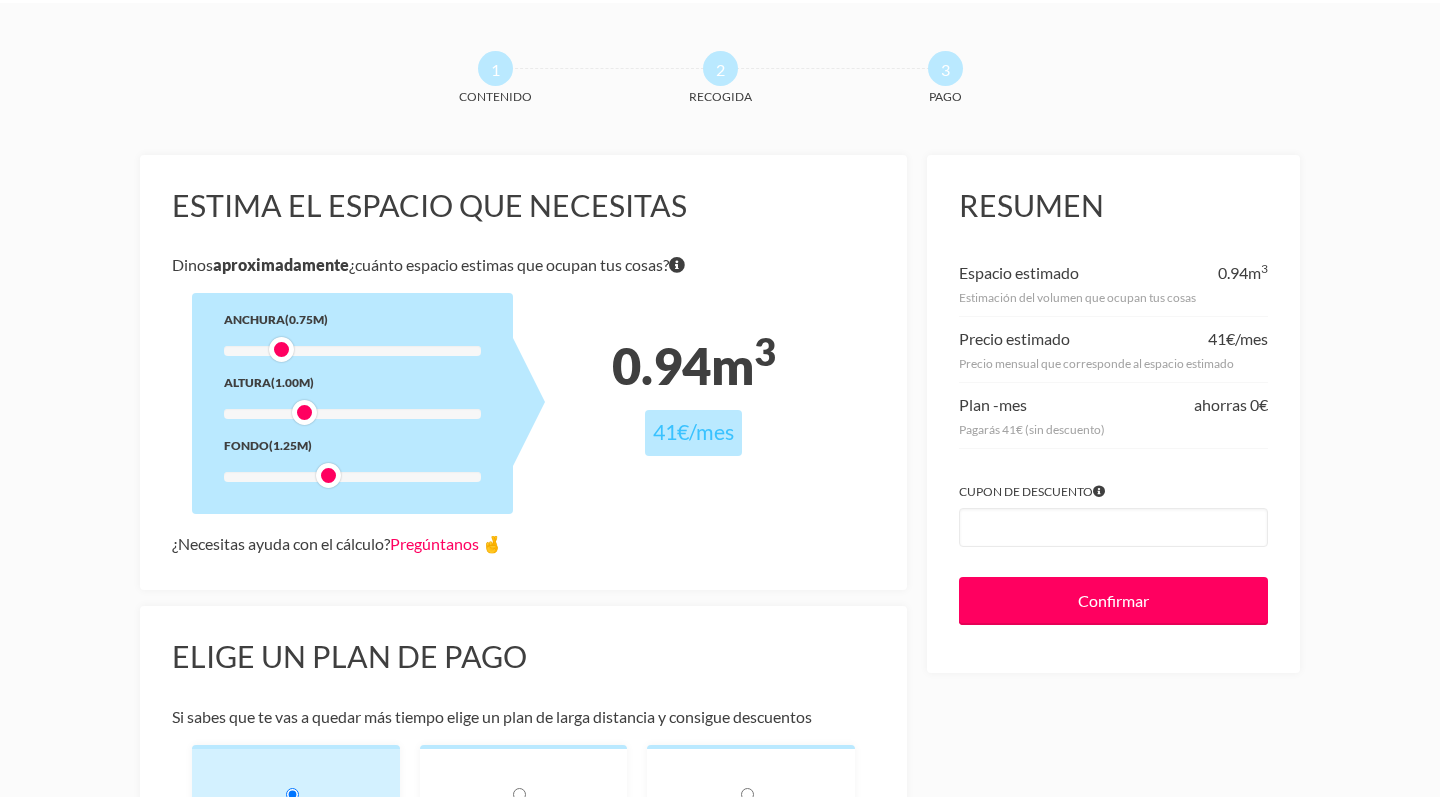 drag, startPoint x: 302, startPoint y: 346, endPoint x: 284, endPoint y: 346, distance: 18 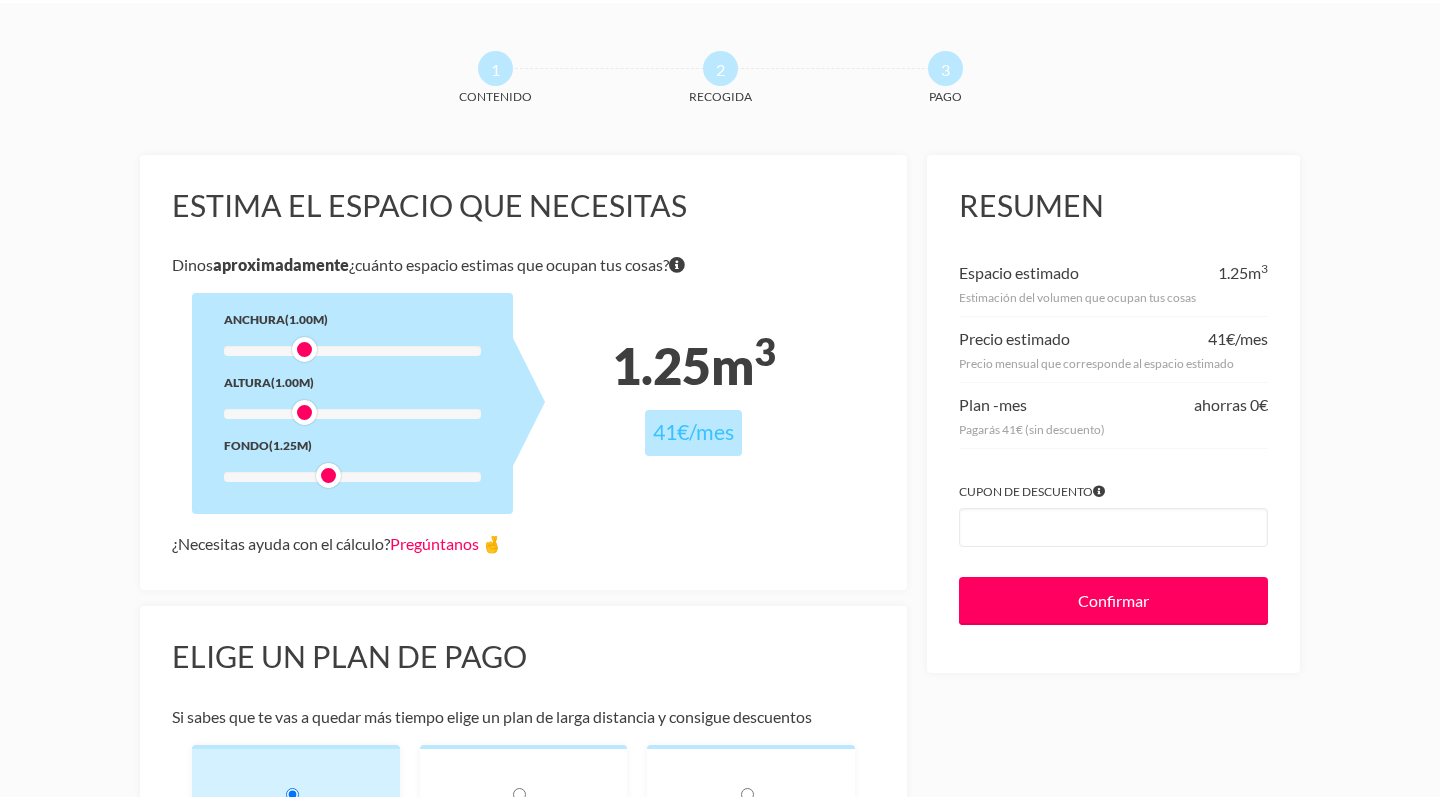 drag, startPoint x: 284, startPoint y: 346, endPoint x: 312, endPoint y: 346, distance: 28 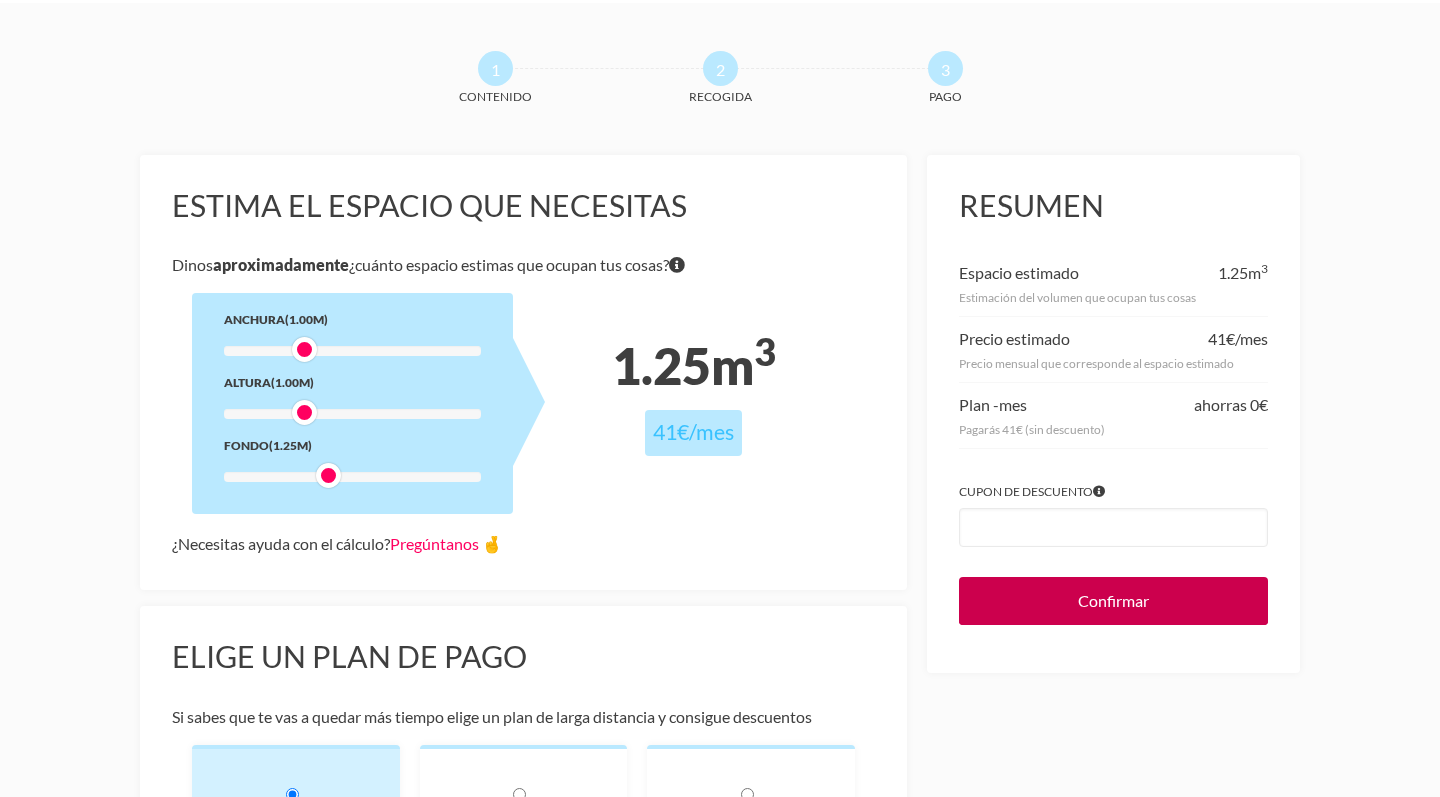 click on "Confirmar" at bounding box center [1113, 601] 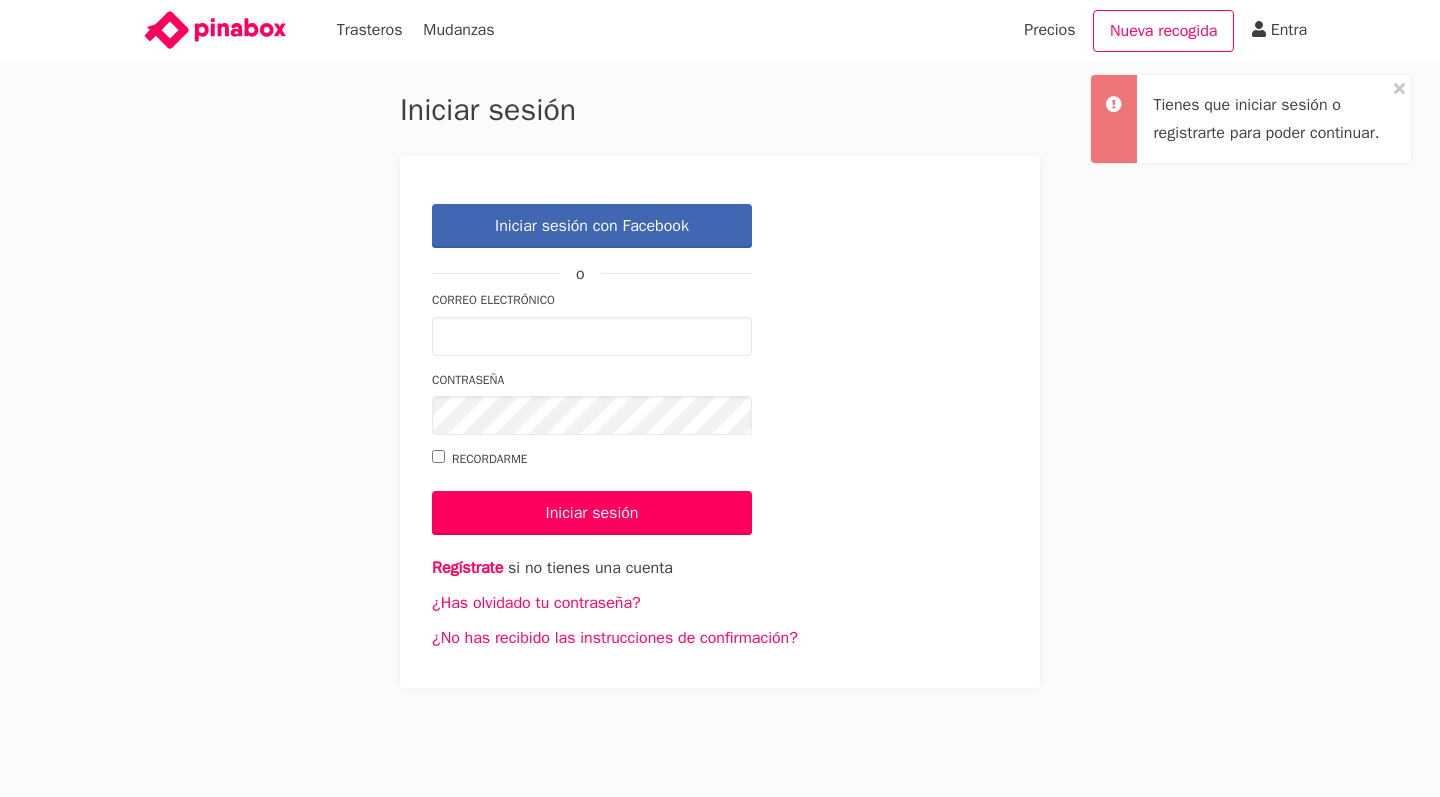 scroll, scrollTop: 0, scrollLeft: 0, axis: both 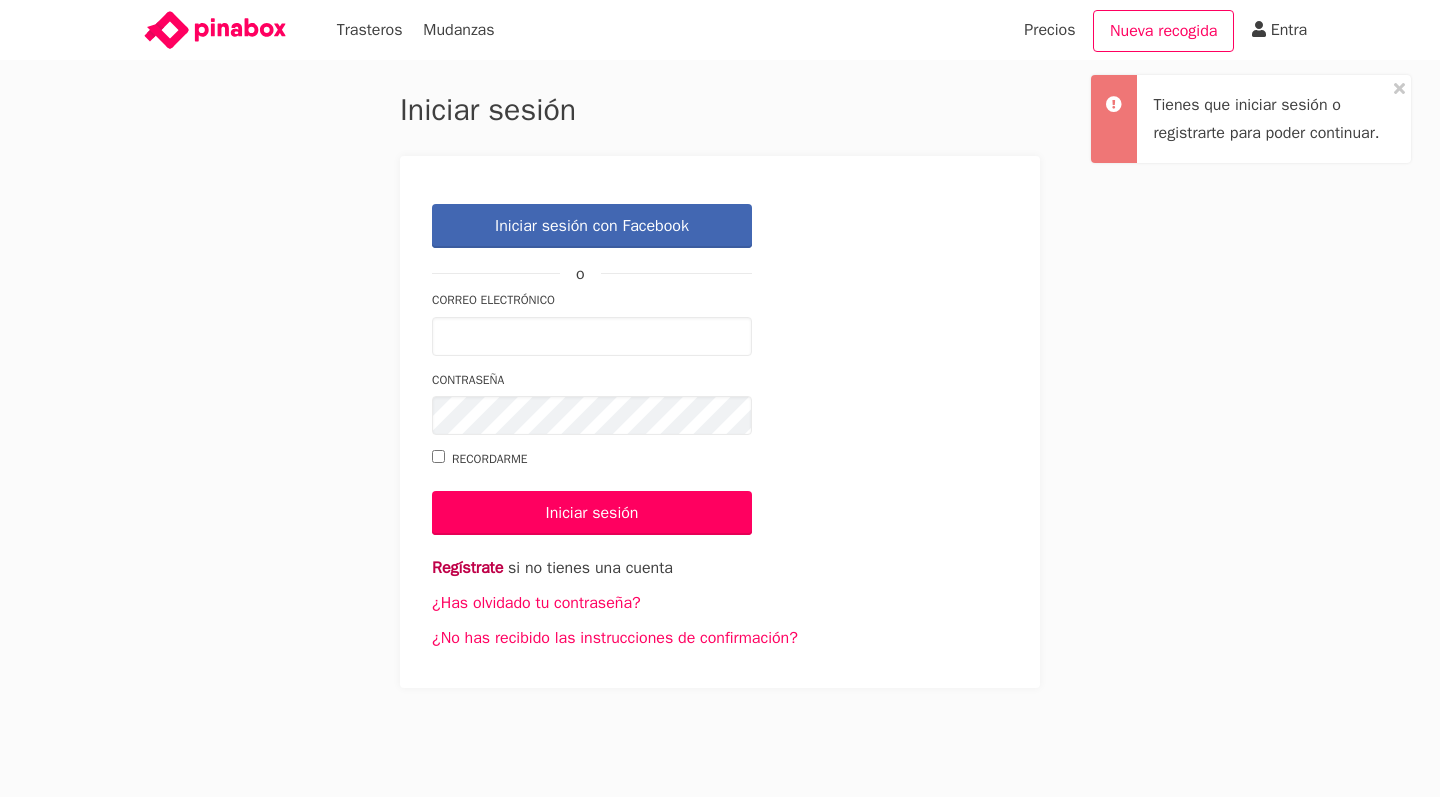 click on "Regístrate" at bounding box center [467, 568] 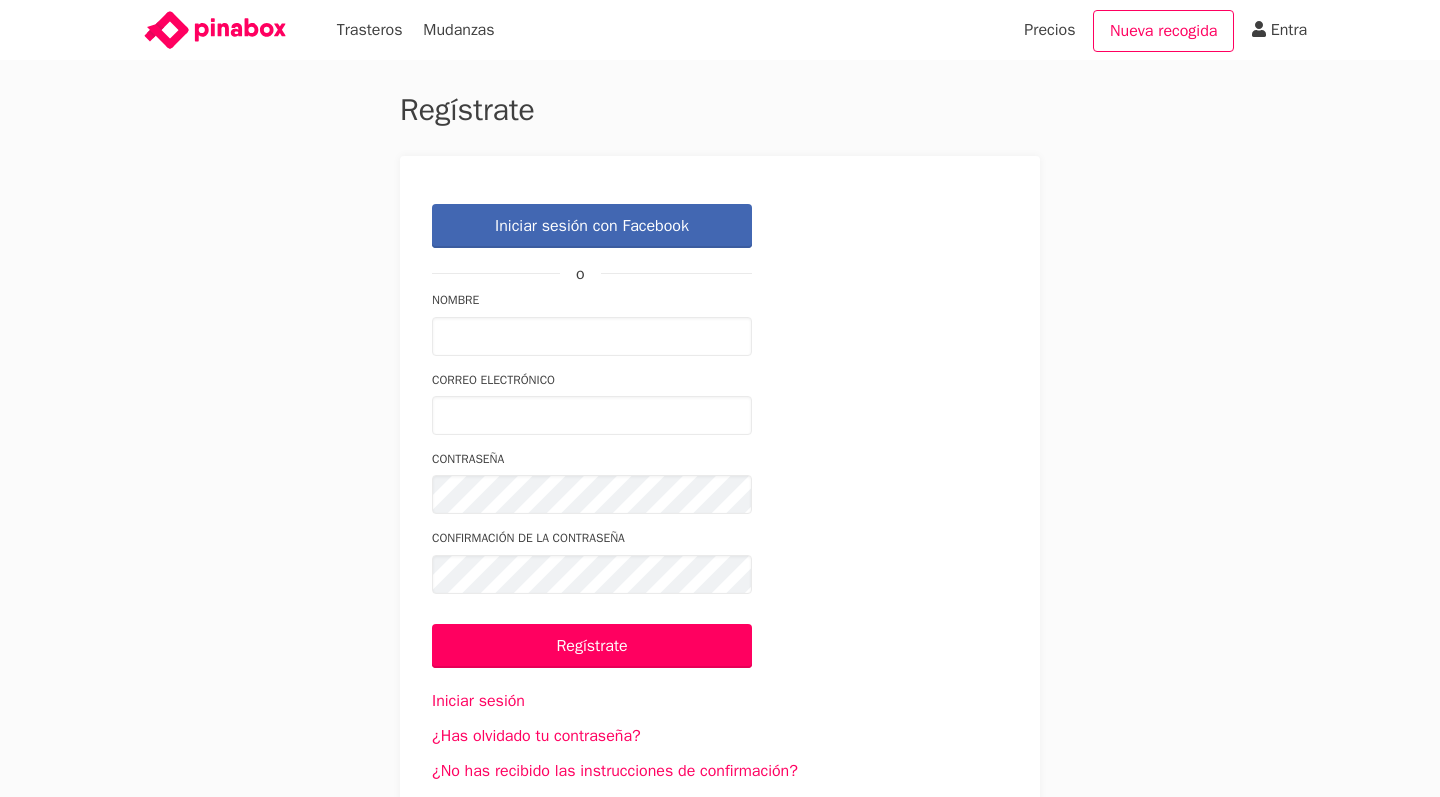 scroll, scrollTop: 0, scrollLeft: 0, axis: both 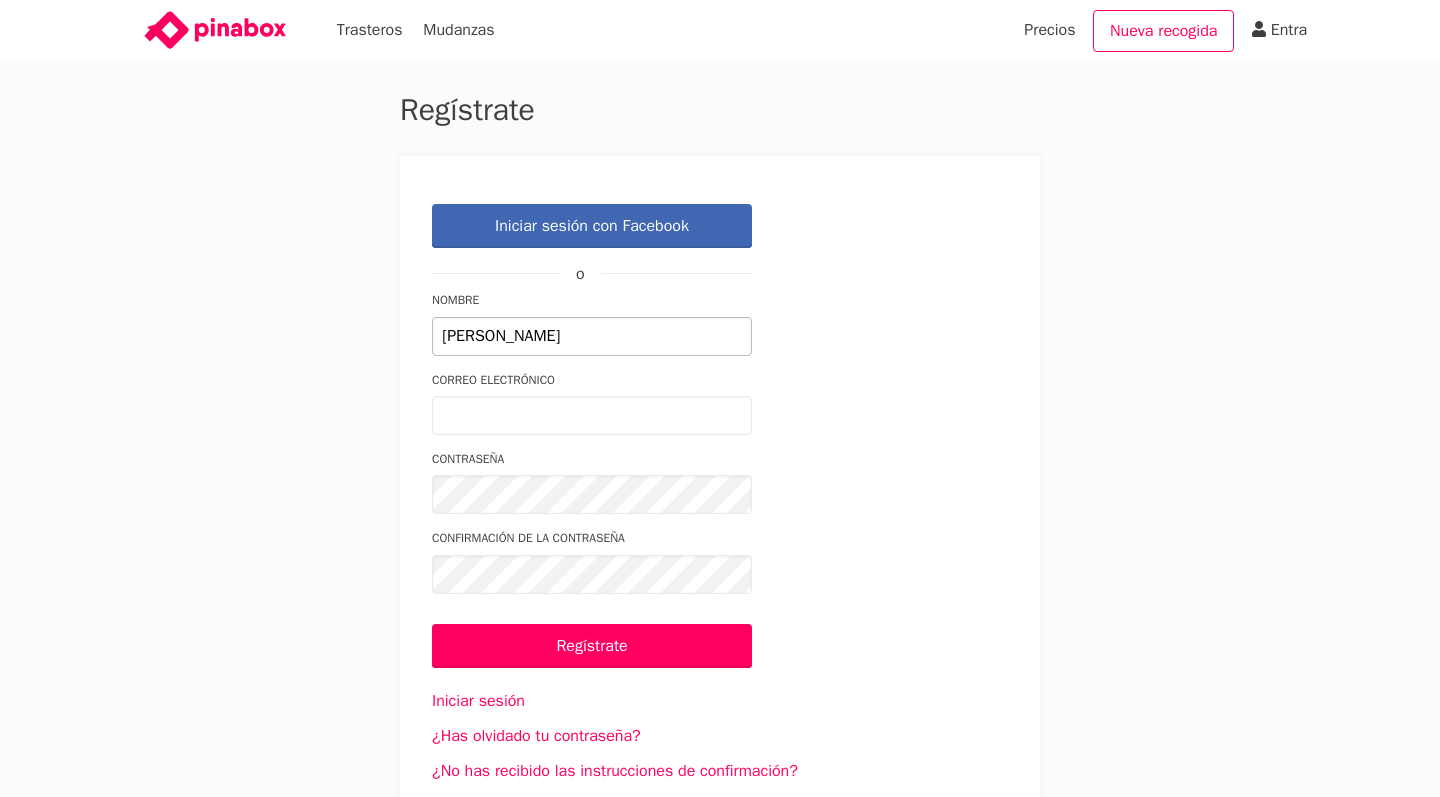 type on "[PERSON_NAME]" 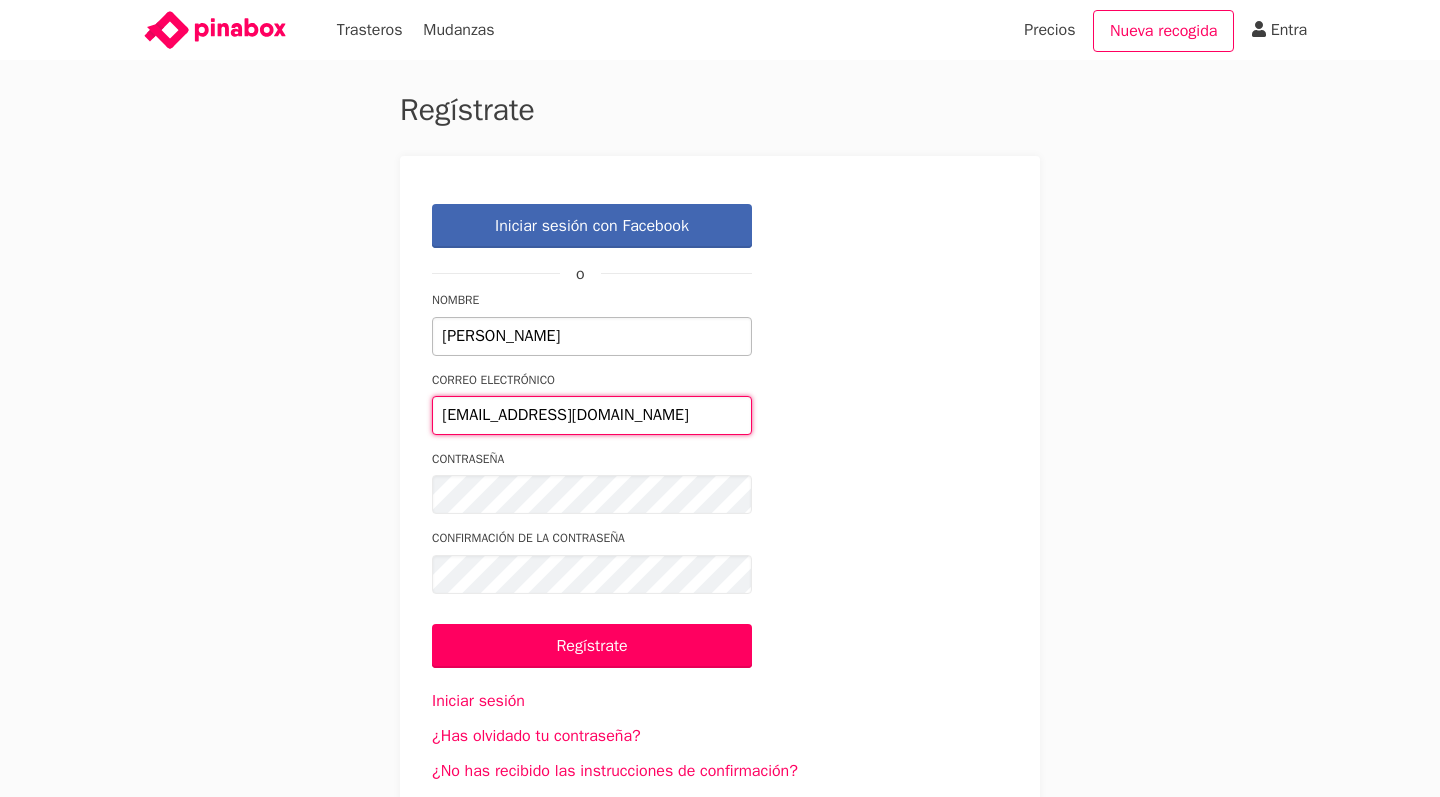 type on "s.moreiracouso@gmail.com" 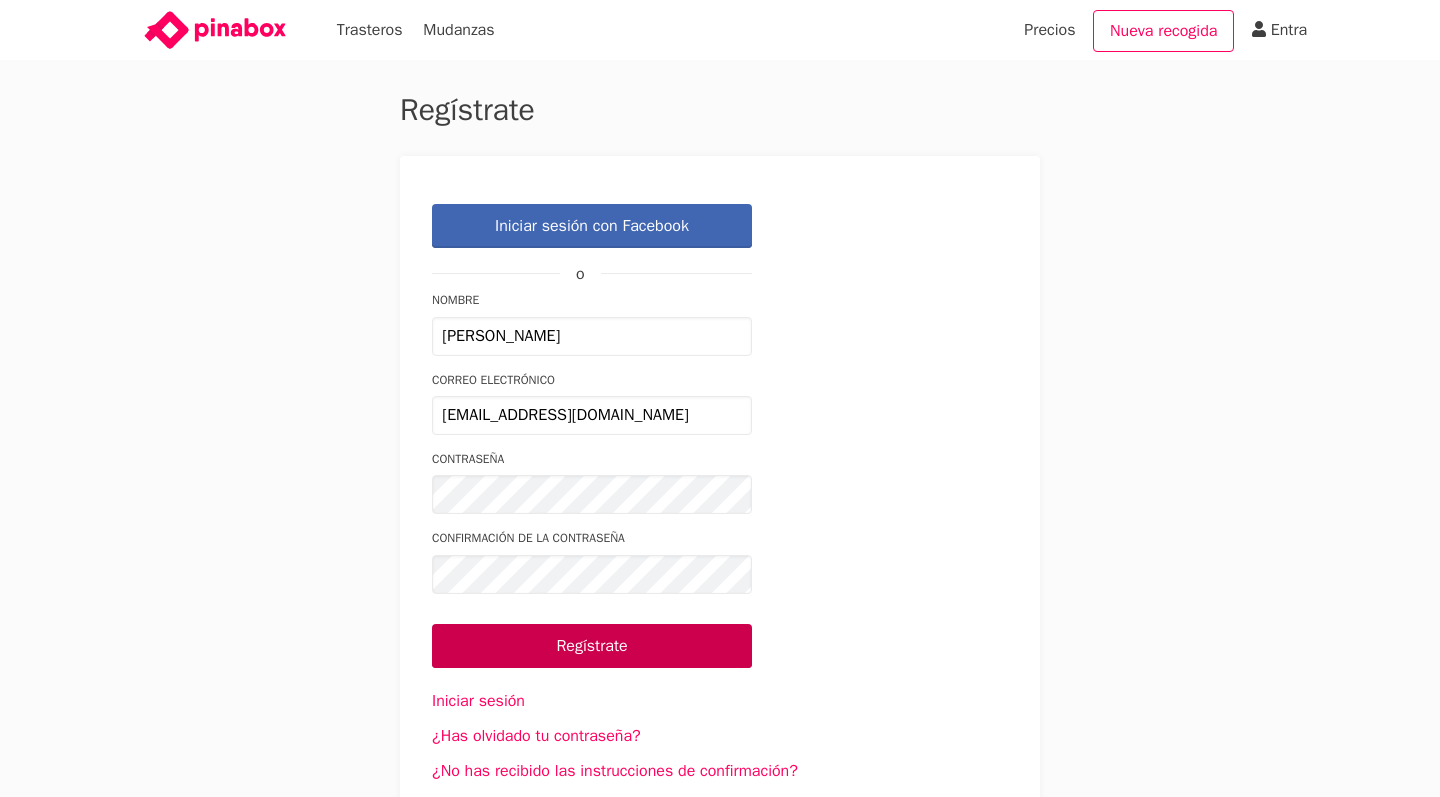 click on "Regístrate" at bounding box center (592, 646) 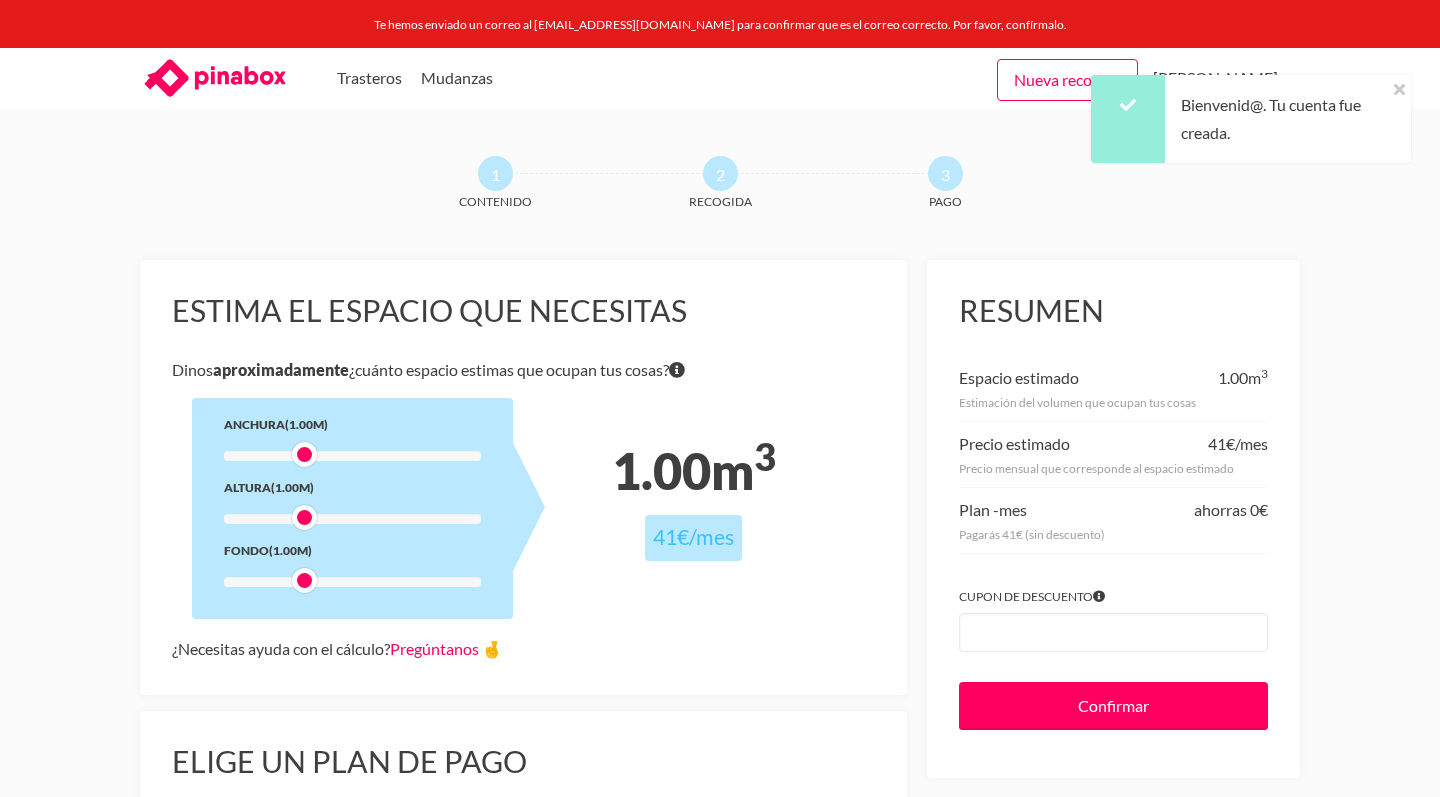 scroll, scrollTop: 0, scrollLeft: 0, axis: both 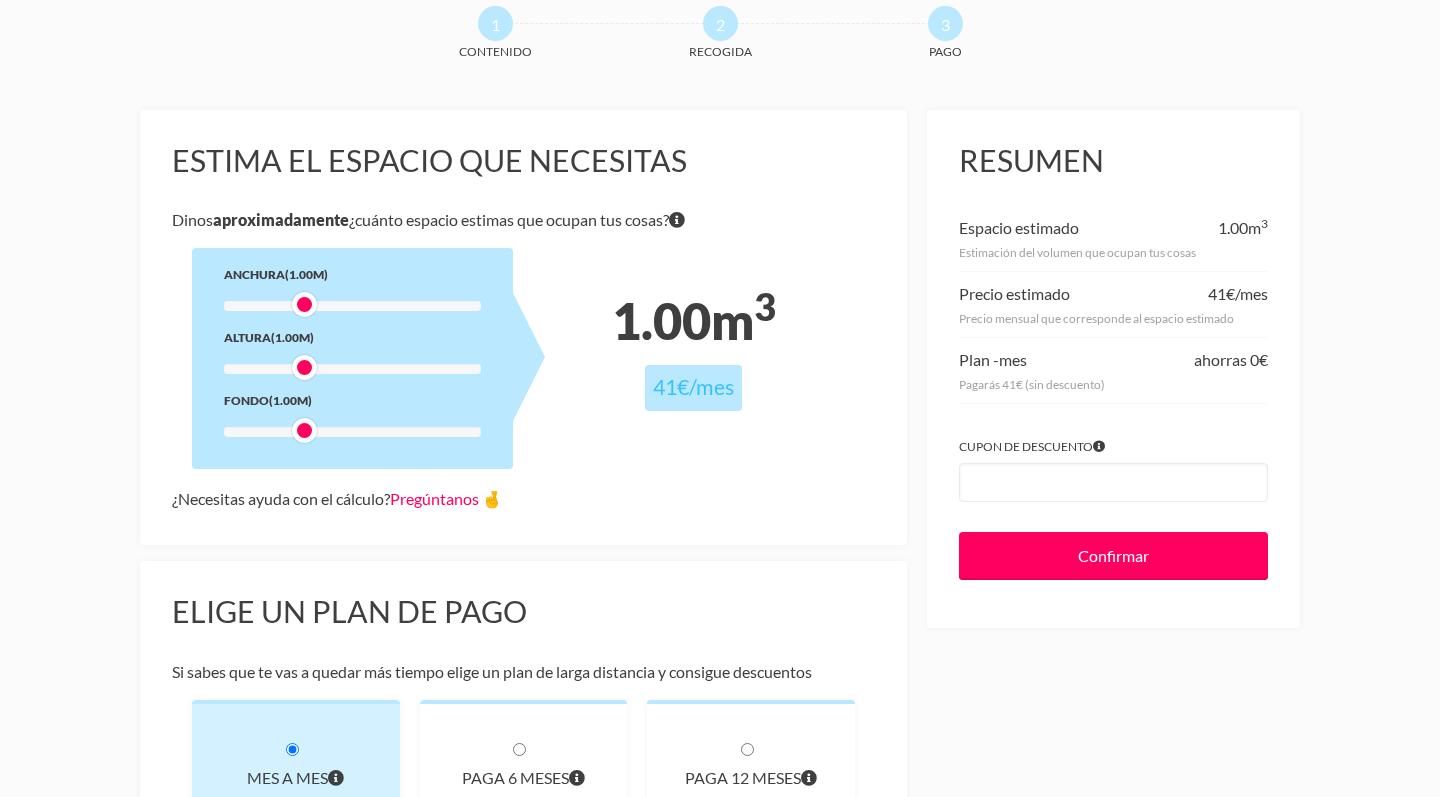 click at bounding box center (304, 430) 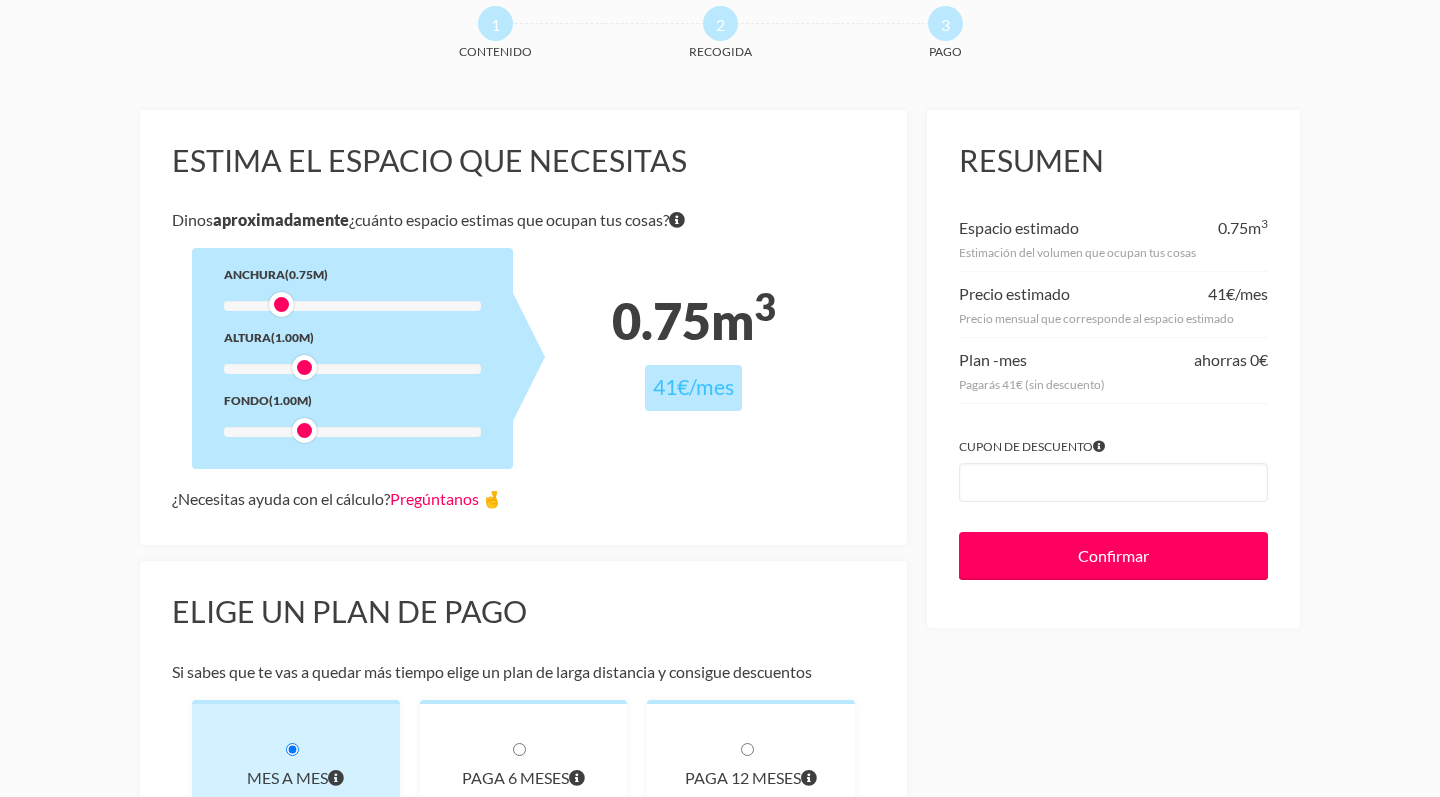 drag, startPoint x: 308, startPoint y: 304, endPoint x: 288, endPoint y: 305, distance: 20.024984 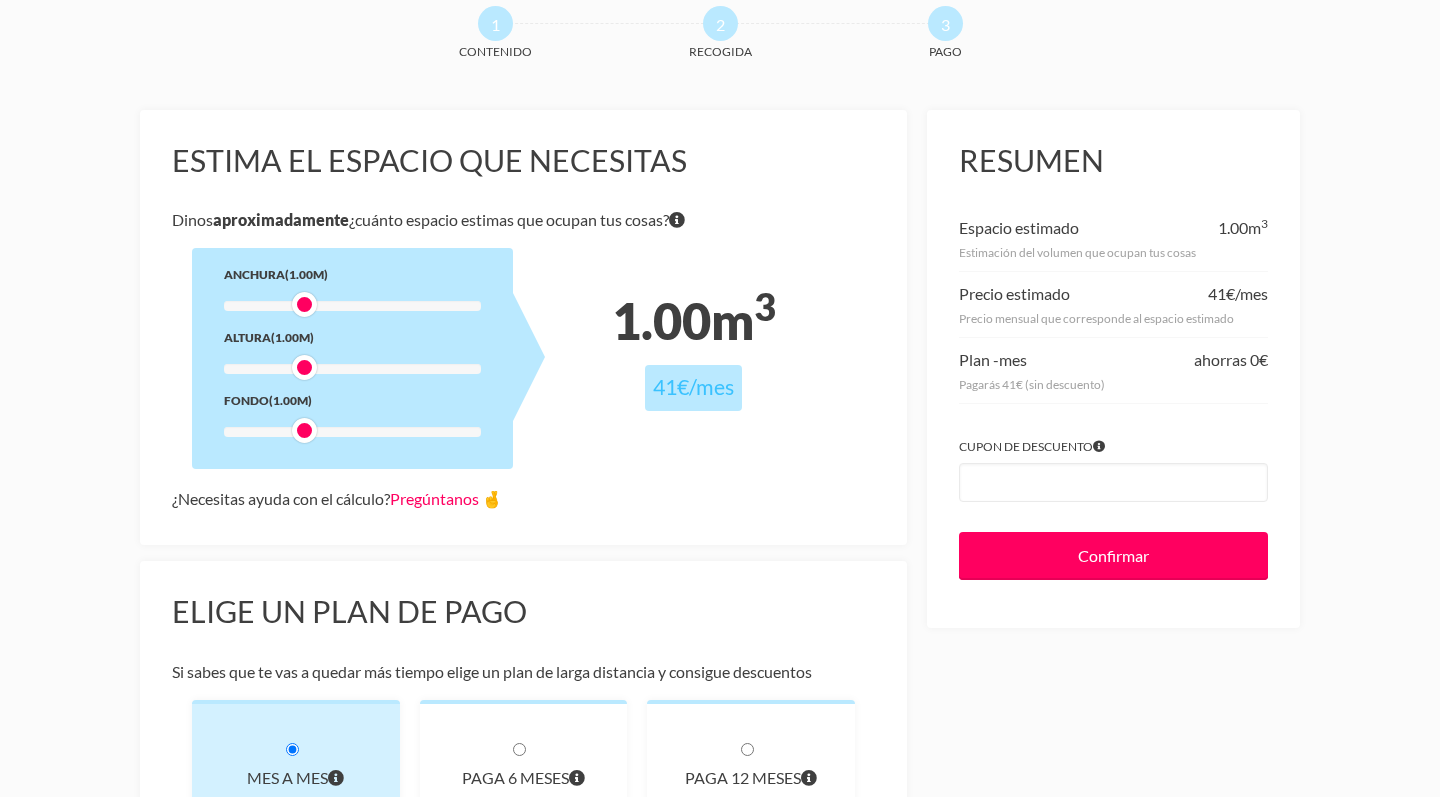 drag, startPoint x: 280, startPoint y: 300, endPoint x: 294, endPoint y: 301, distance: 14.035668 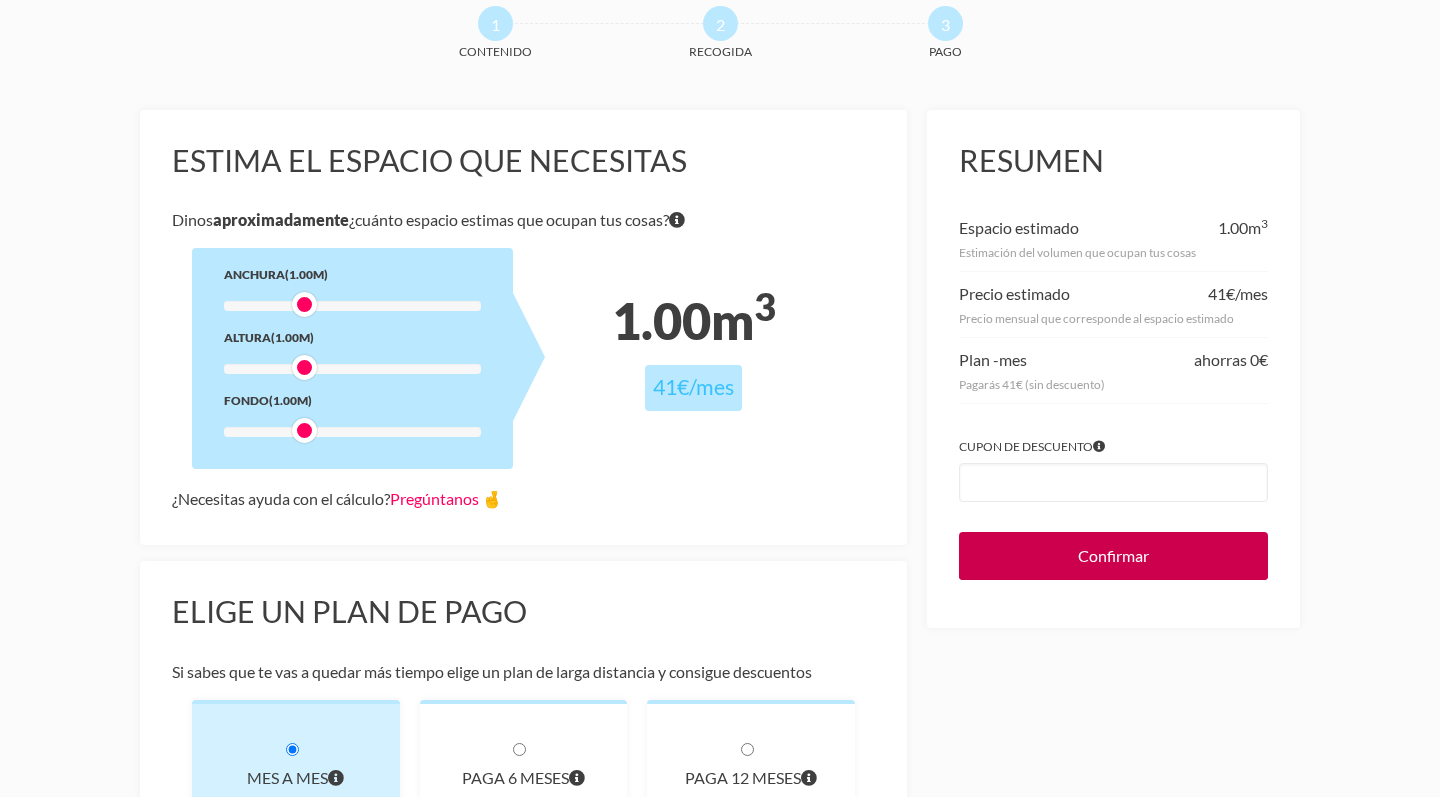 click on "Confirmar" at bounding box center (1113, 556) 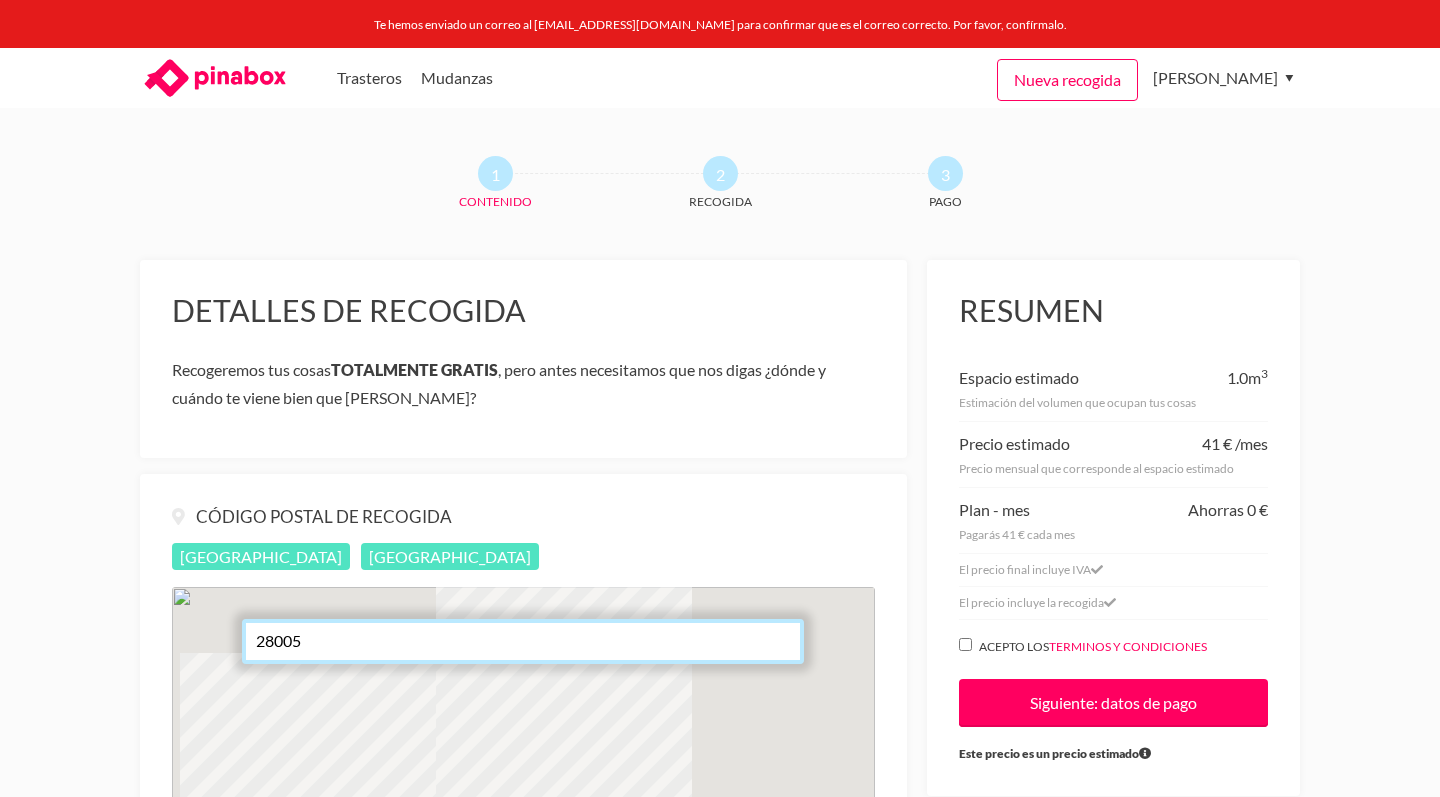 scroll, scrollTop: 0, scrollLeft: 0, axis: both 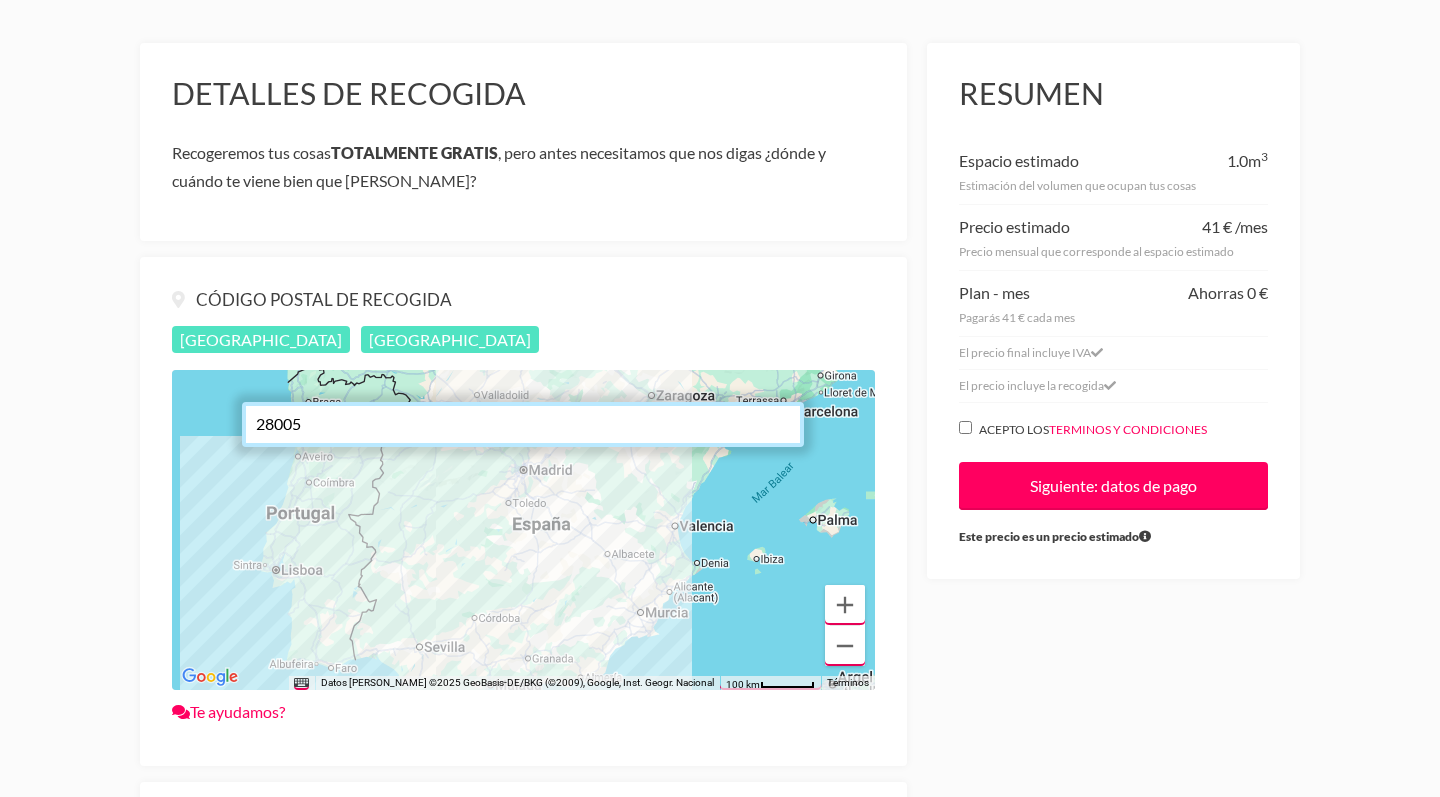 click on "Acepto los  terminos y condiciones" at bounding box center [965, 427] 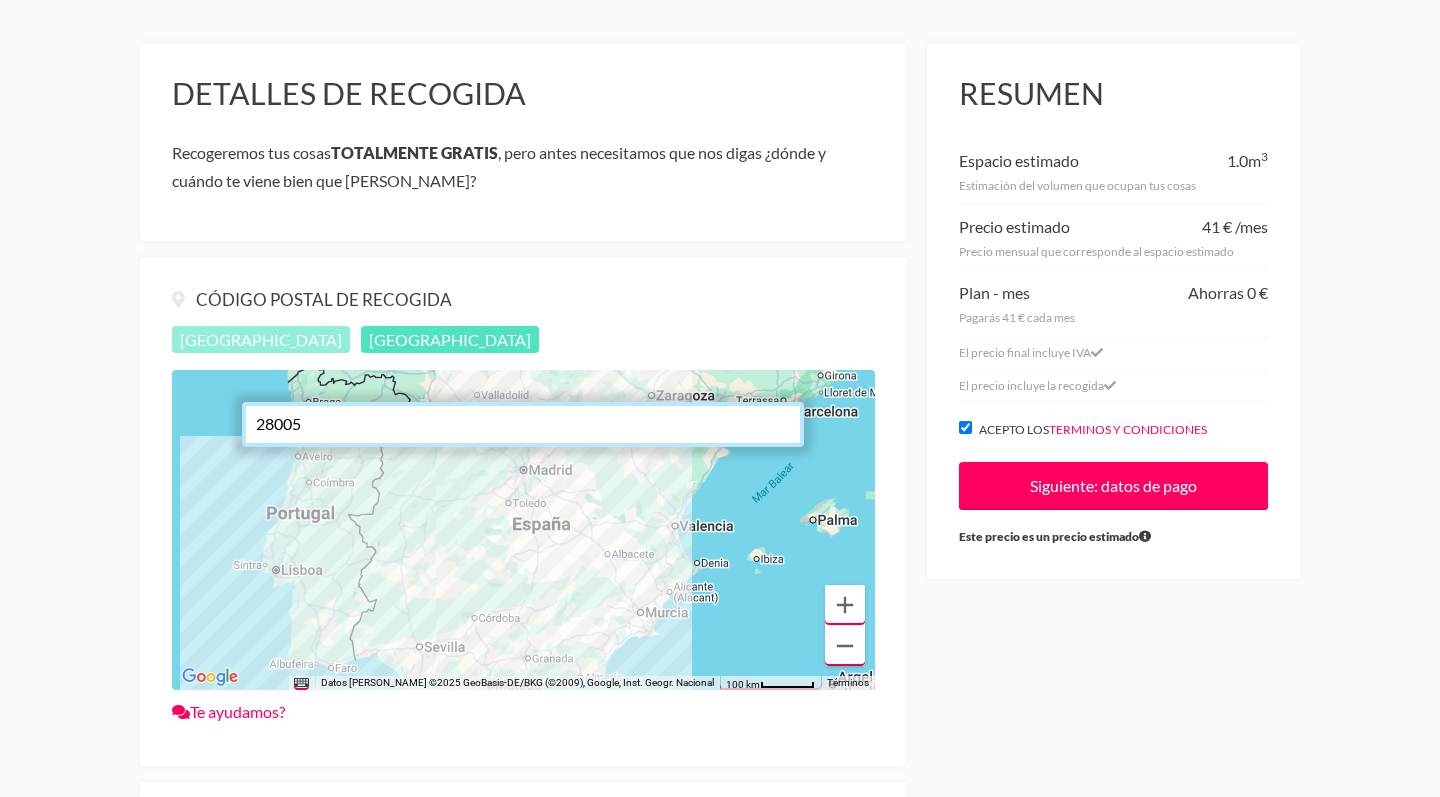 click on "[GEOGRAPHIC_DATA]" at bounding box center [261, 339] 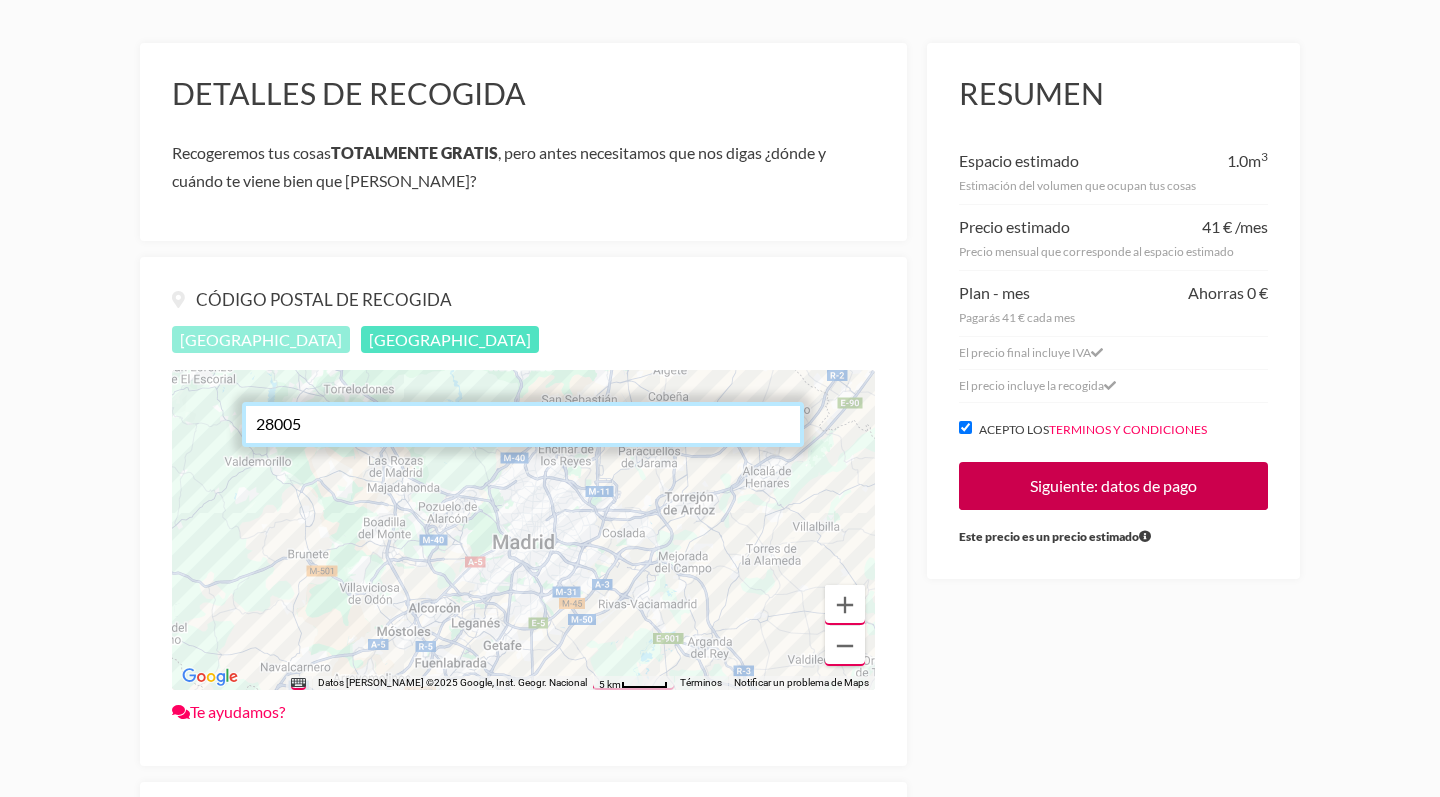 click on "Siguiente: datos de pago" at bounding box center [1113, 486] 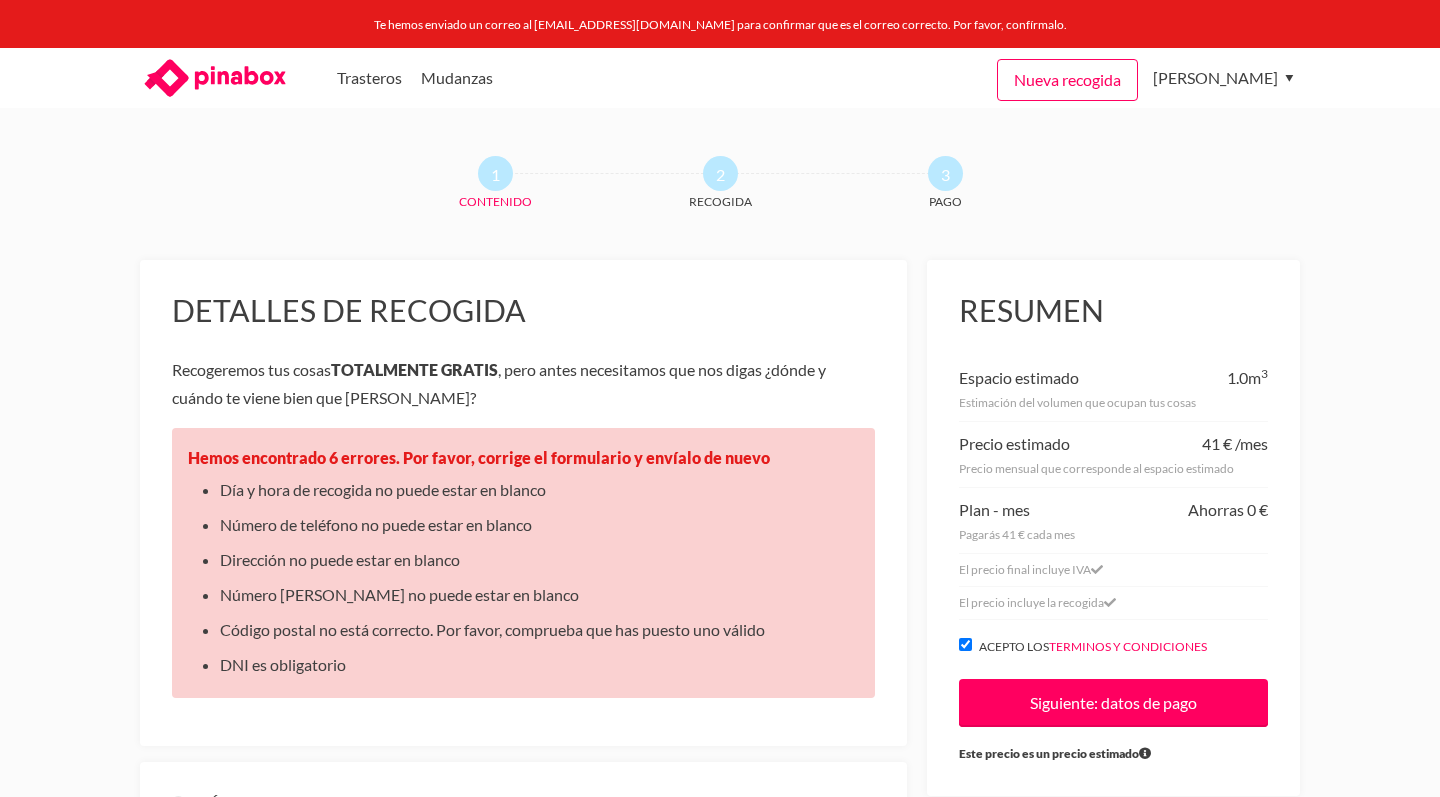 scroll, scrollTop: 0, scrollLeft: 0, axis: both 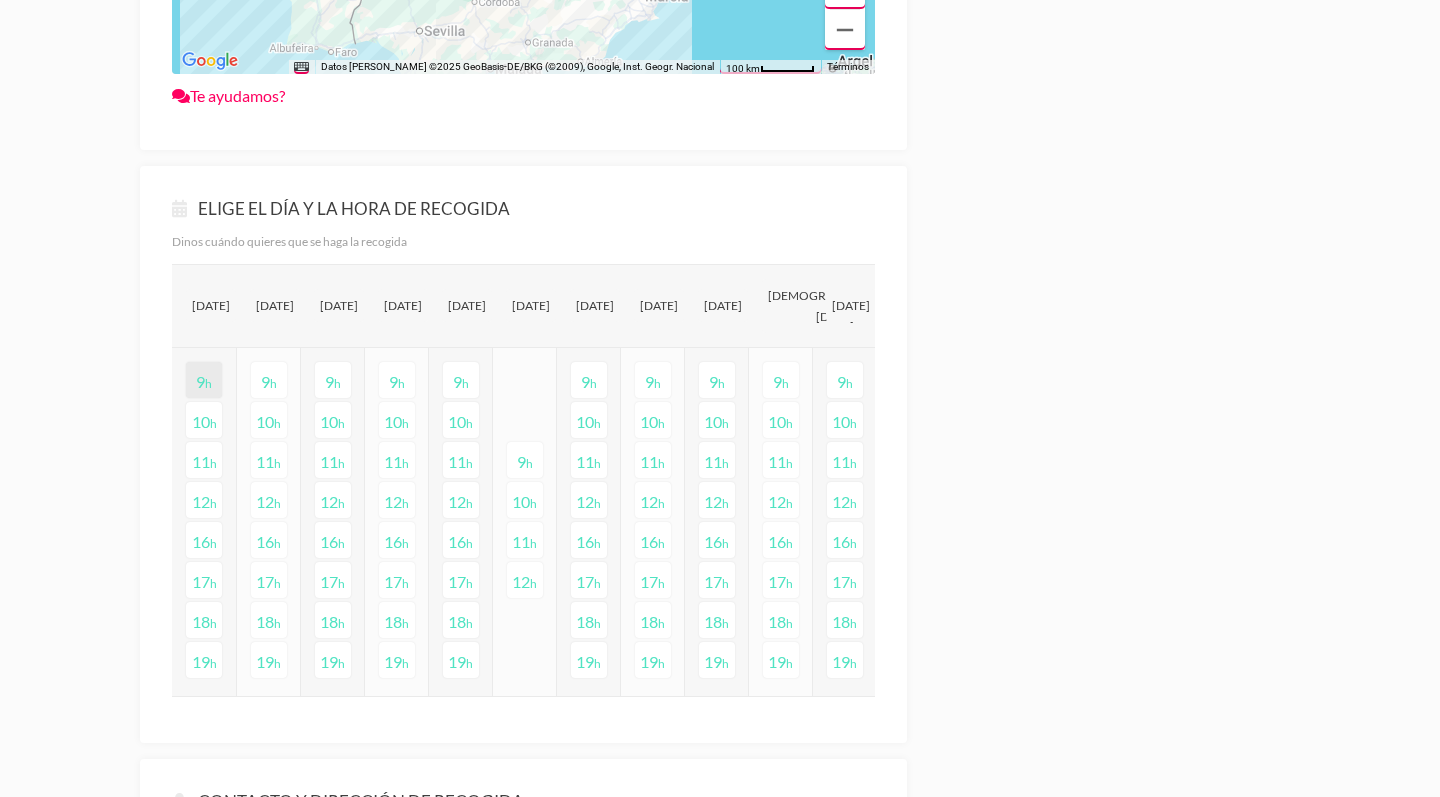 click on "9
h" at bounding box center (204, 380) 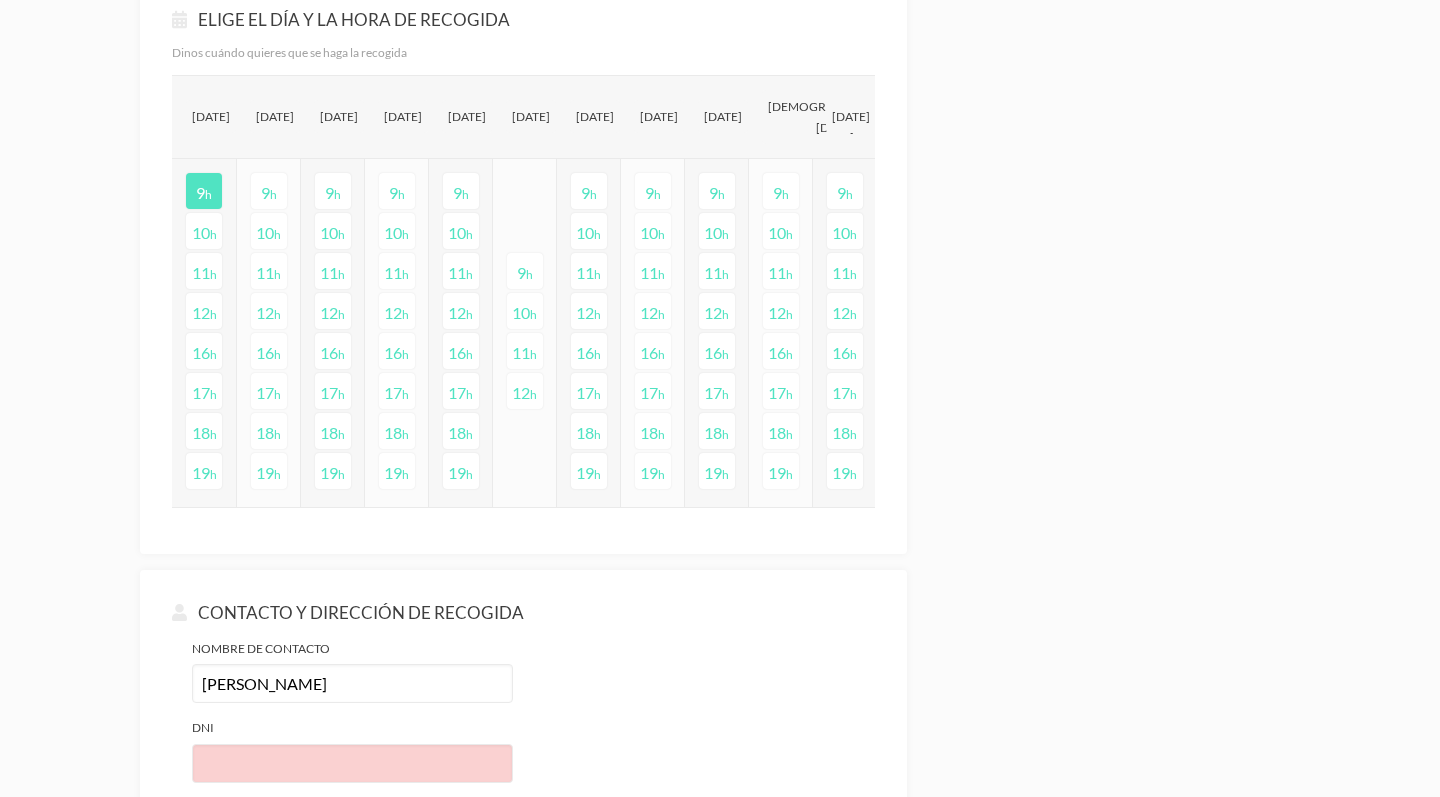 scroll, scrollTop: 1267, scrollLeft: 0, axis: vertical 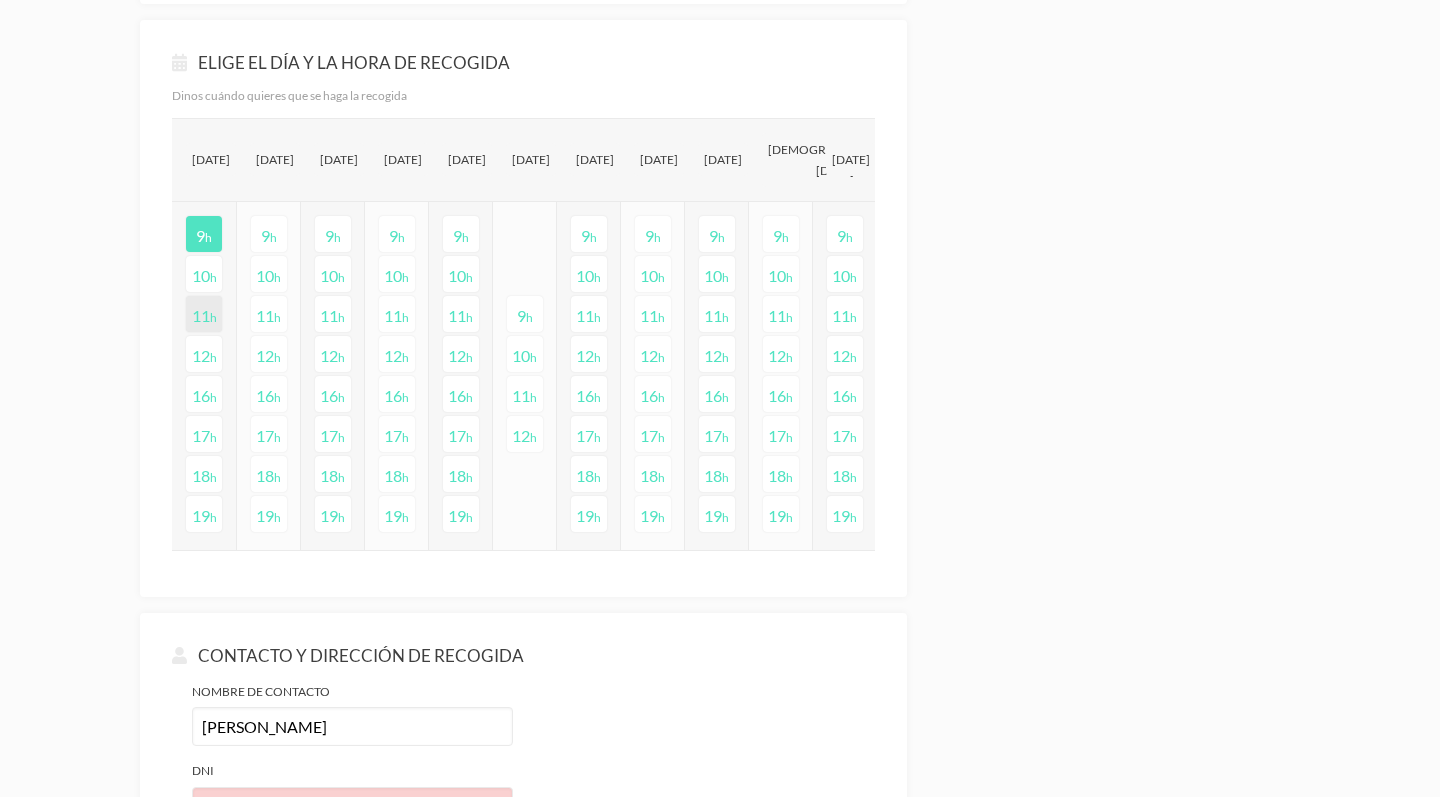 click on "11
h" at bounding box center [204, 314] 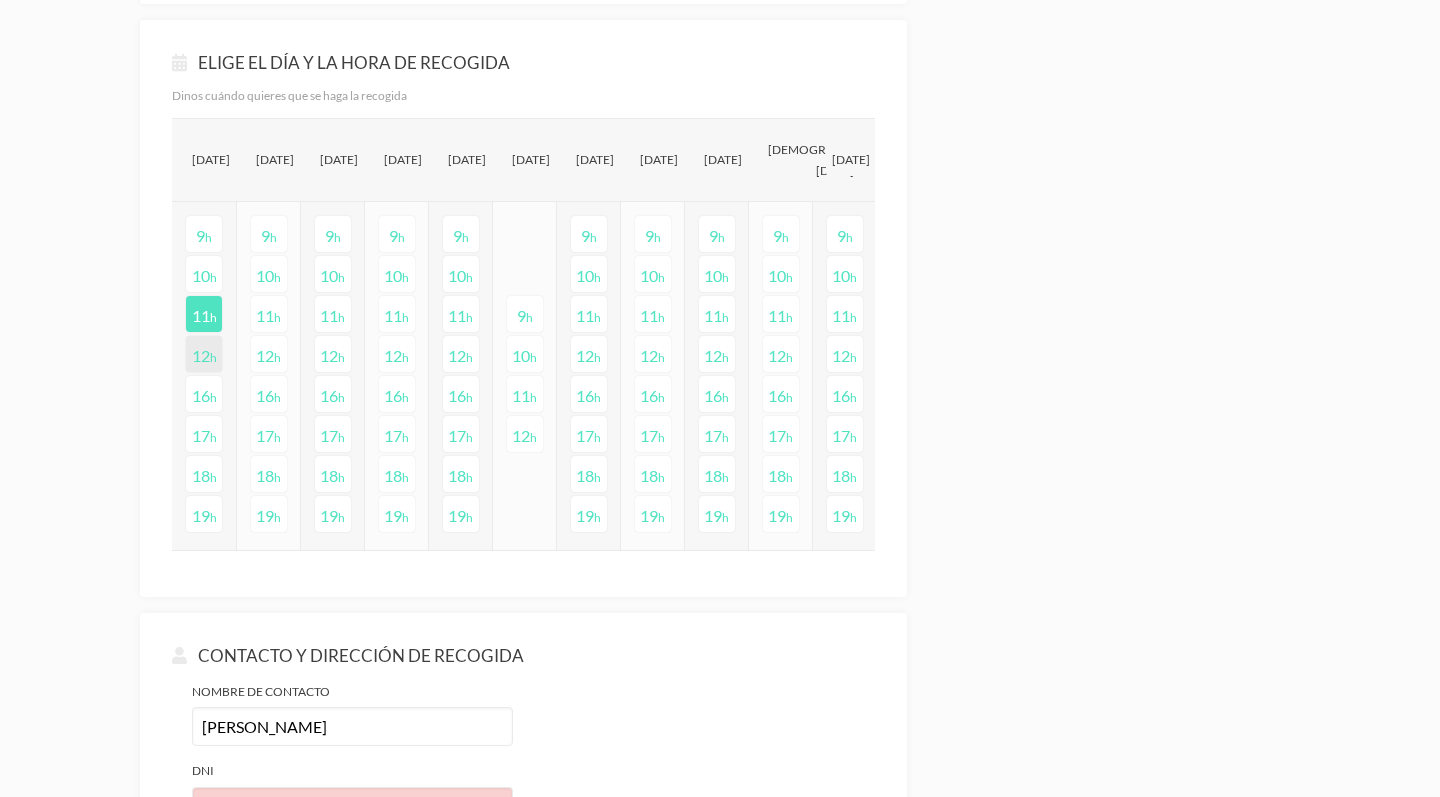click on "12
h" at bounding box center (204, 354) 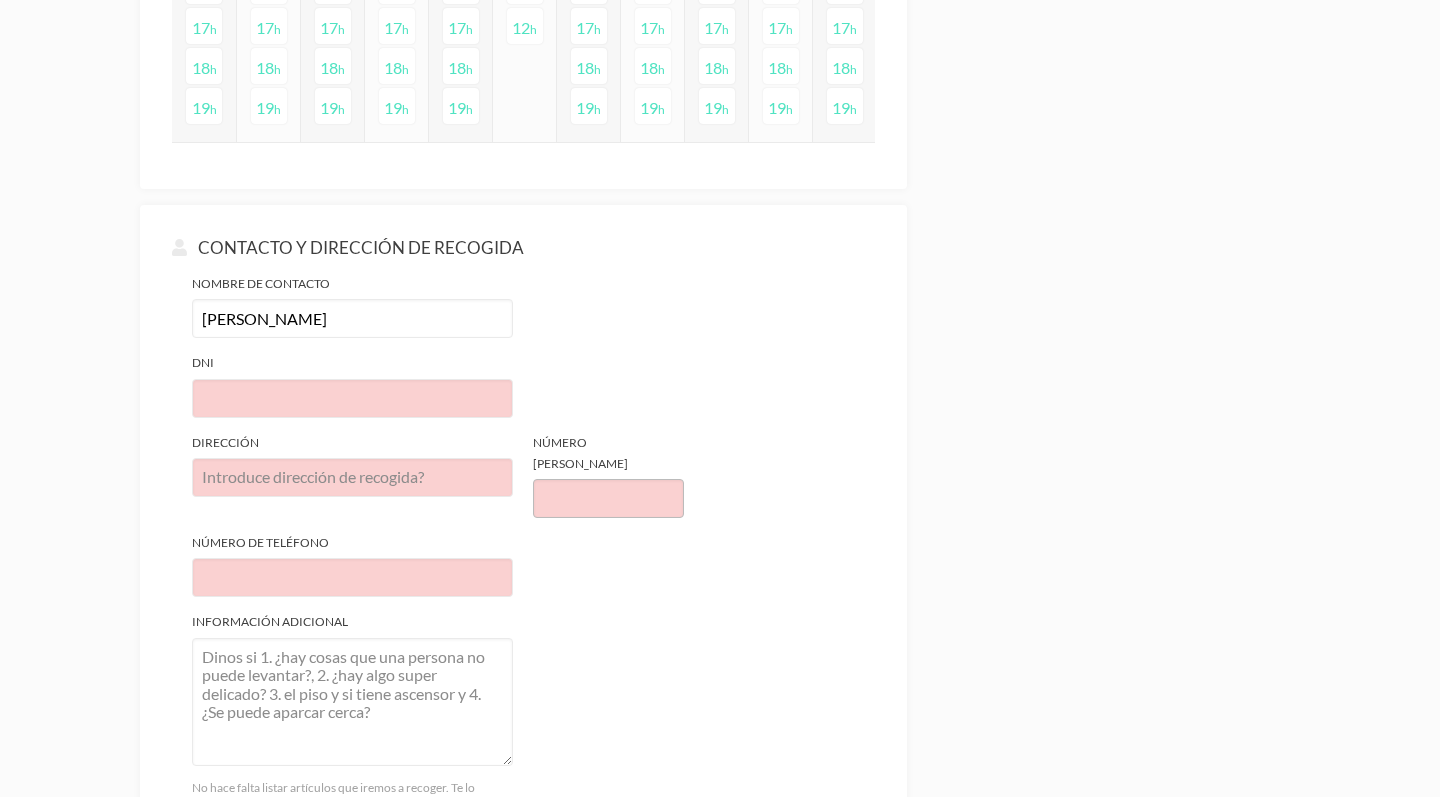 scroll, scrollTop: 1682, scrollLeft: 0, axis: vertical 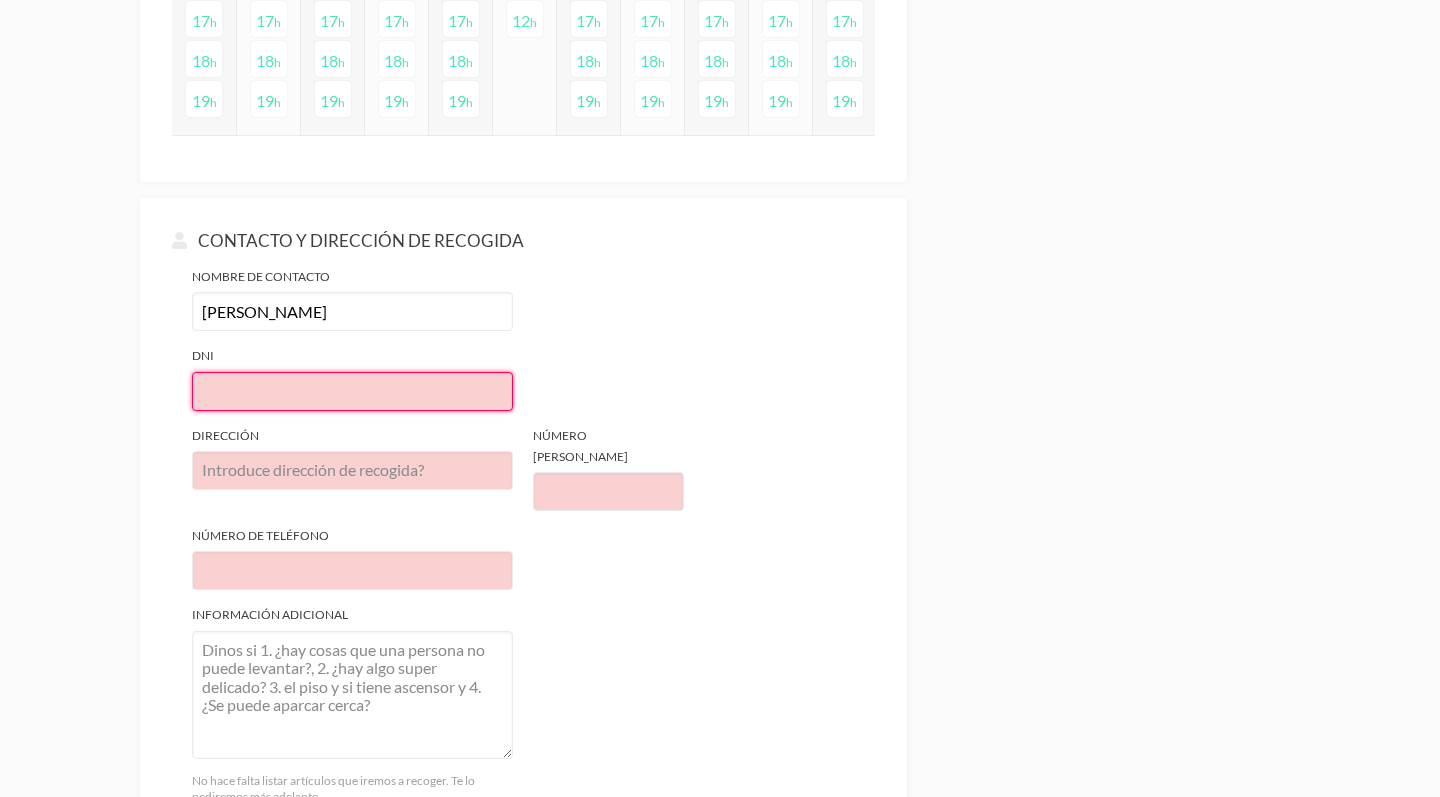 click on "Dni" at bounding box center [352, 391] 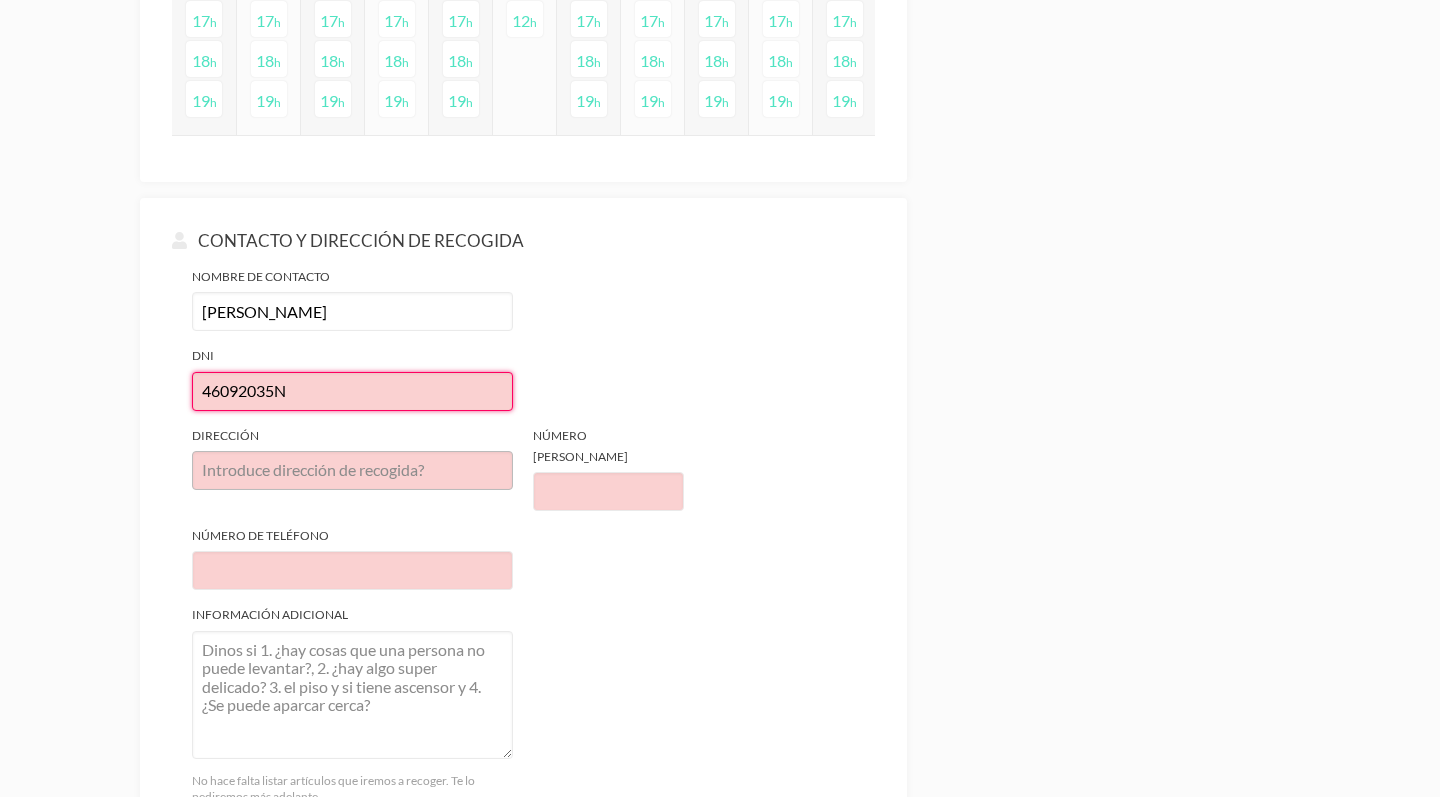 type on "46092035N" 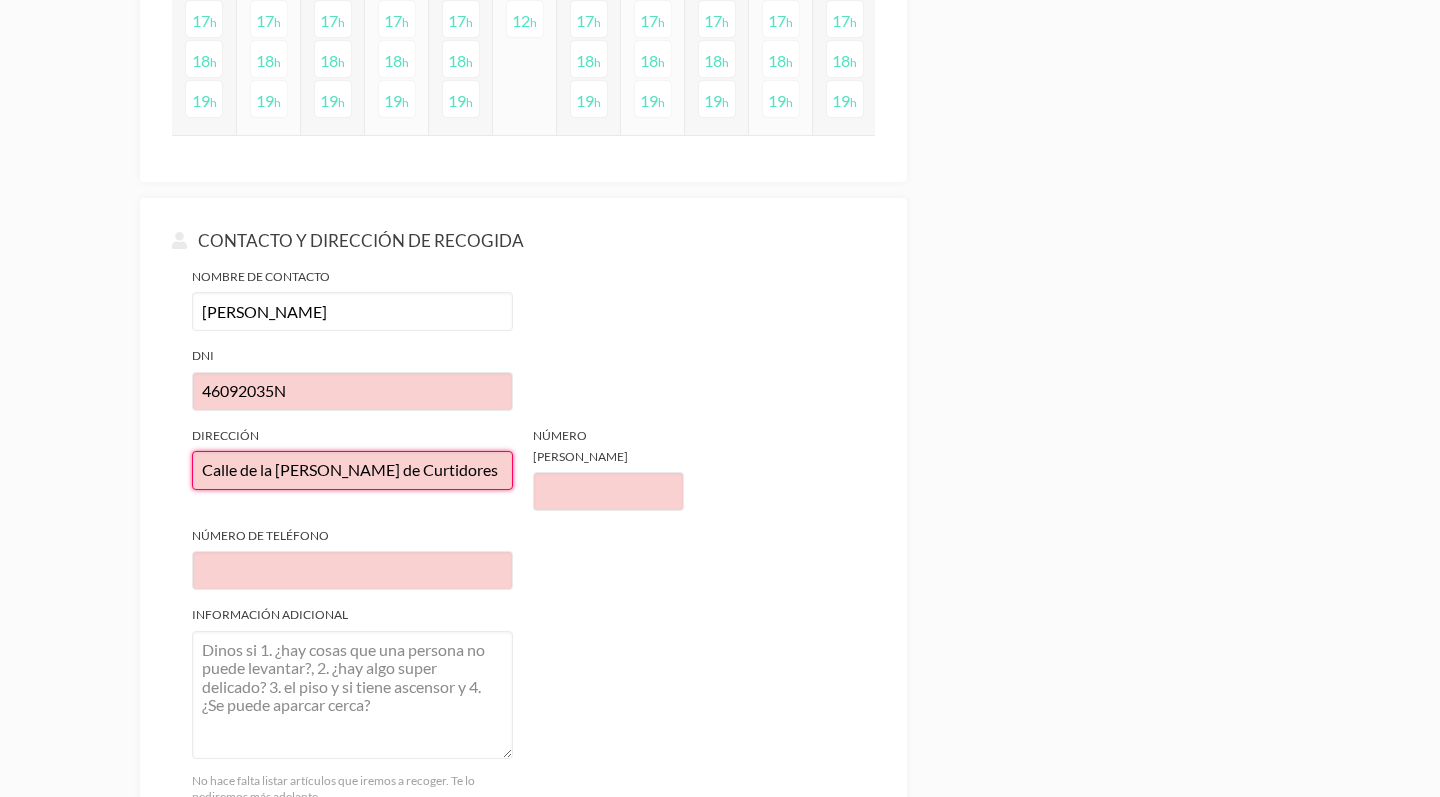 type on "Calle de la Ribera de Curtidores" 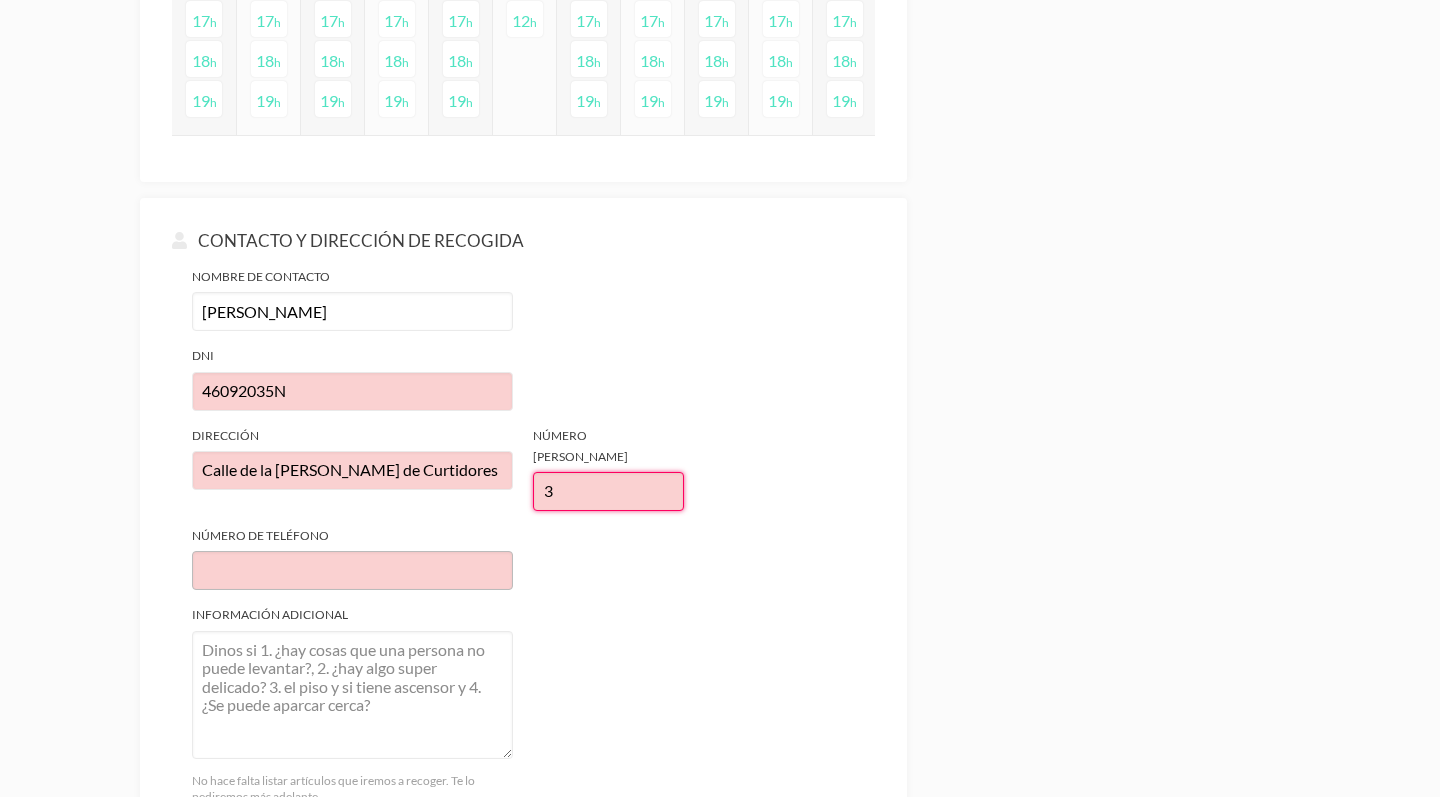 type on "3" 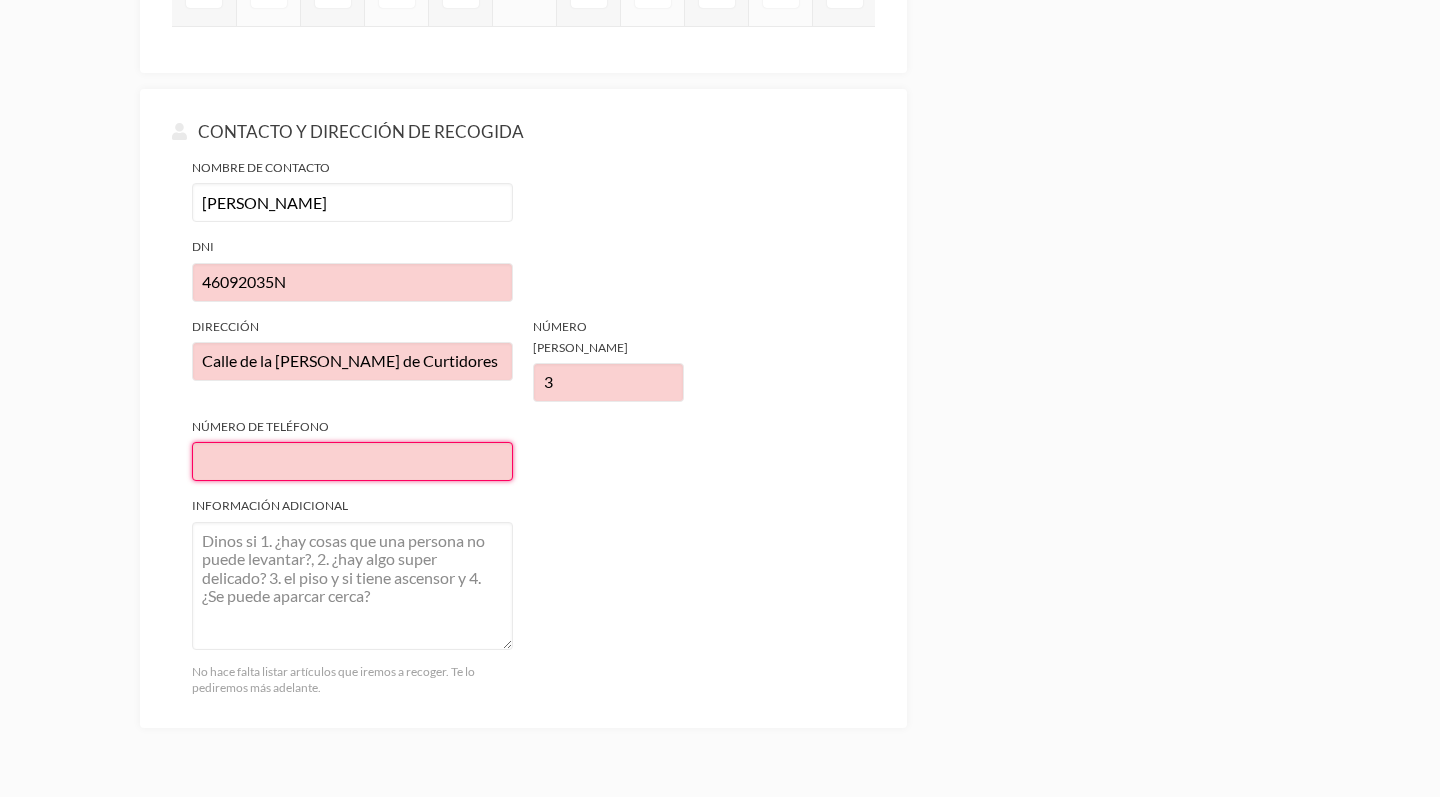scroll, scrollTop: 1794, scrollLeft: 0, axis: vertical 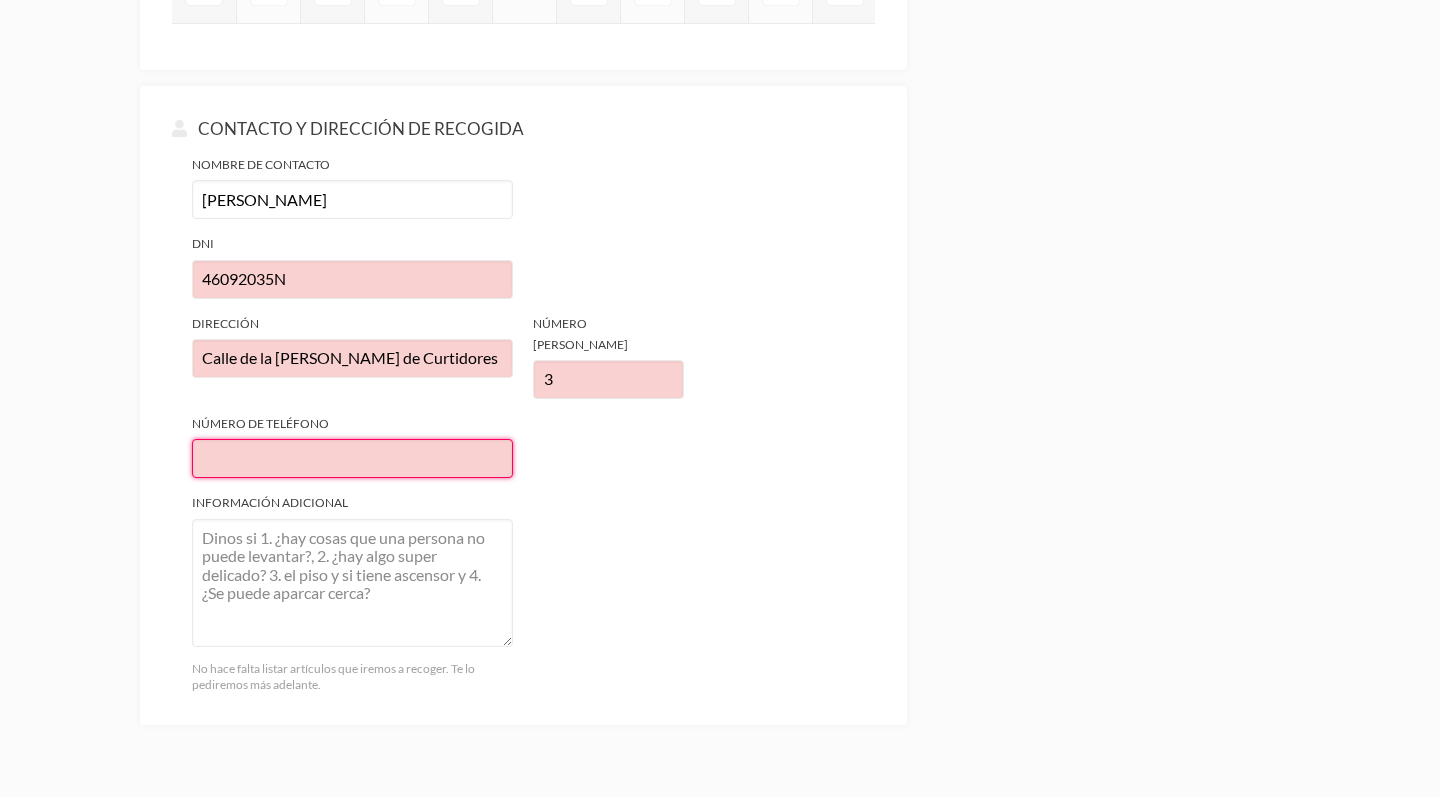 click on "Número de teléfono" at bounding box center [352, 458] 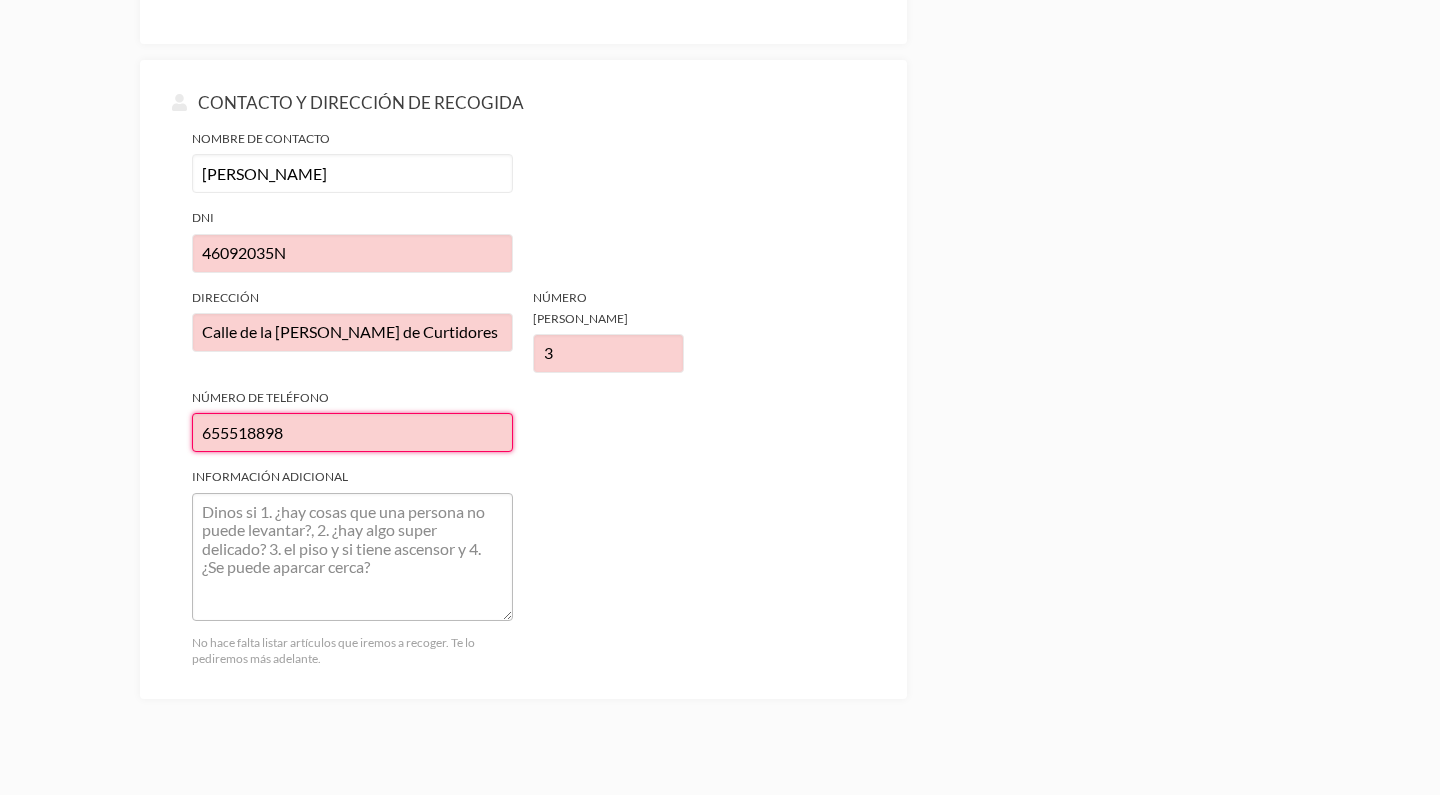 scroll, scrollTop: 1827, scrollLeft: 0, axis: vertical 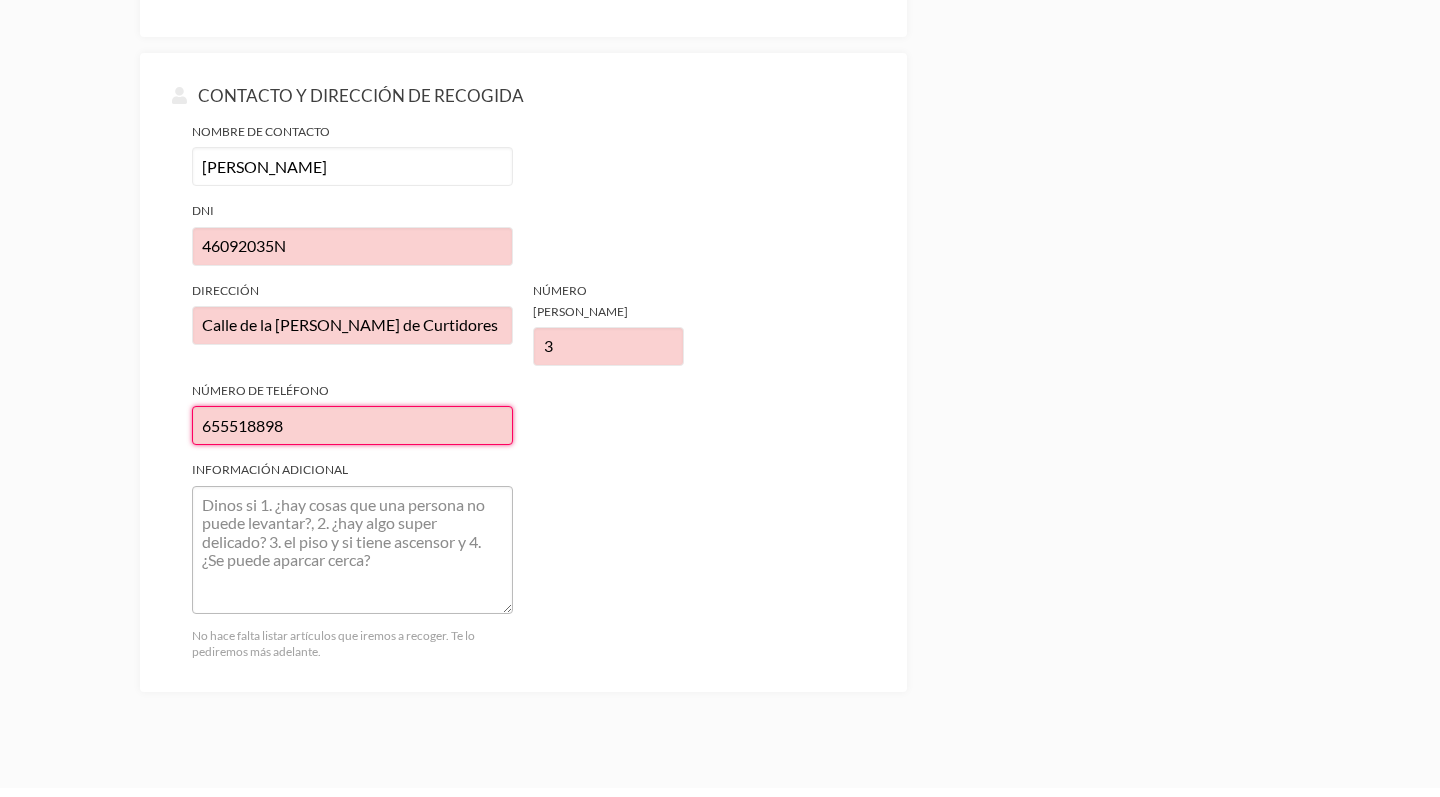 type on "655518898" 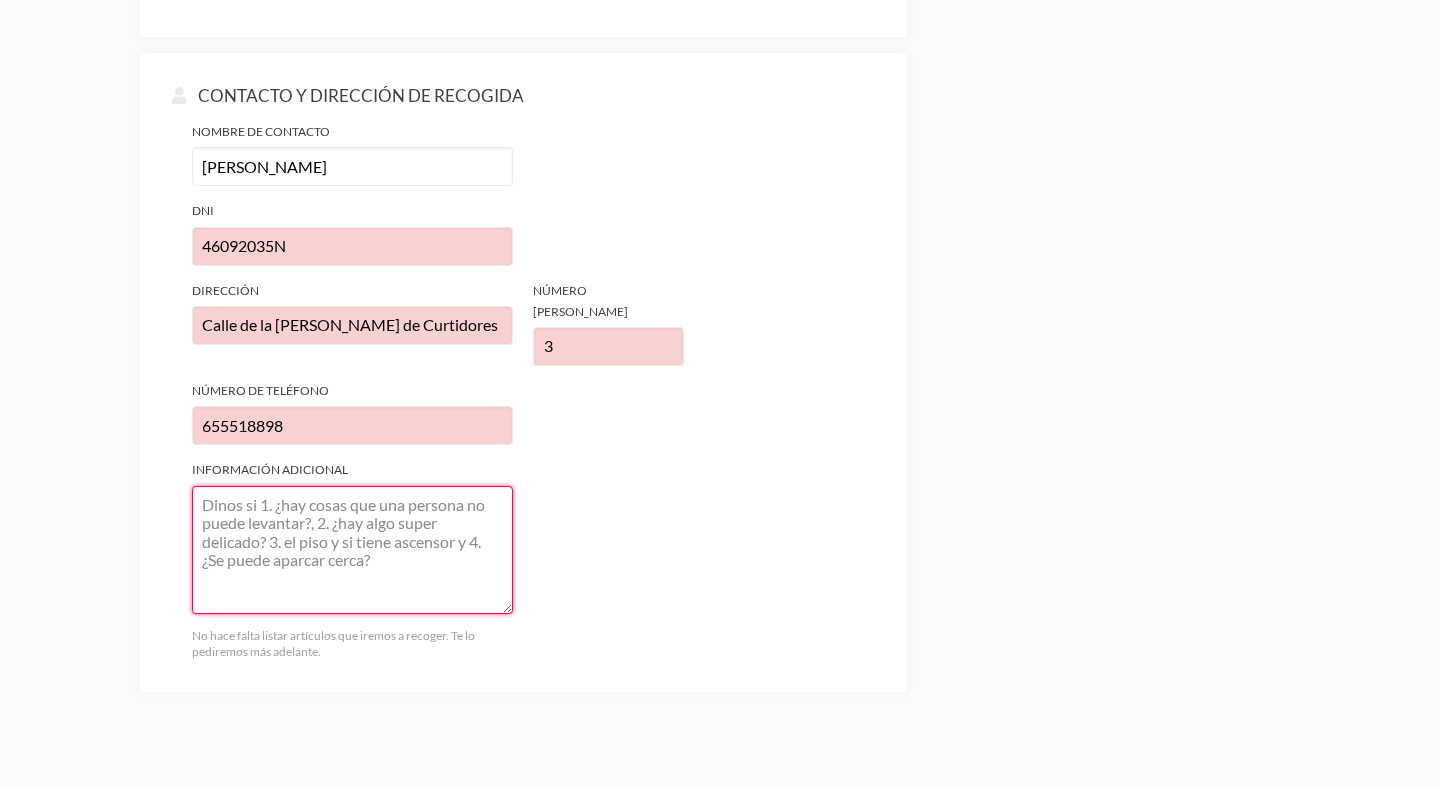 click on "Información adicional" at bounding box center (352, 550) 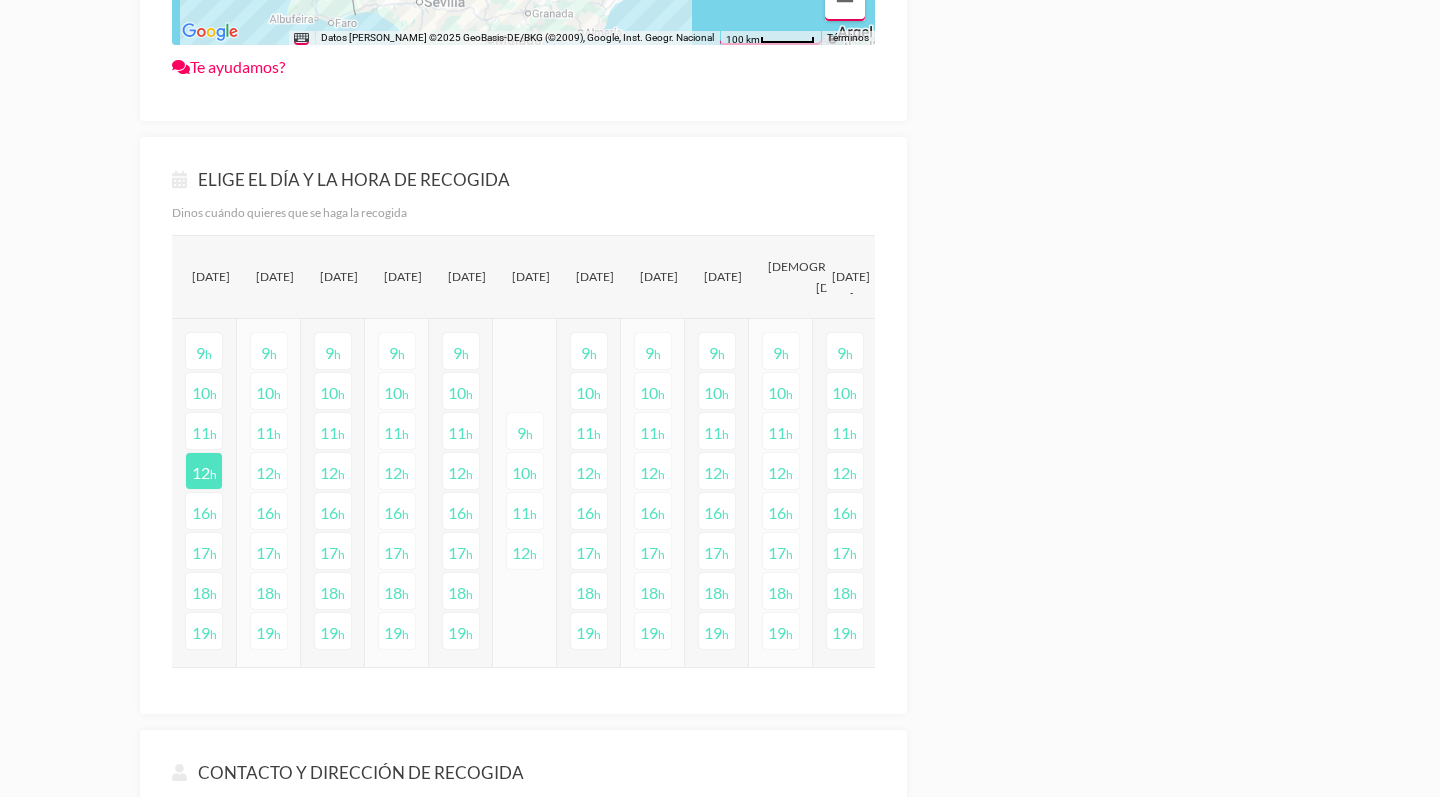 scroll, scrollTop: 1149, scrollLeft: 1, axis: both 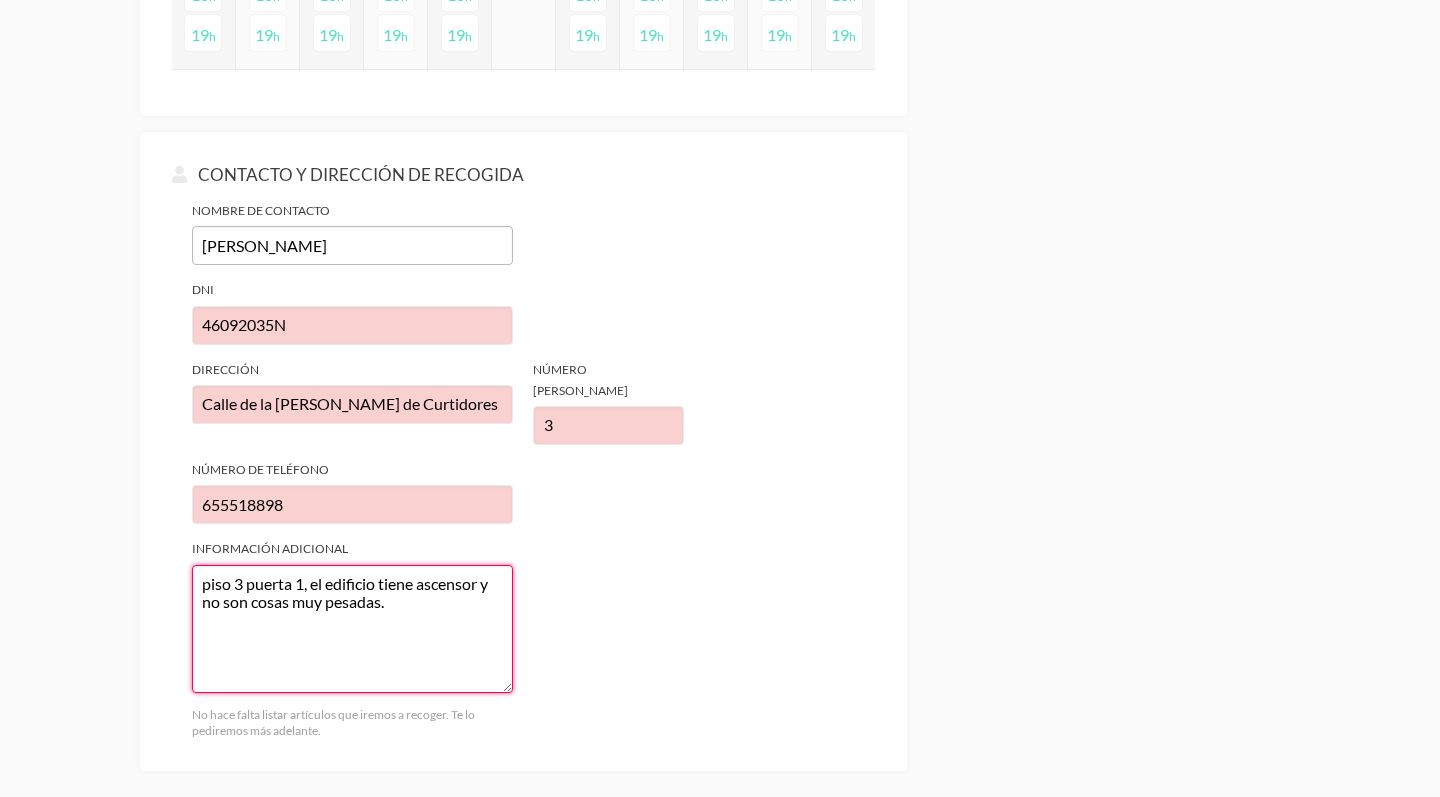 type on "piso 3 puerta 1, el edificio tiene ascensor y no son cosas muy pesadas." 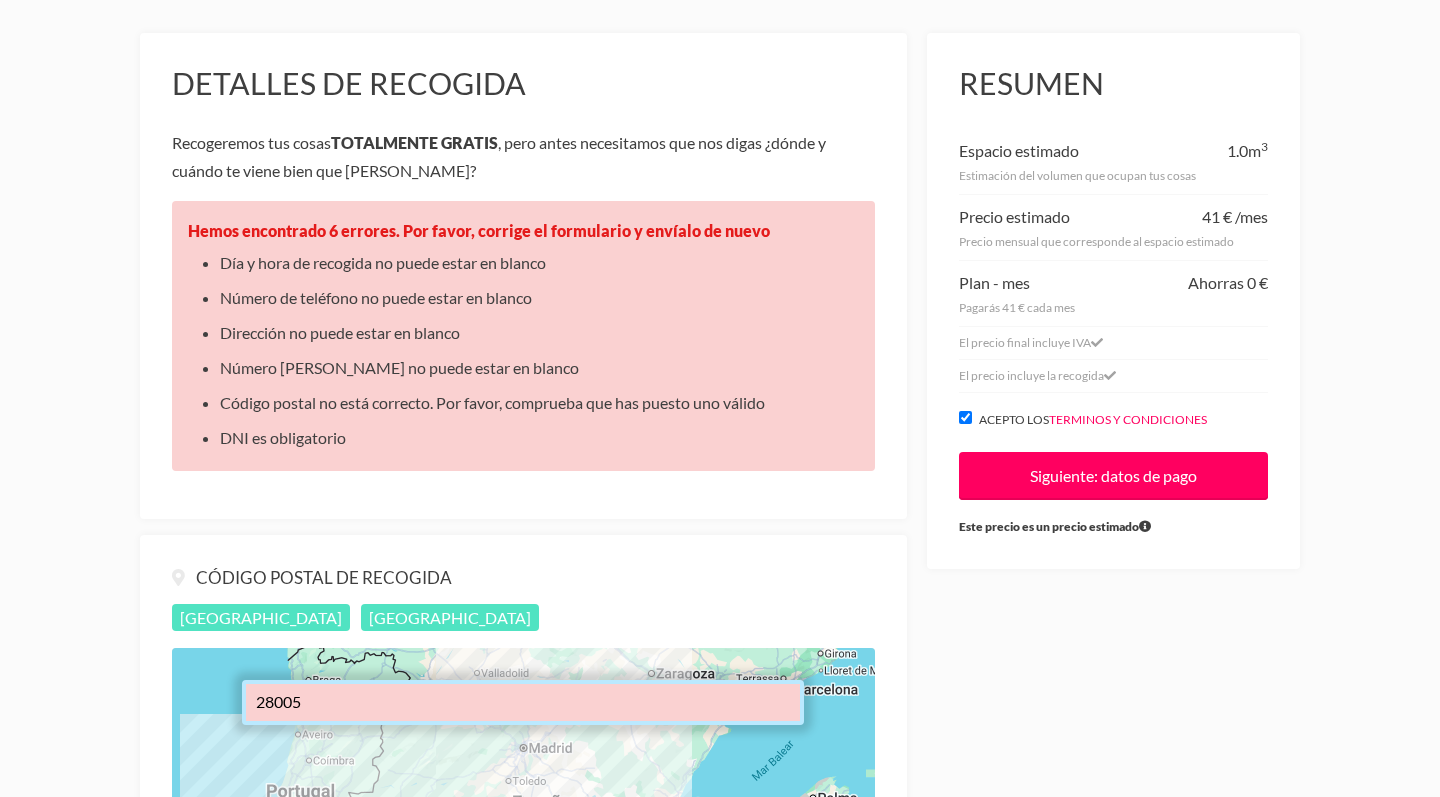 scroll, scrollTop: 83, scrollLeft: 0, axis: vertical 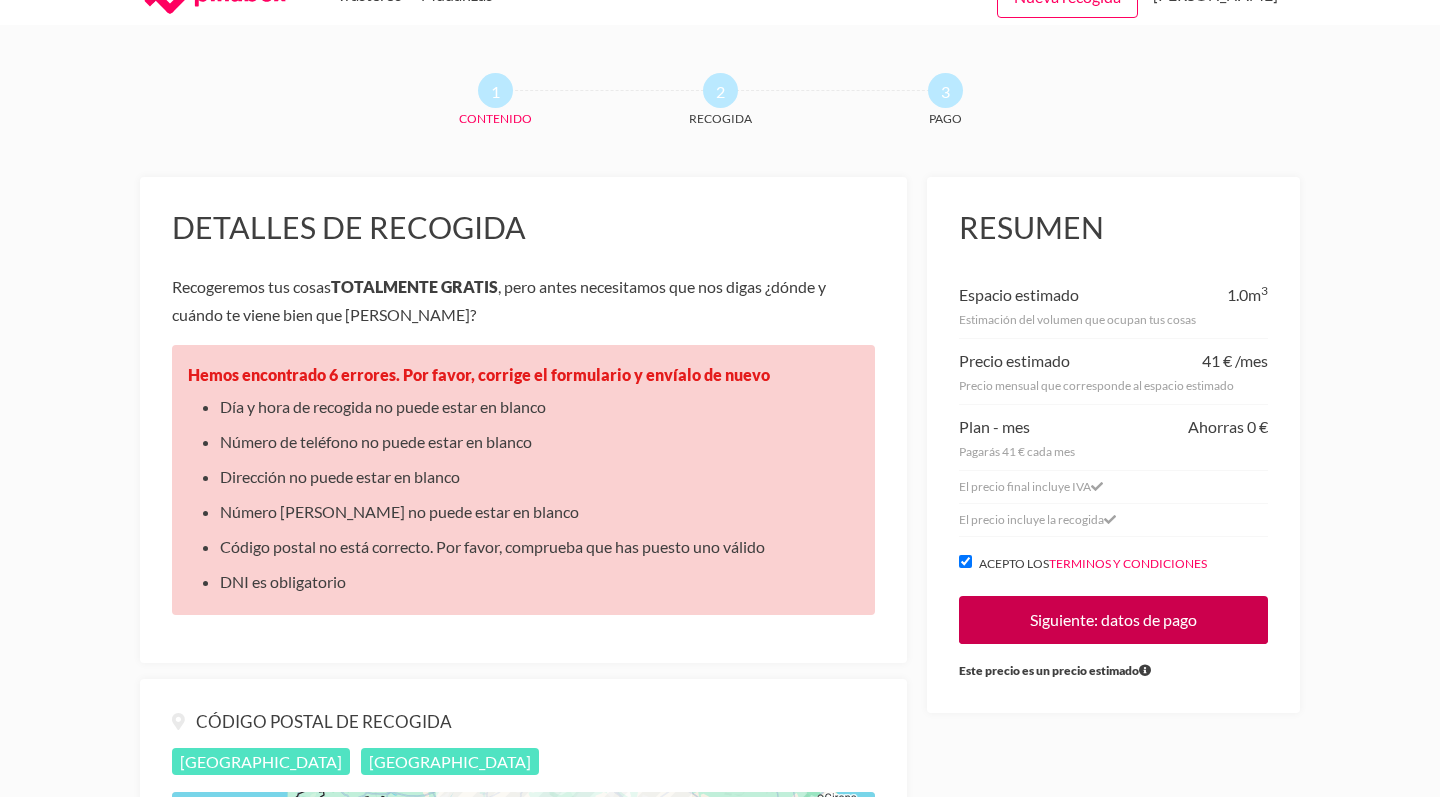 type on "silvia moreira" 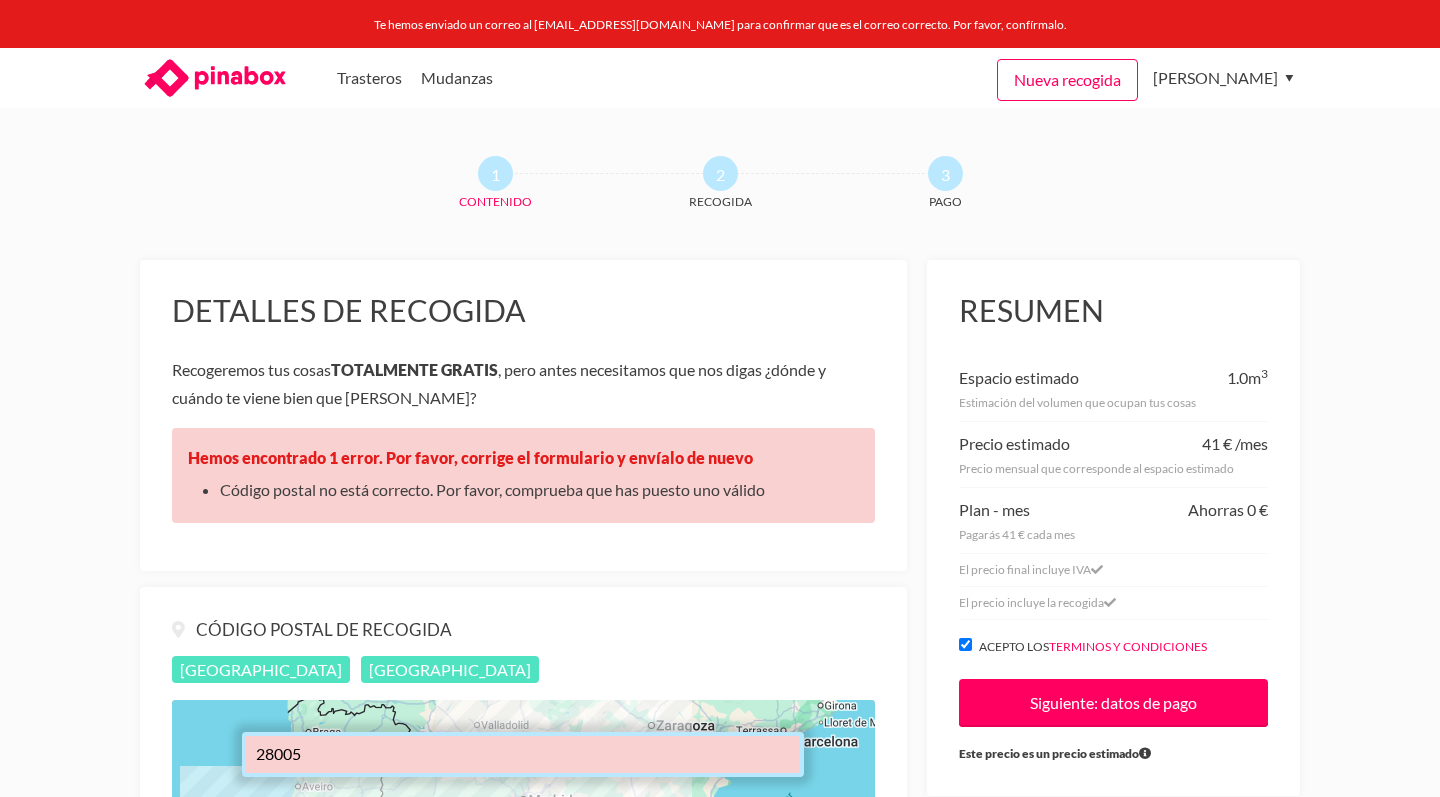 scroll, scrollTop: 0, scrollLeft: 0, axis: both 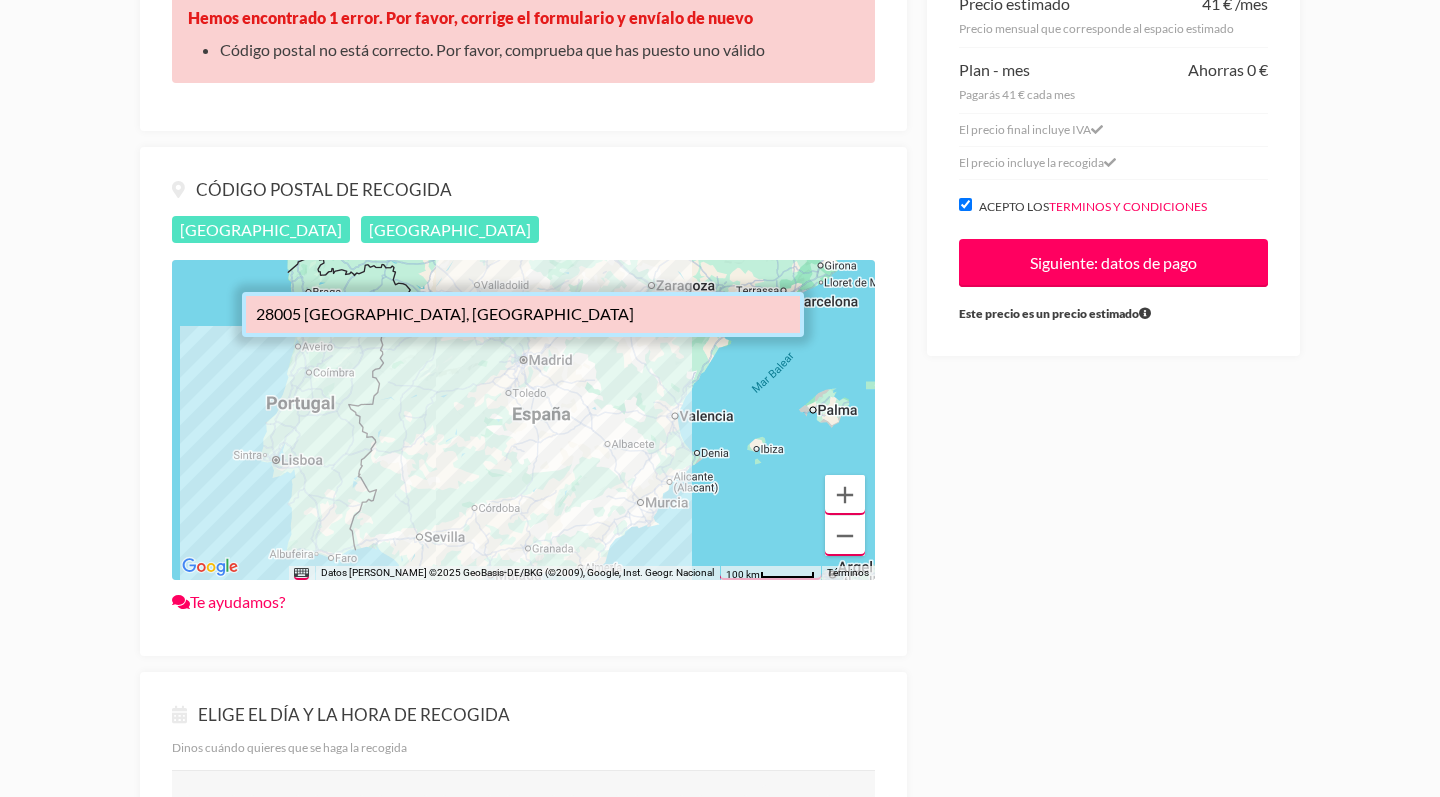 type on "28005" 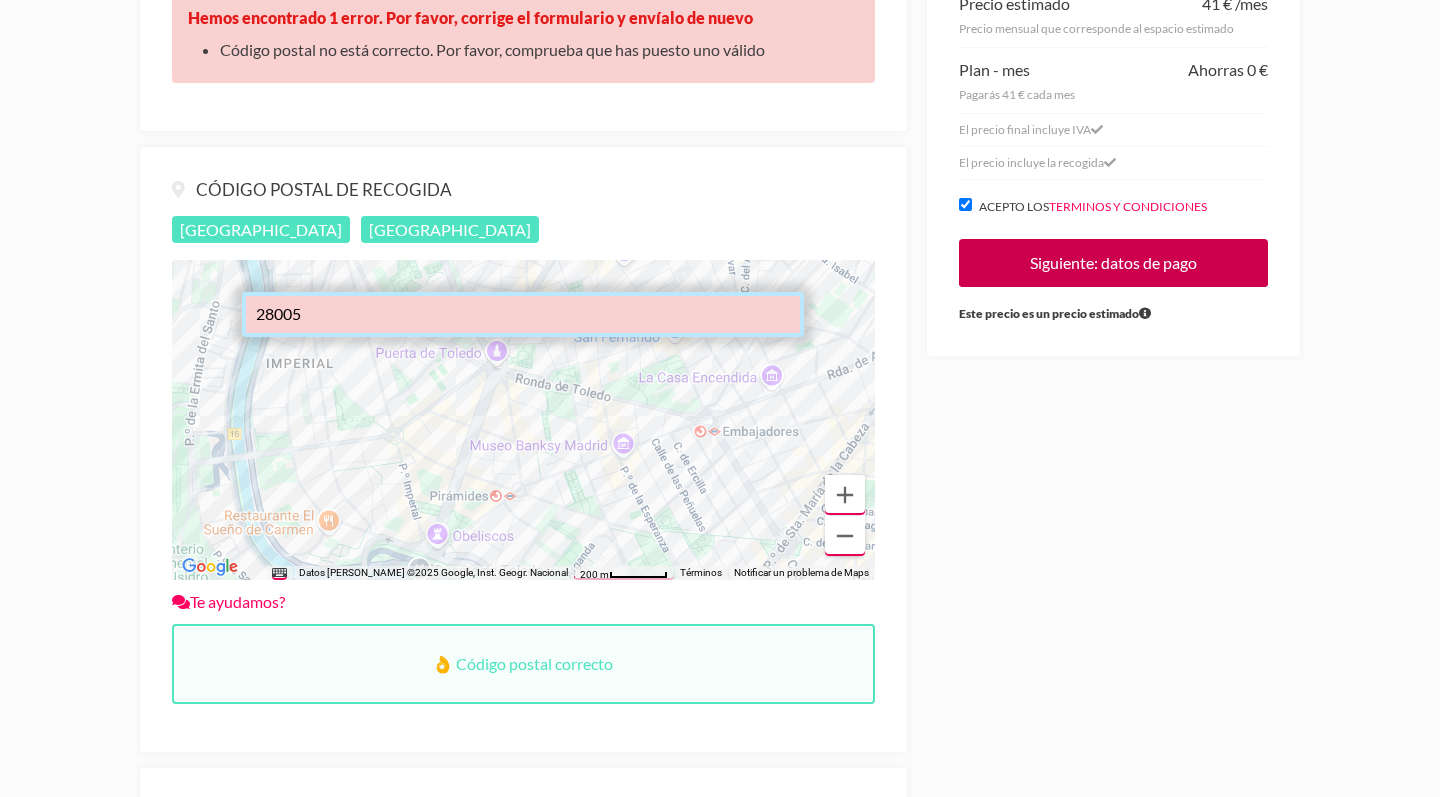 click on "Siguiente: datos de pago" at bounding box center [1113, 263] 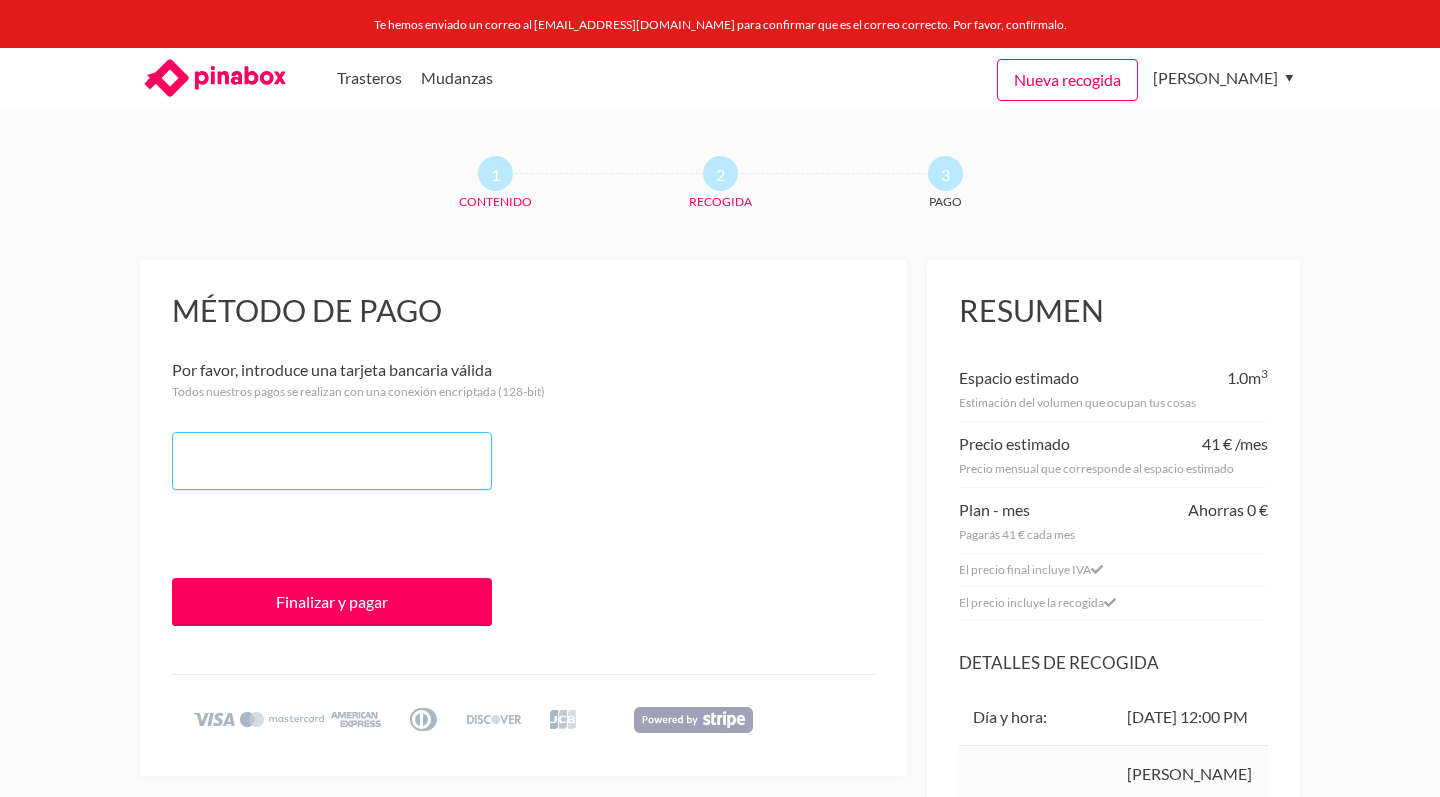 scroll, scrollTop: 0, scrollLeft: 0, axis: both 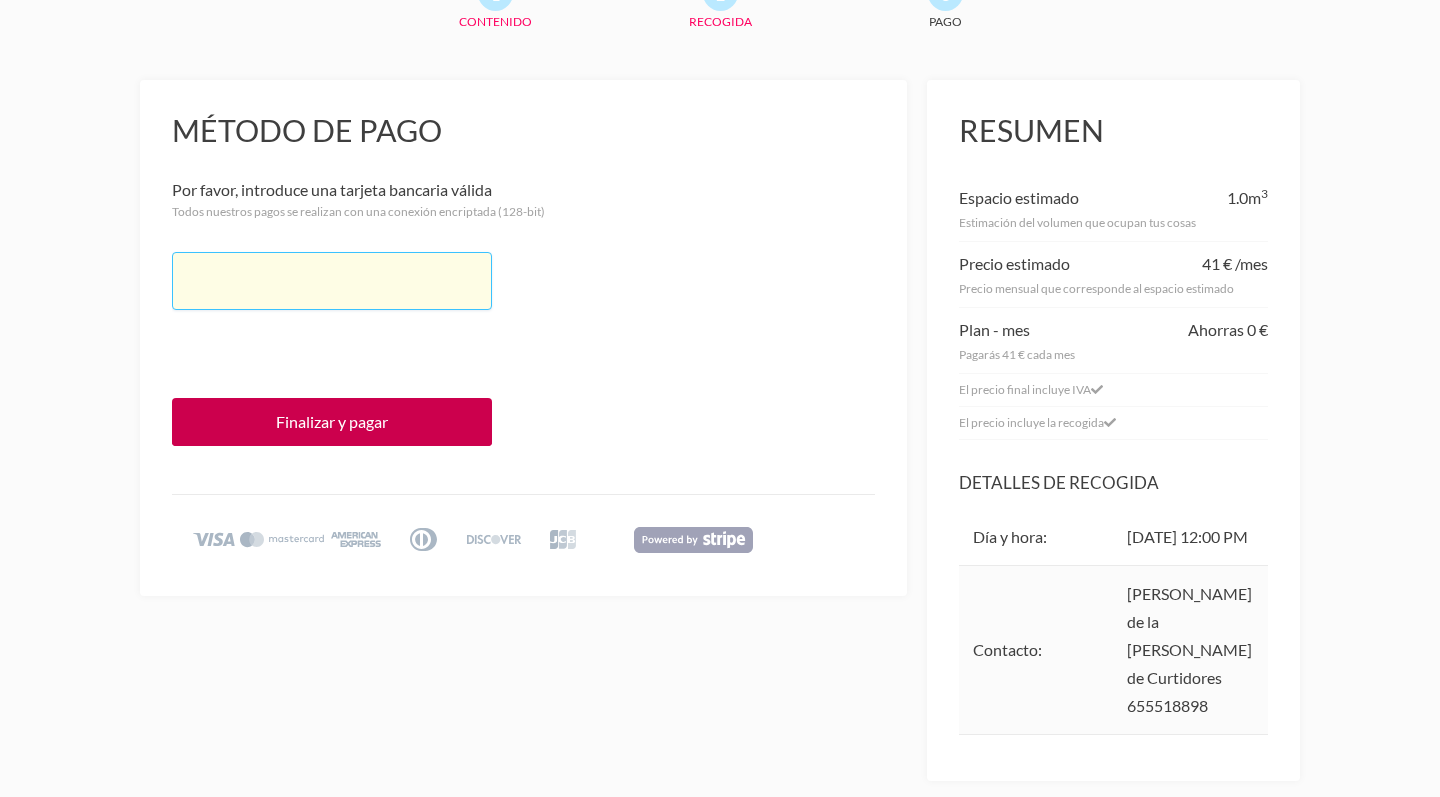 click on "Finalizar y pagar" at bounding box center [332, 422] 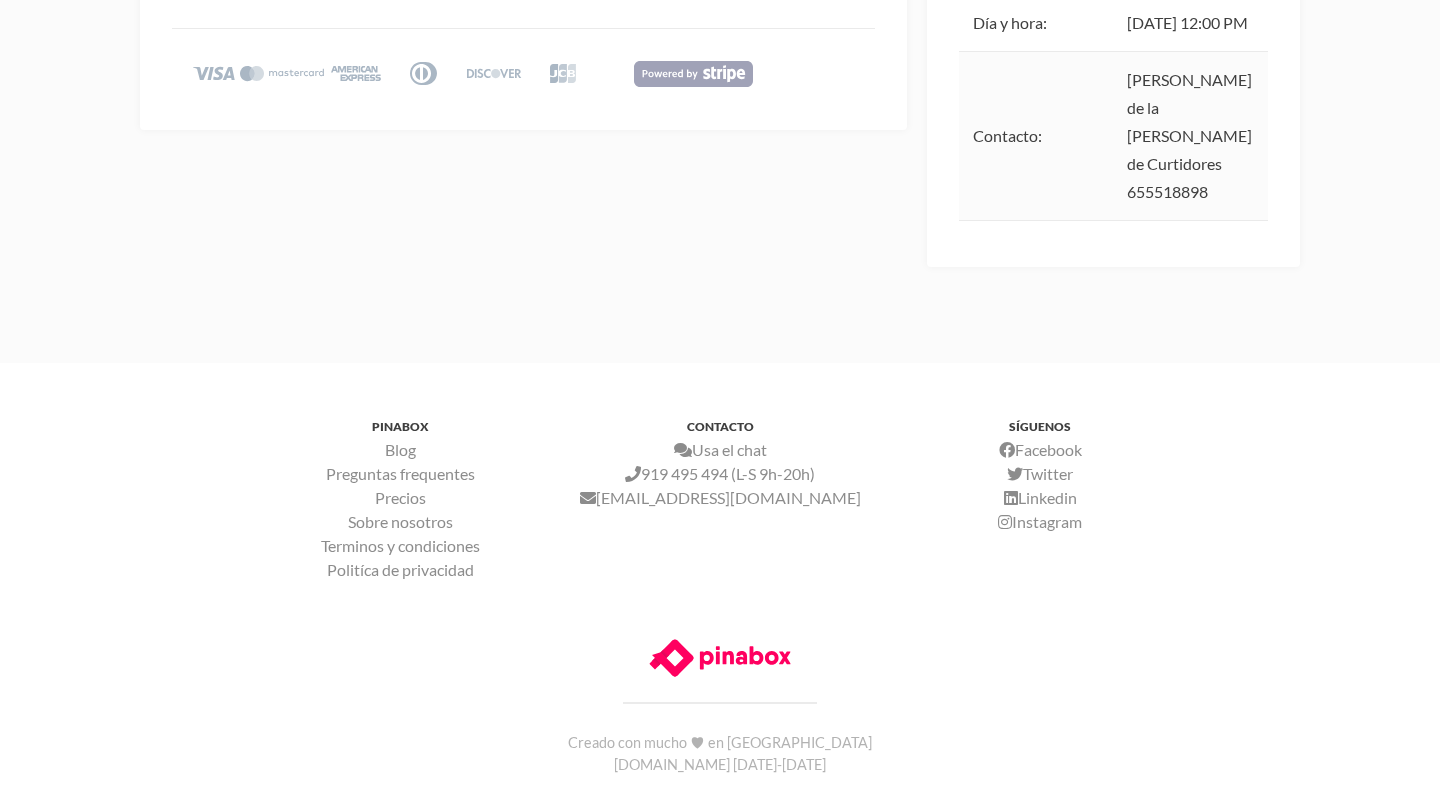 scroll, scrollTop: 717, scrollLeft: 0, axis: vertical 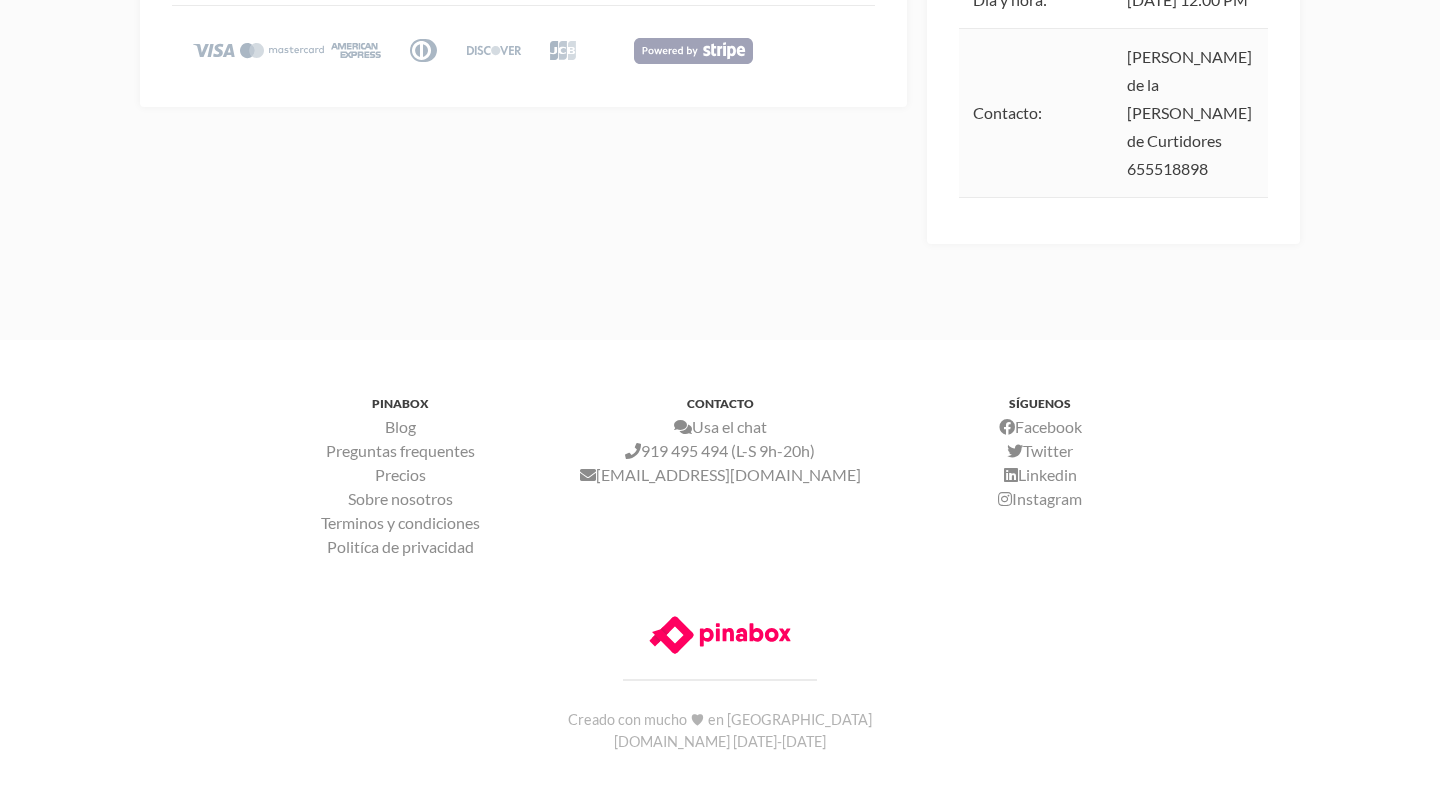 click on "Te hemos enviado un correo al s.moreiracouso@gmail.com para confirmar que es el correo correcto. Por favor, confírmalo.
Trasteros
Mudanzas
MENU
Nueva recogida
silvia
Mi trastero
Recogidas
Devoluciones
Métodos de pago
Mi perfil
Salir
1
Contenido
2
Recogida
3
Pago
Método de pago
Por favor, introduce una tarjeta bancaria válida
Todos nuestros pagos se realizan con una conexión encriptada (128-bit)
😬 Ha habido problemas con la autenticación.  Vuelve a intentarlo de nuevo o prueba con otra tarjeta
Estamos conectando con tu banco
Por favor, no abandones esta página
Finalizar y pagar
Resumen
Espacio estimado
1.0m 3
Estimación del volumen que ocupan tus cosas
Precio estimado" at bounding box center [720, -319] 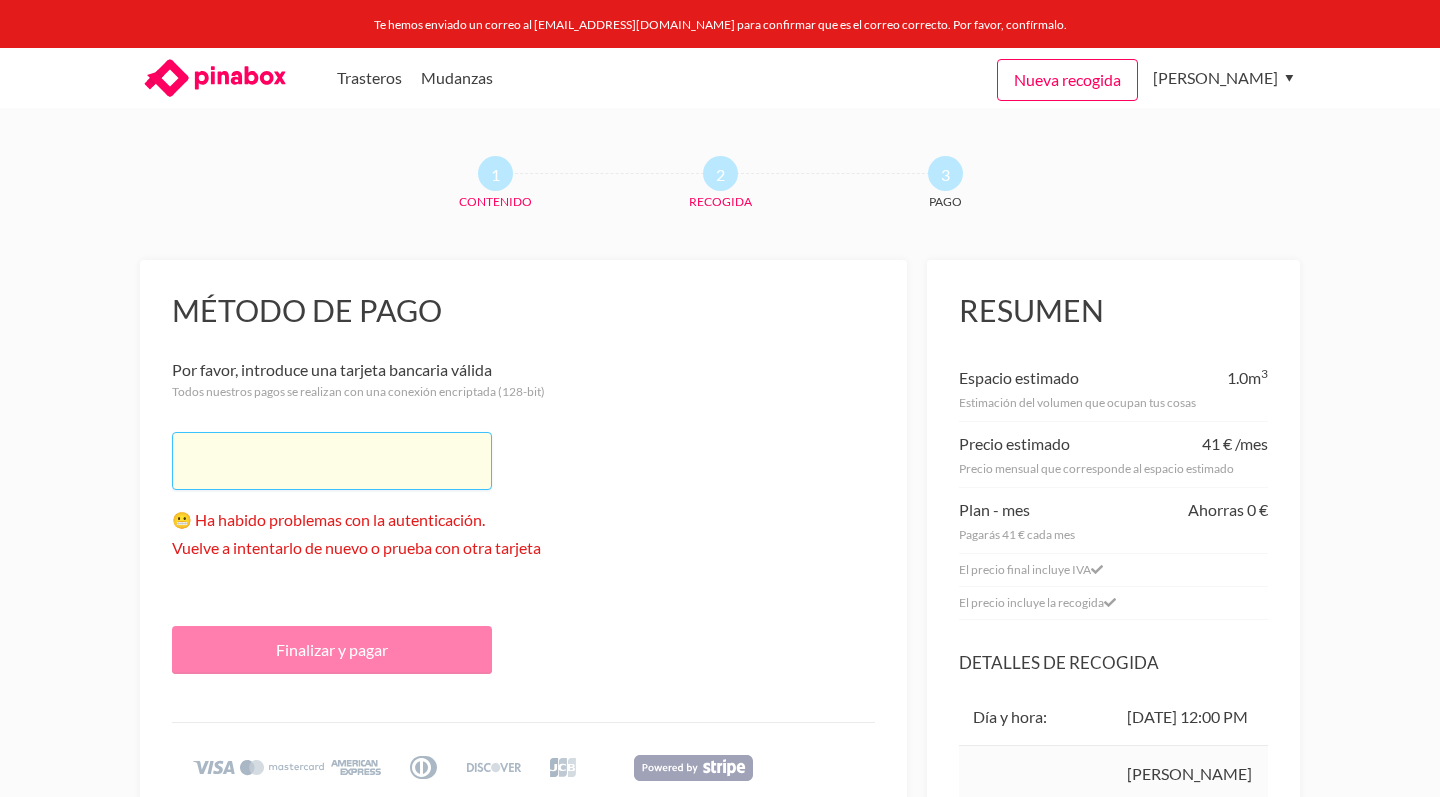 scroll, scrollTop: 0, scrollLeft: 0, axis: both 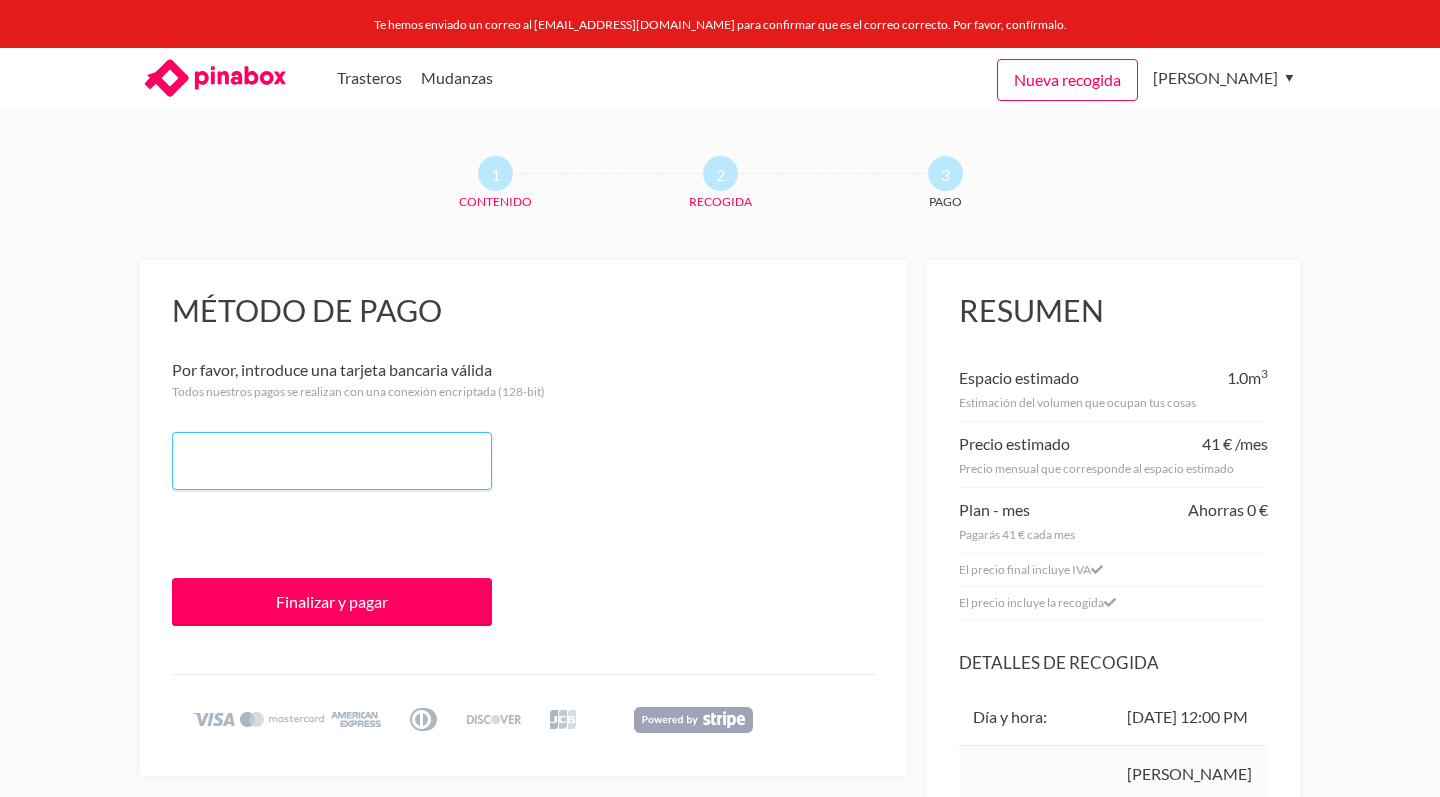 click on "Estamos conectando con tu banco
Por favor, no abandones esta página" at bounding box center (523, 465) 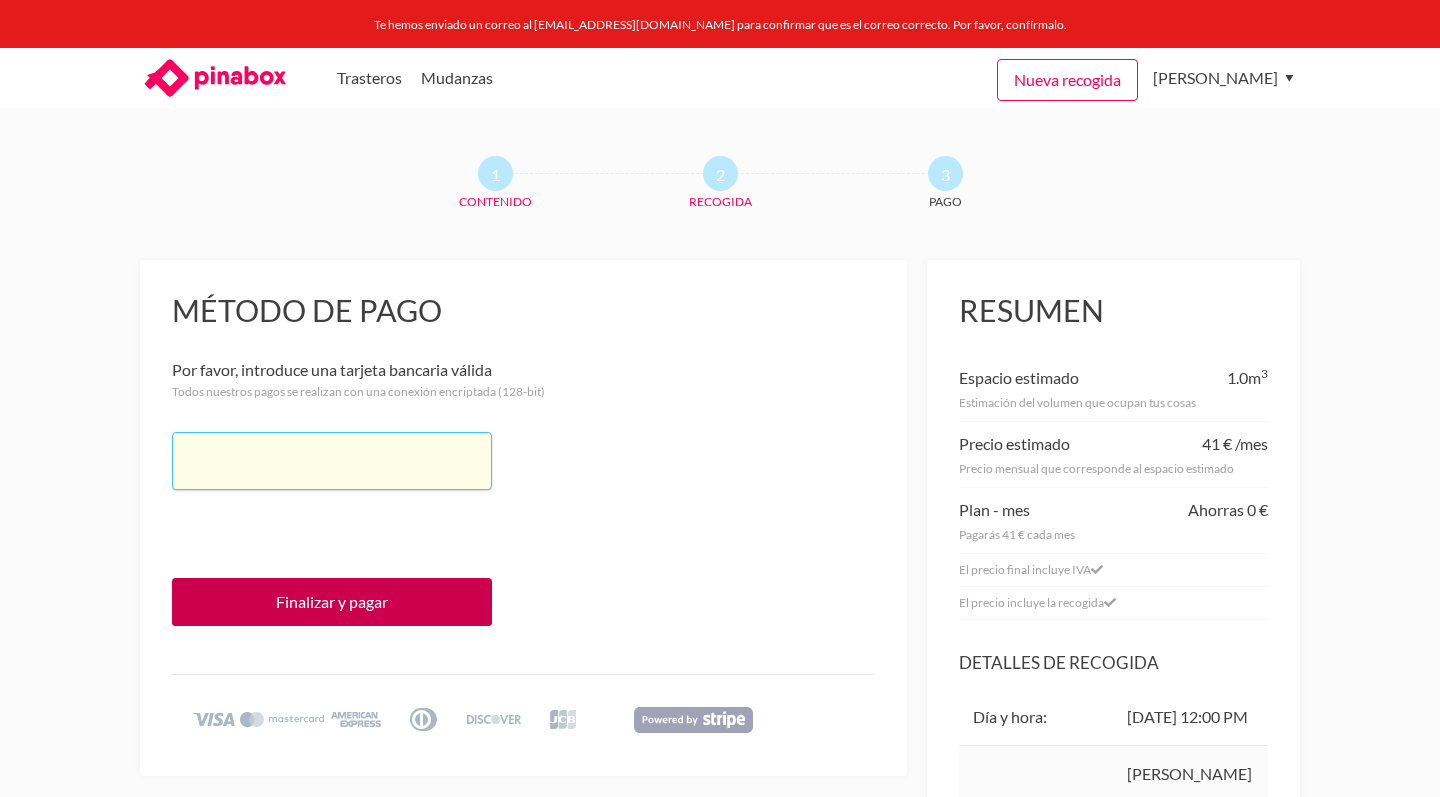 click on "Finalizar y pagar" at bounding box center (332, 602) 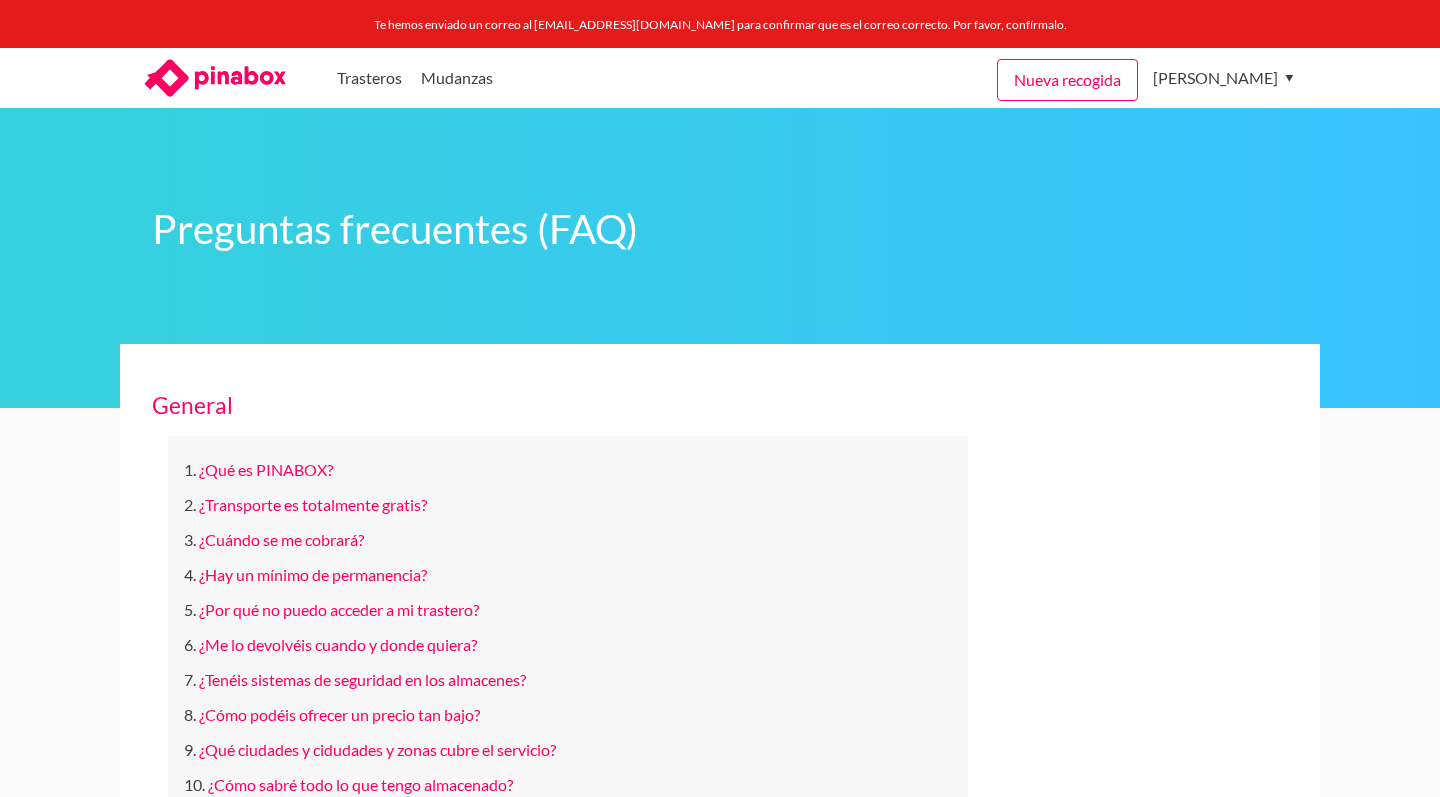 scroll, scrollTop: 0, scrollLeft: 0, axis: both 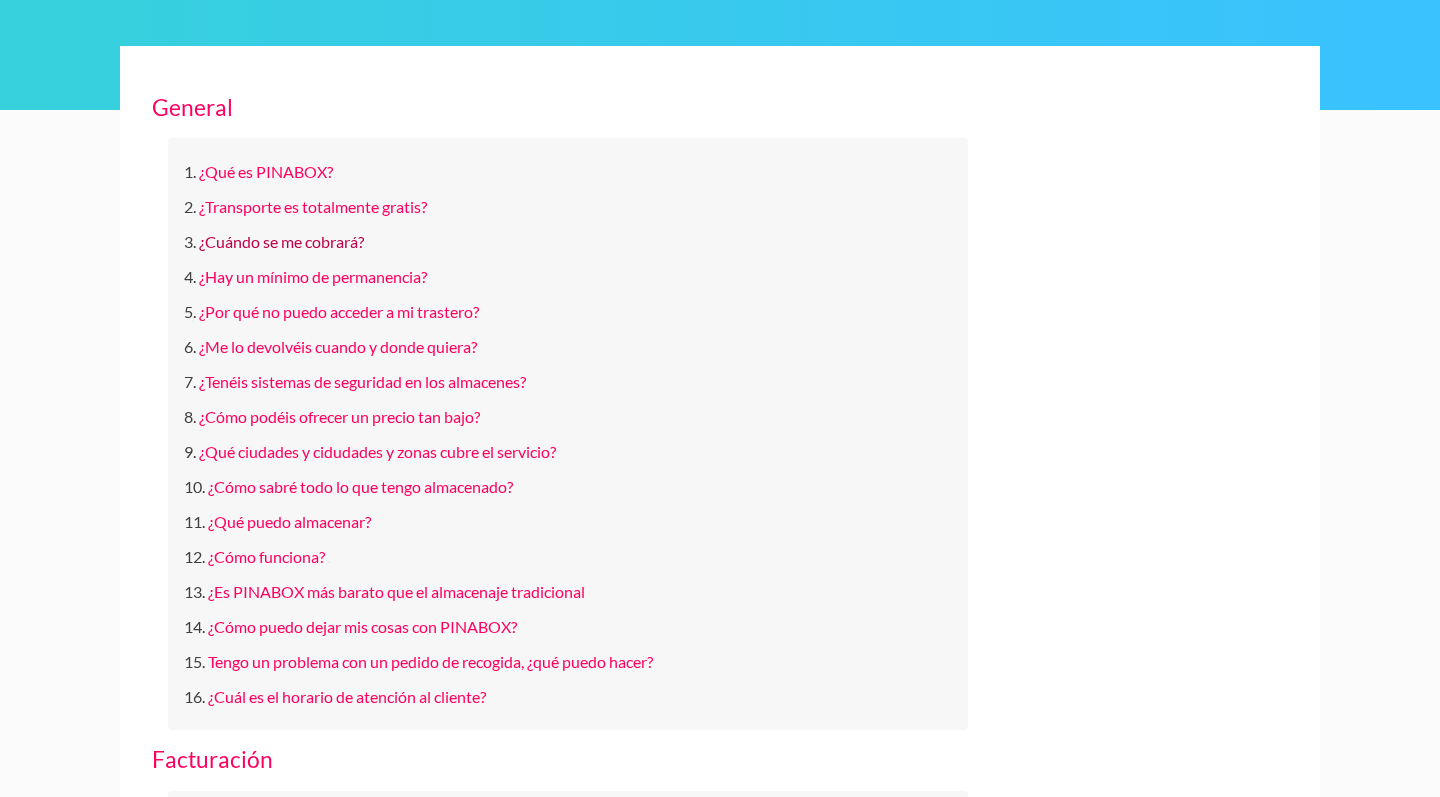 click on "¿Cuándo se me cobrará?" at bounding box center [281, 241] 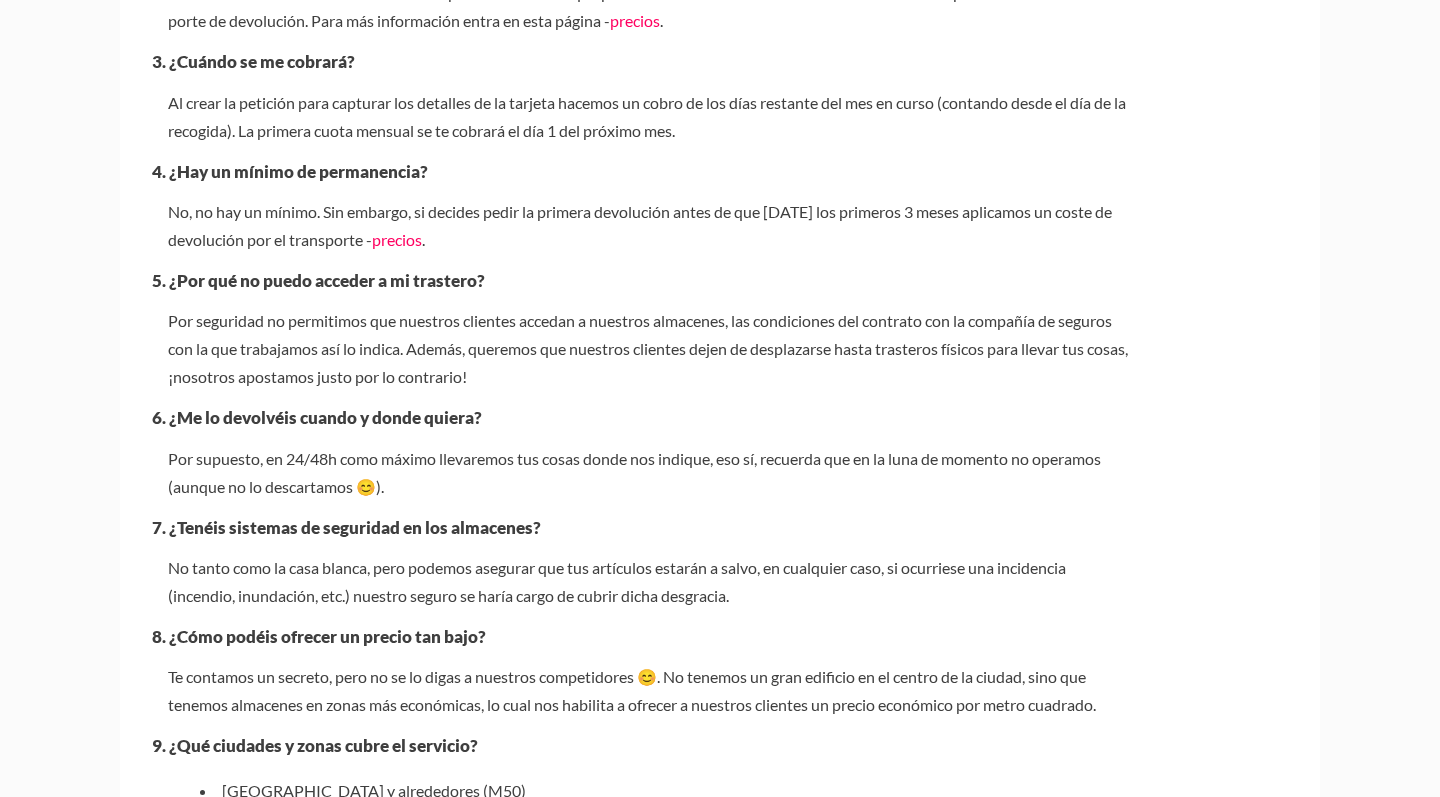 scroll, scrollTop: 1911, scrollLeft: 0, axis: vertical 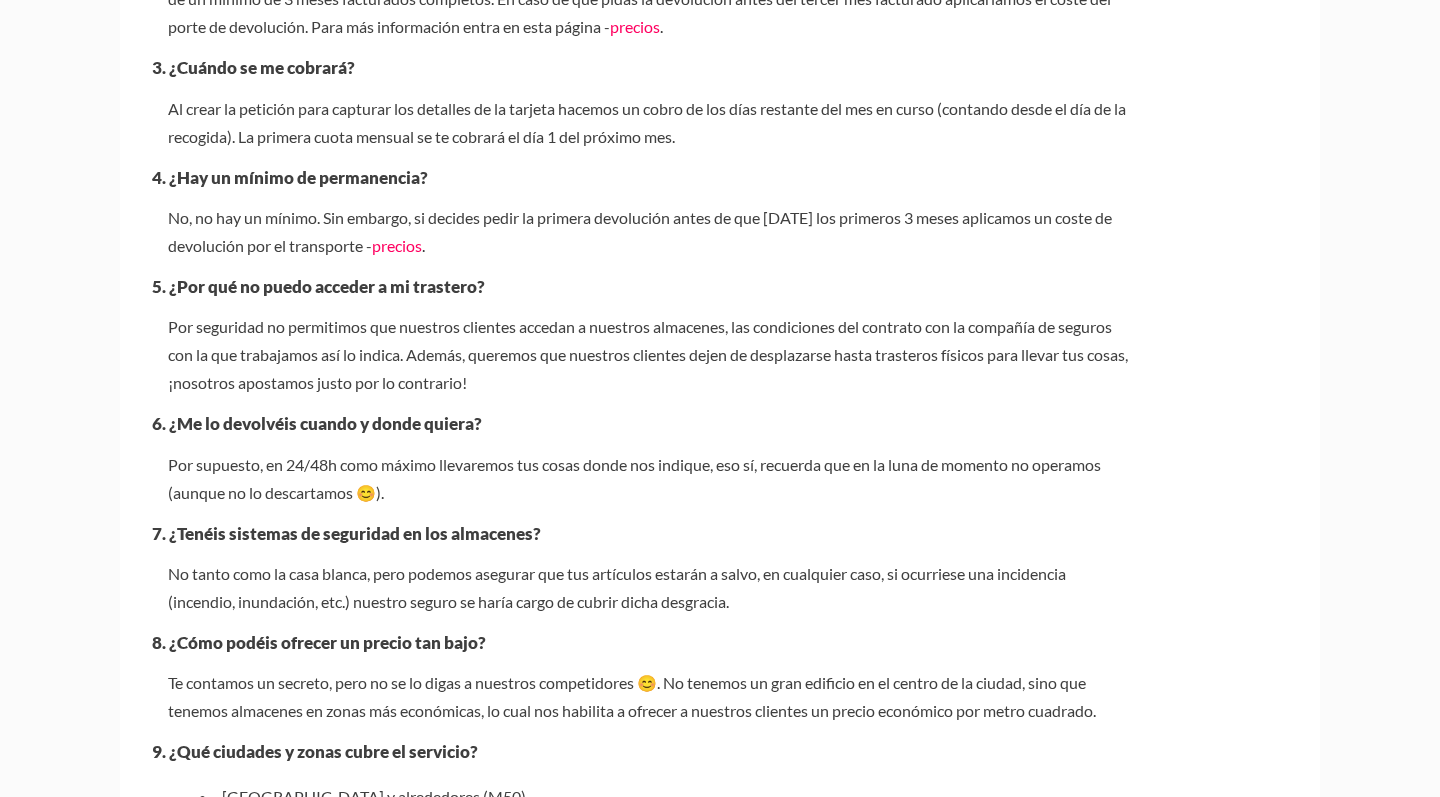 drag, startPoint x: 165, startPoint y: 142, endPoint x: 740, endPoint y: 125, distance: 575.2512 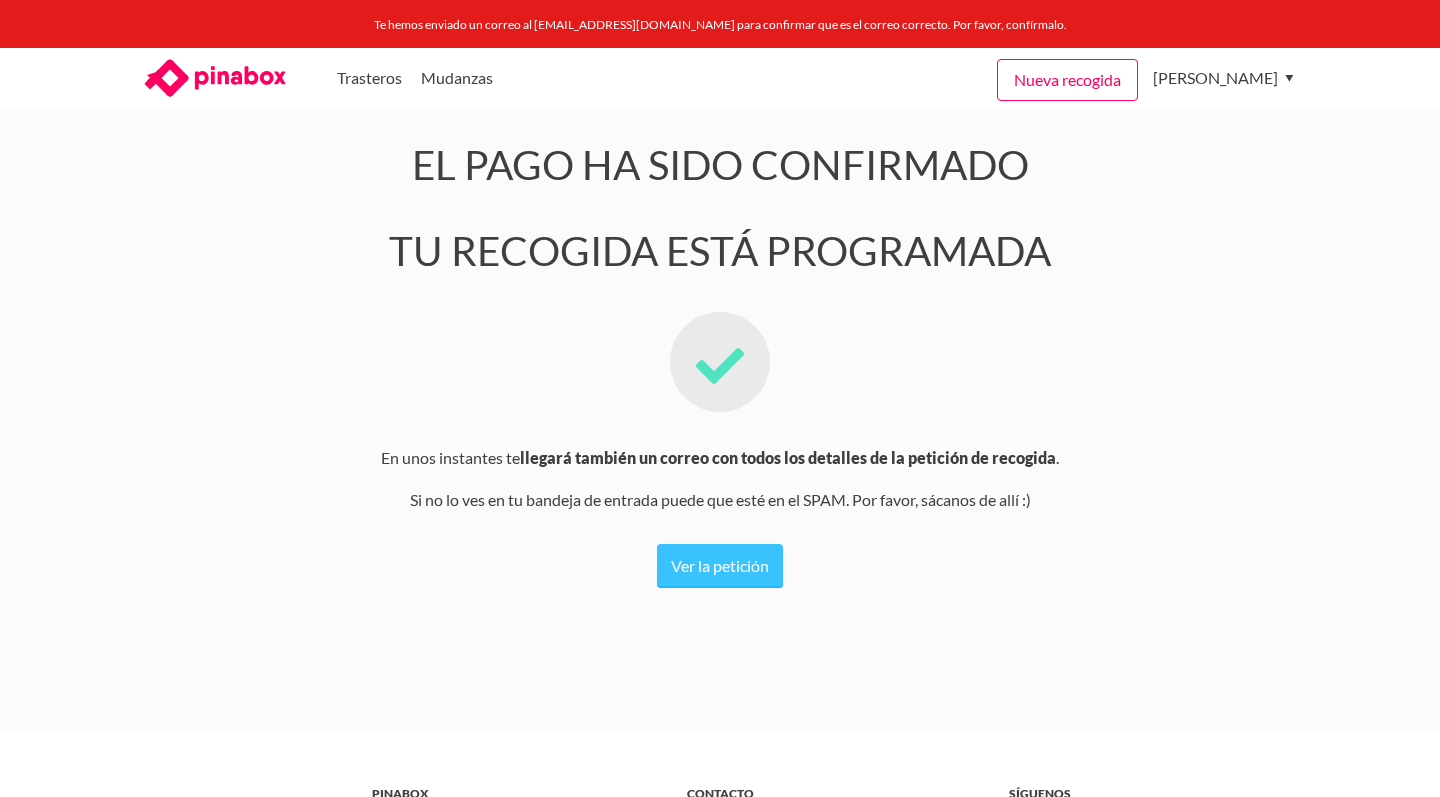 scroll, scrollTop: 0, scrollLeft: 0, axis: both 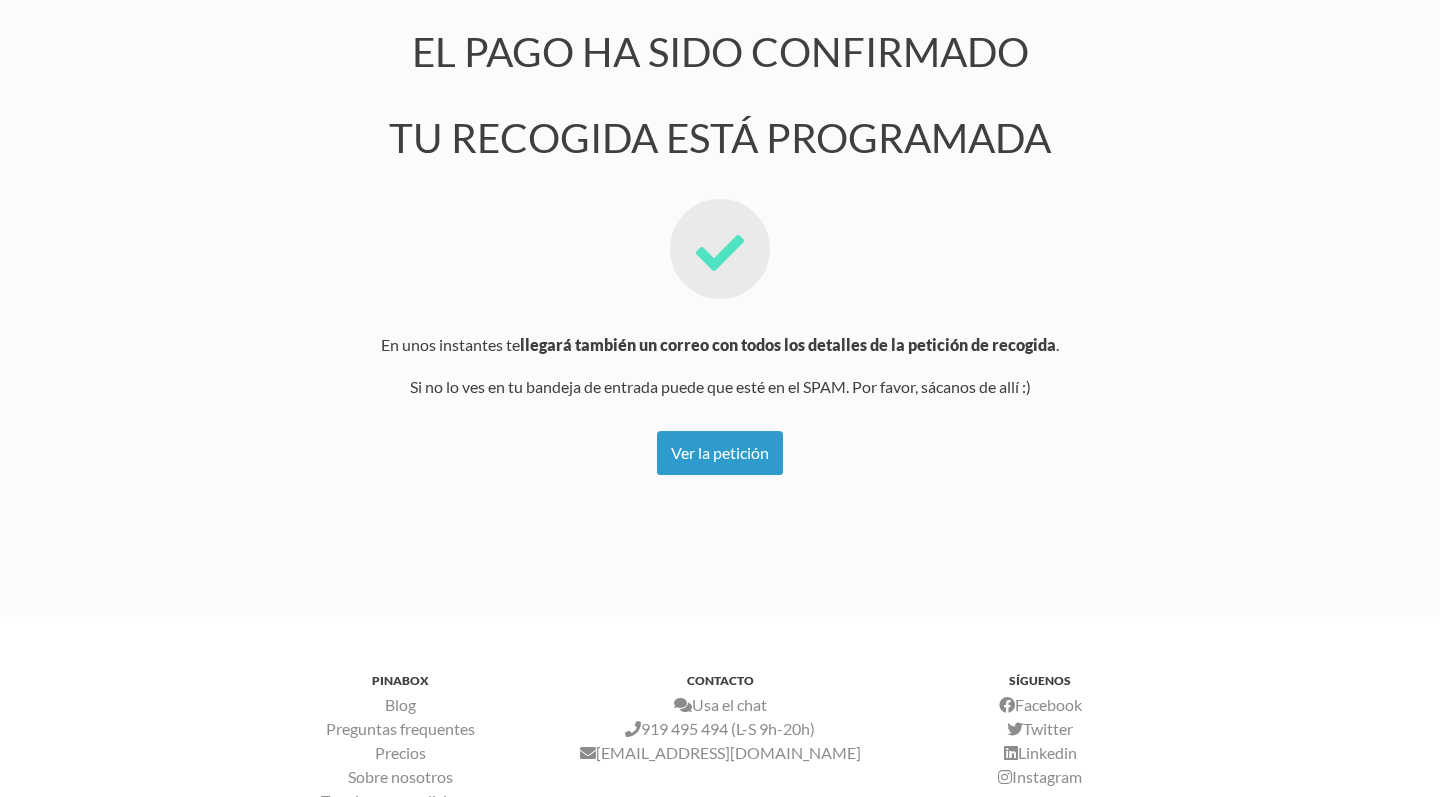 click on "Ver la petición" at bounding box center (720, 453) 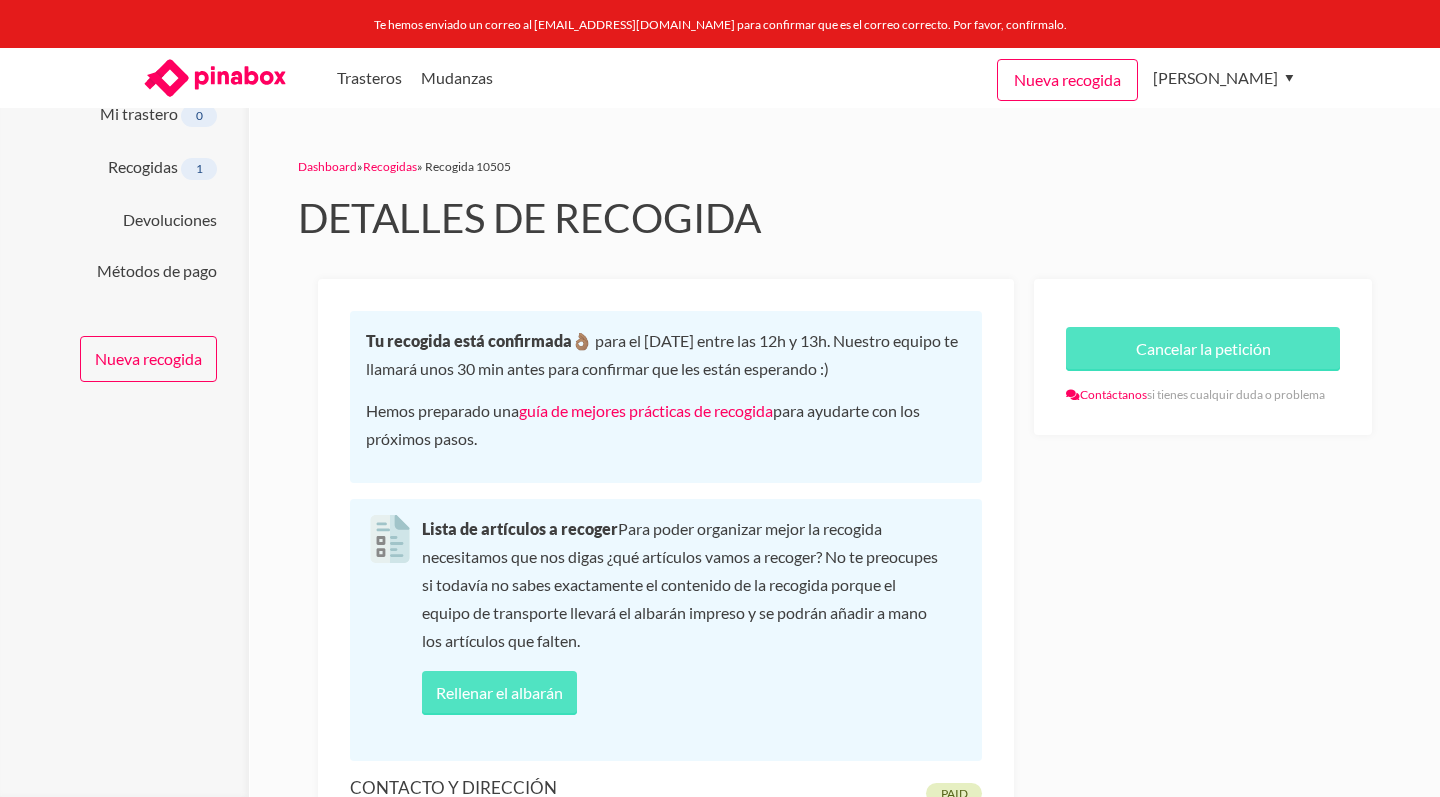 scroll, scrollTop: 0, scrollLeft: 0, axis: both 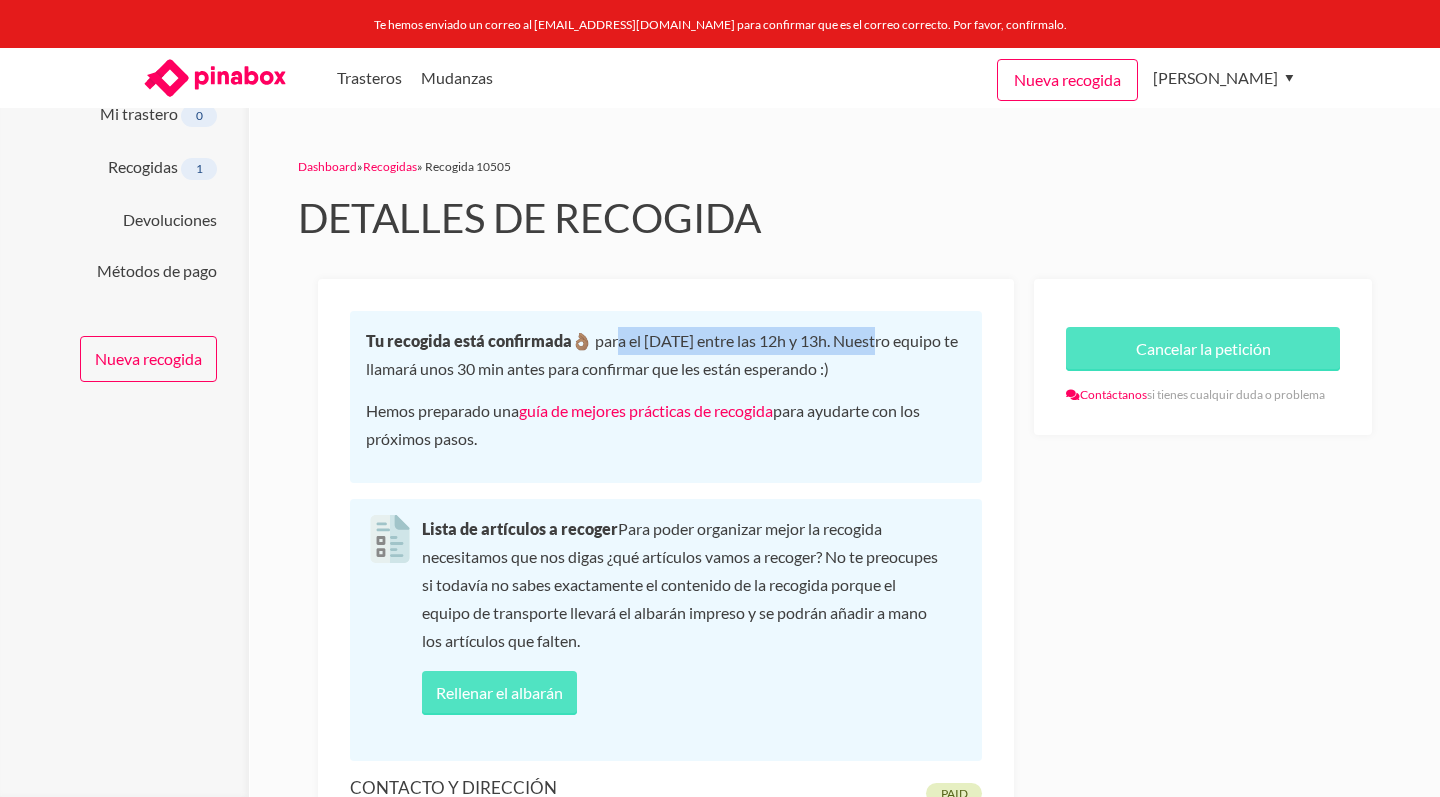 drag, startPoint x: 622, startPoint y: 341, endPoint x: 888, endPoint y: 341, distance: 266 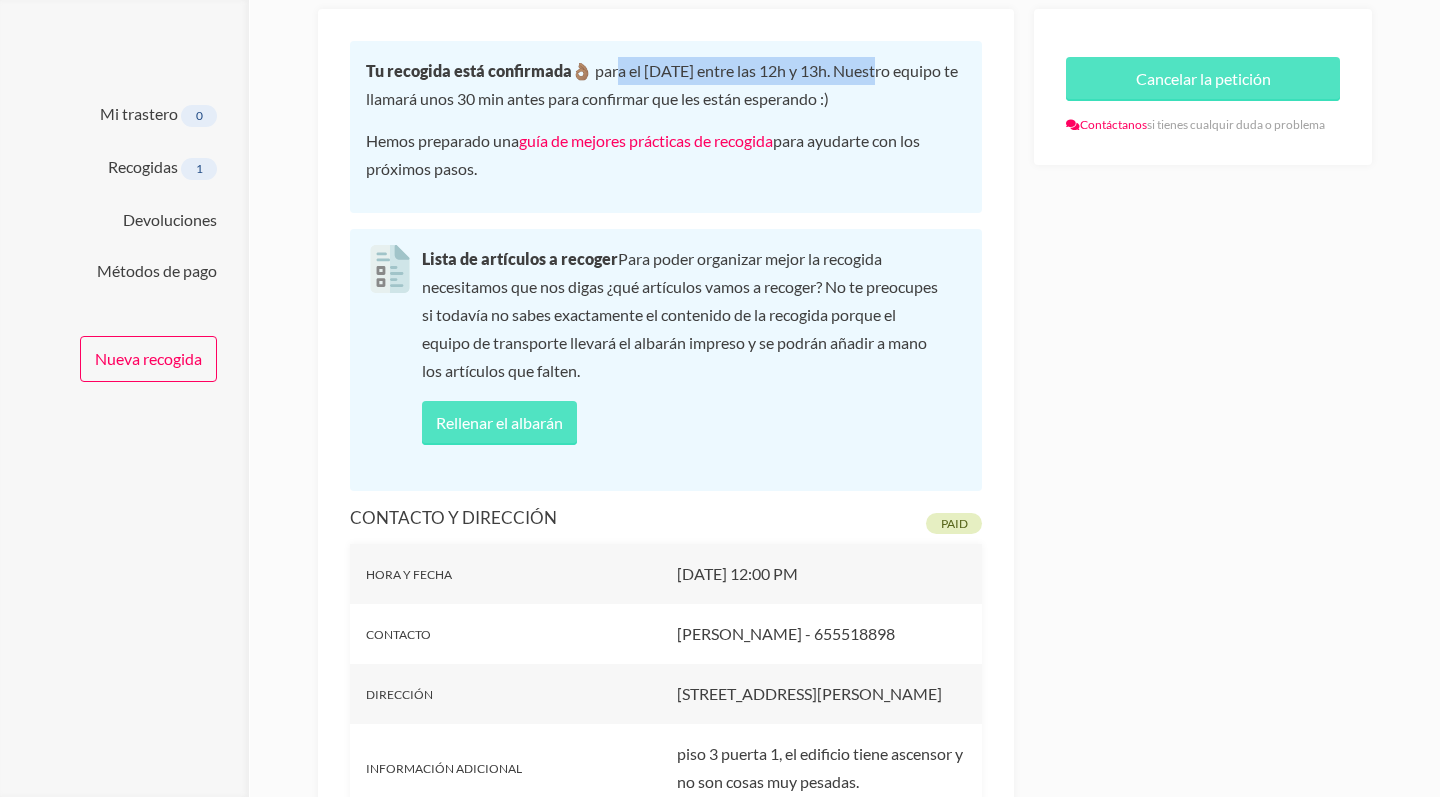 scroll, scrollTop: 257, scrollLeft: 0, axis: vertical 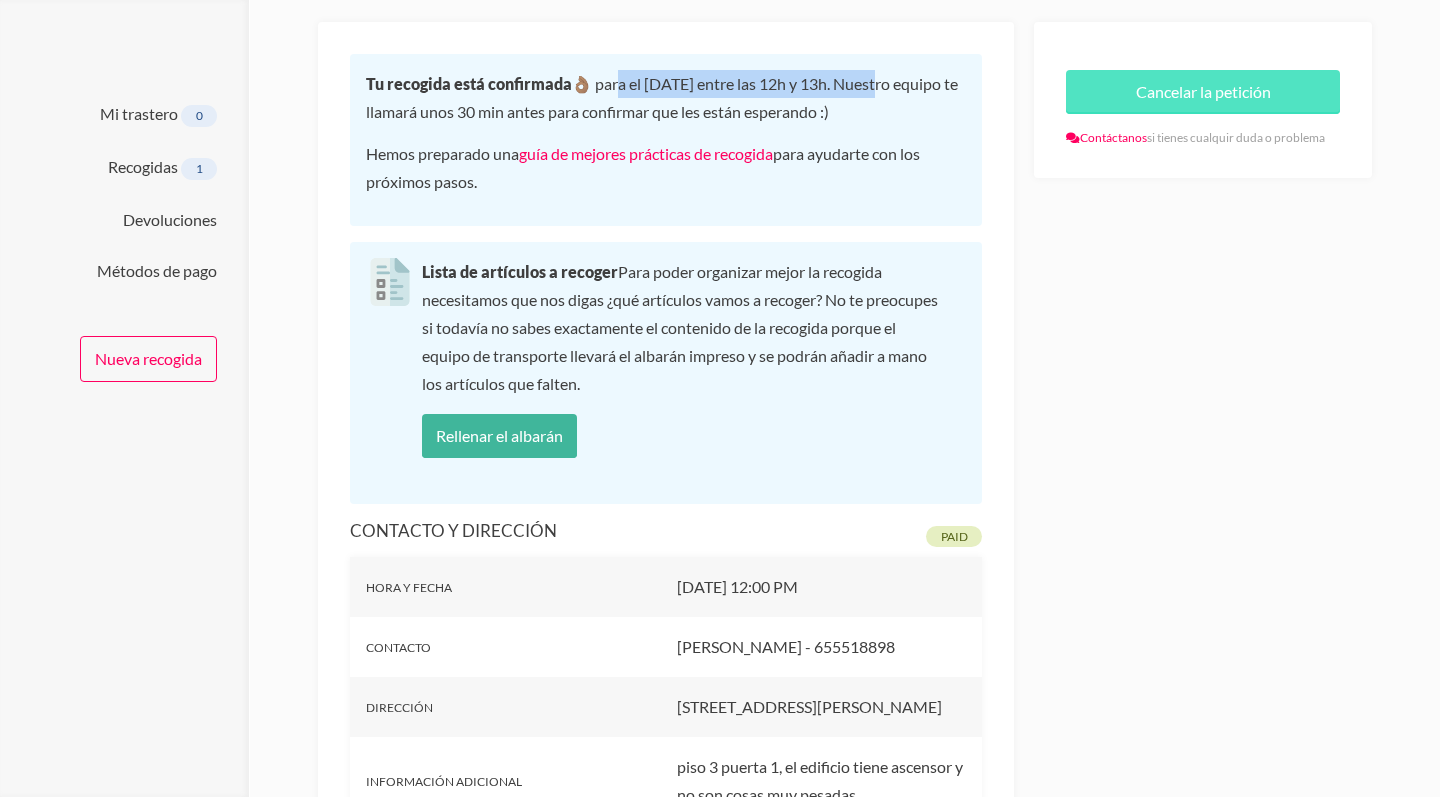 click on "Rellenar el albarán" at bounding box center [499, 436] 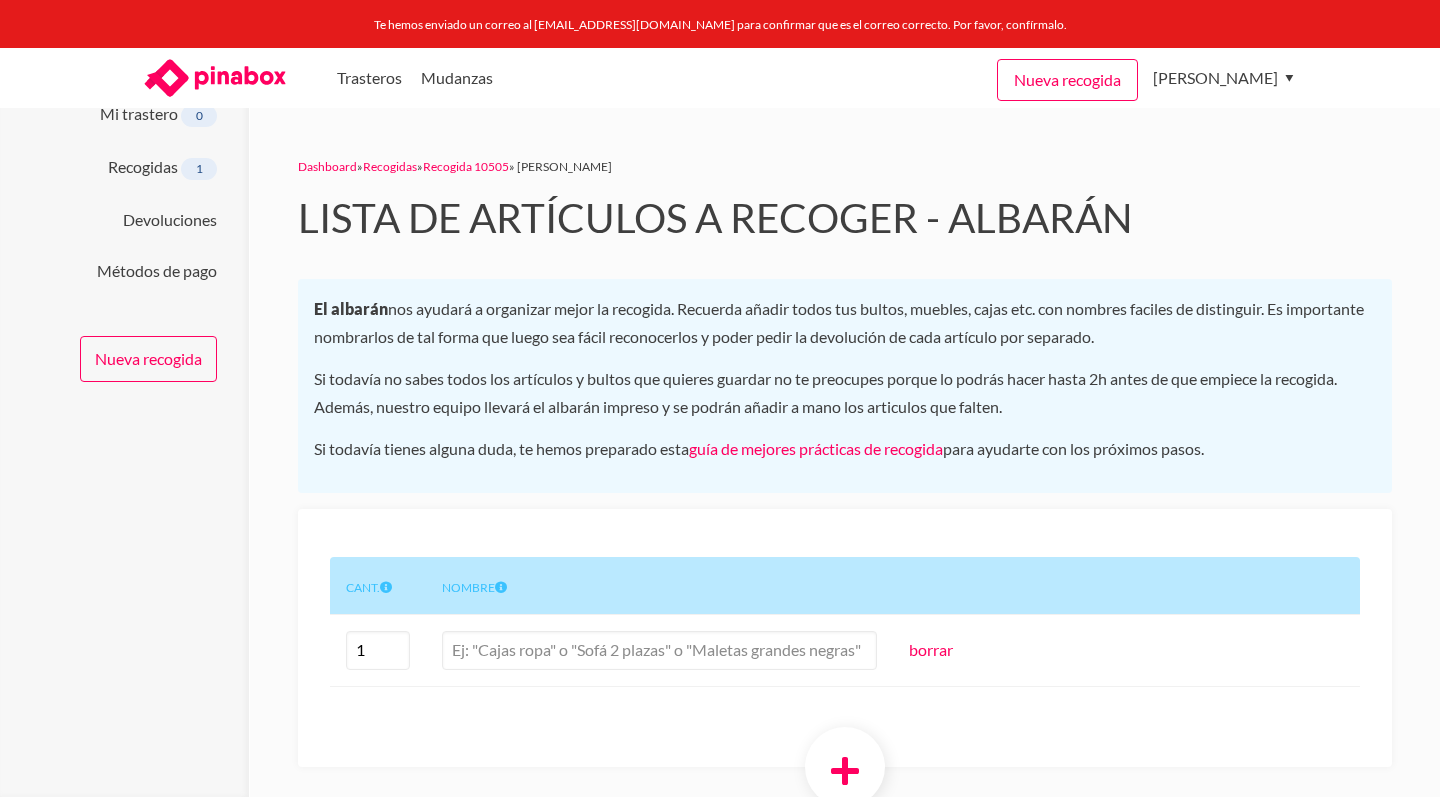 scroll, scrollTop: 0, scrollLeft: 0, axis: both 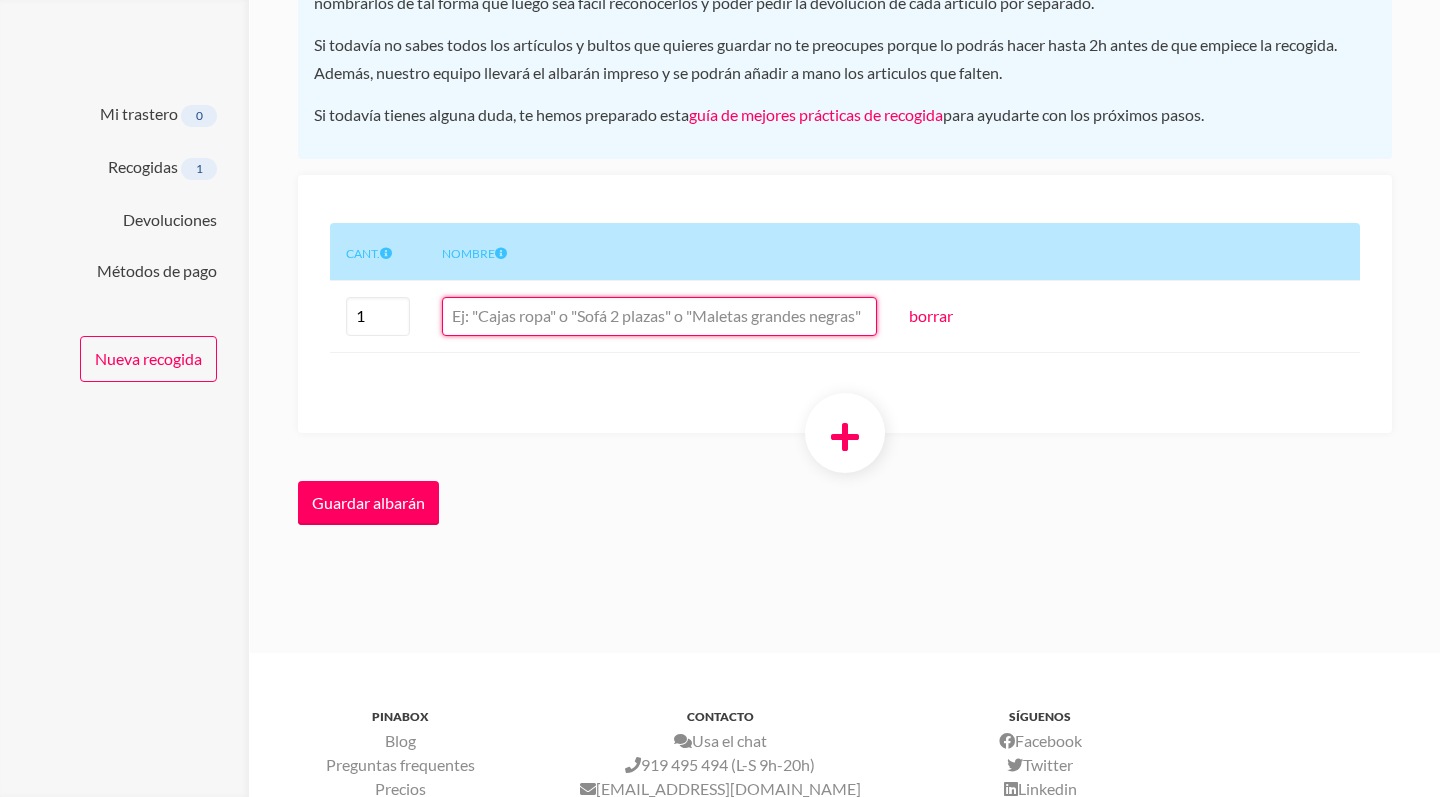 click at bounding box center (659, 316) 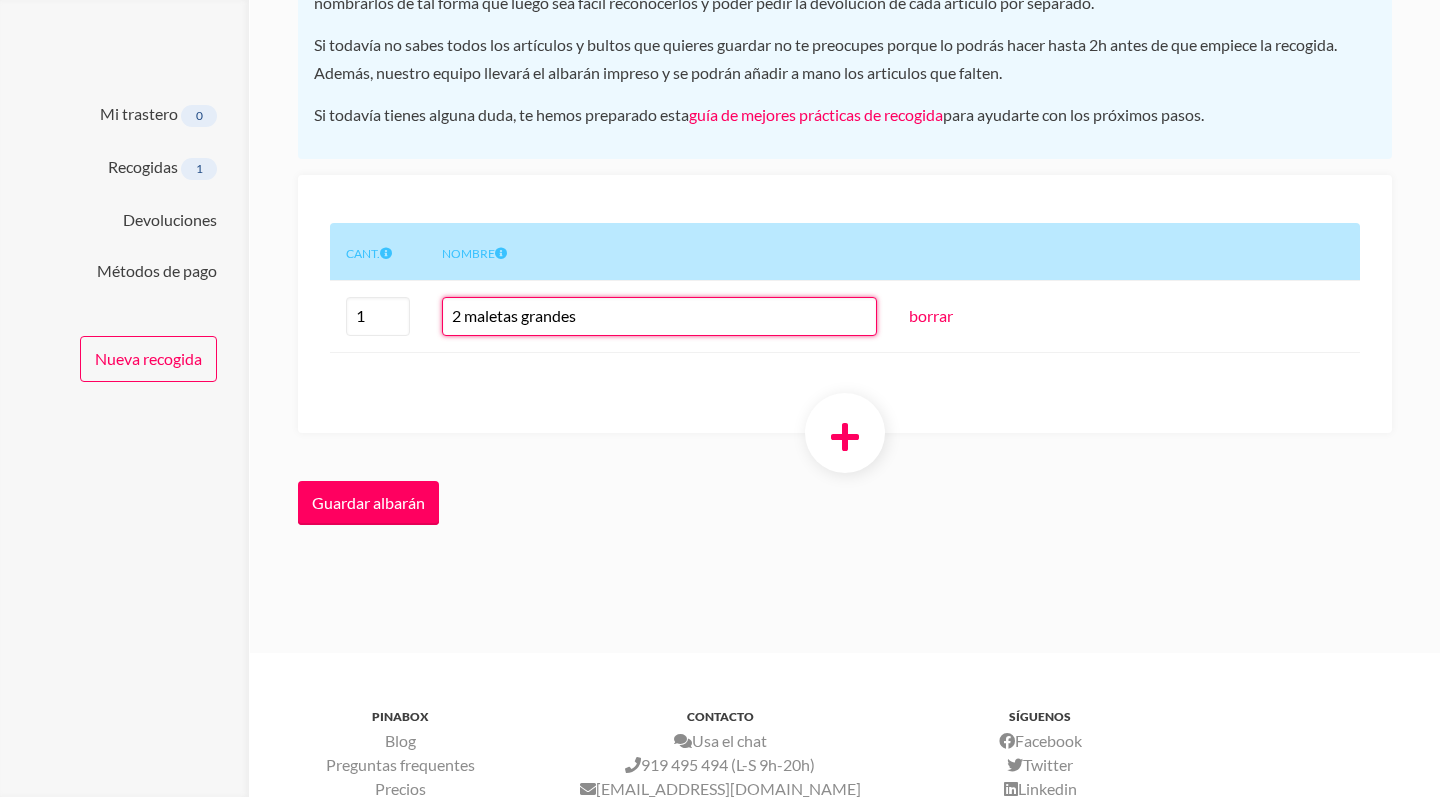 drag, startPoint x: 470, startPoint y: 316, endPoint x: 424, endPoint y: 316, distance: 46 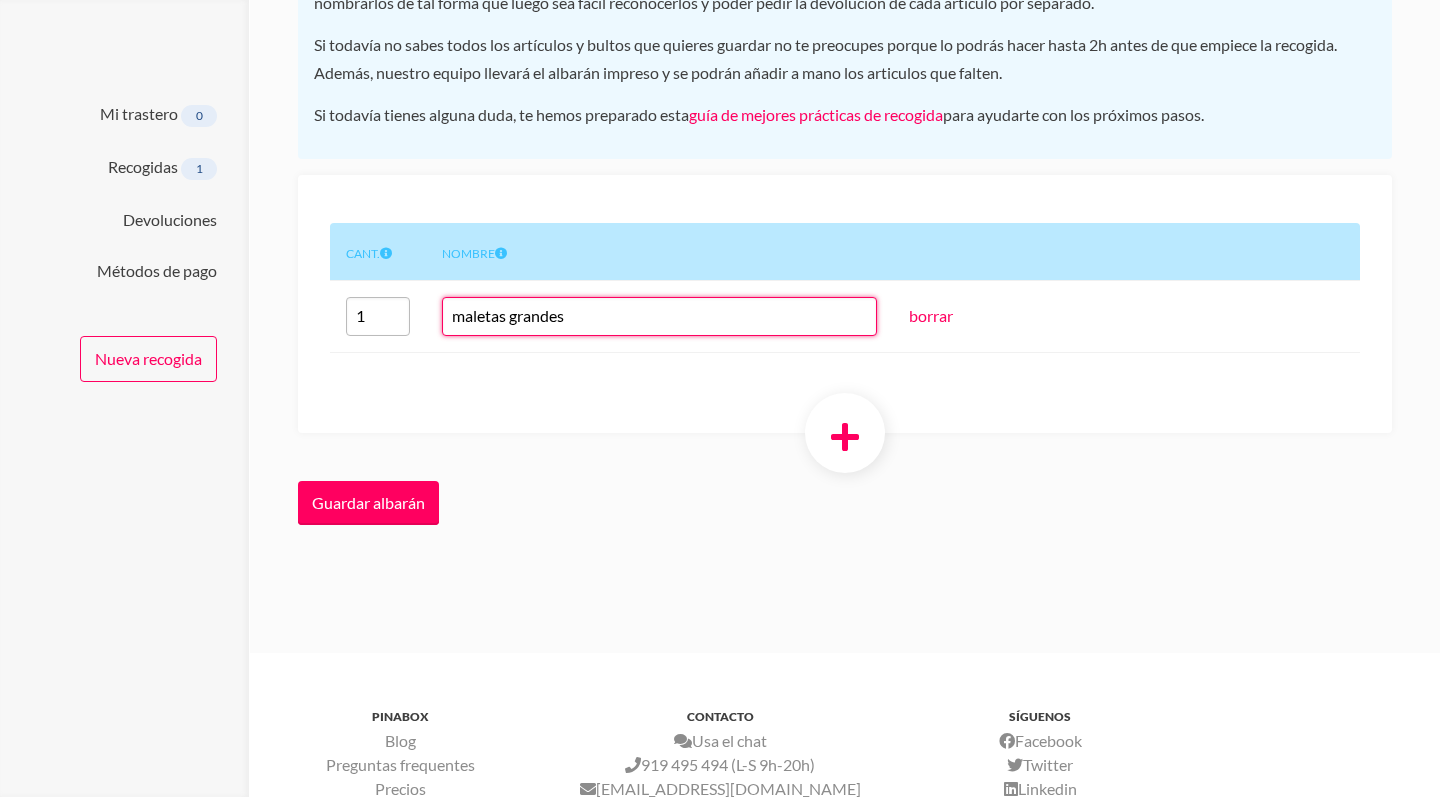 type on "maletas grandes" 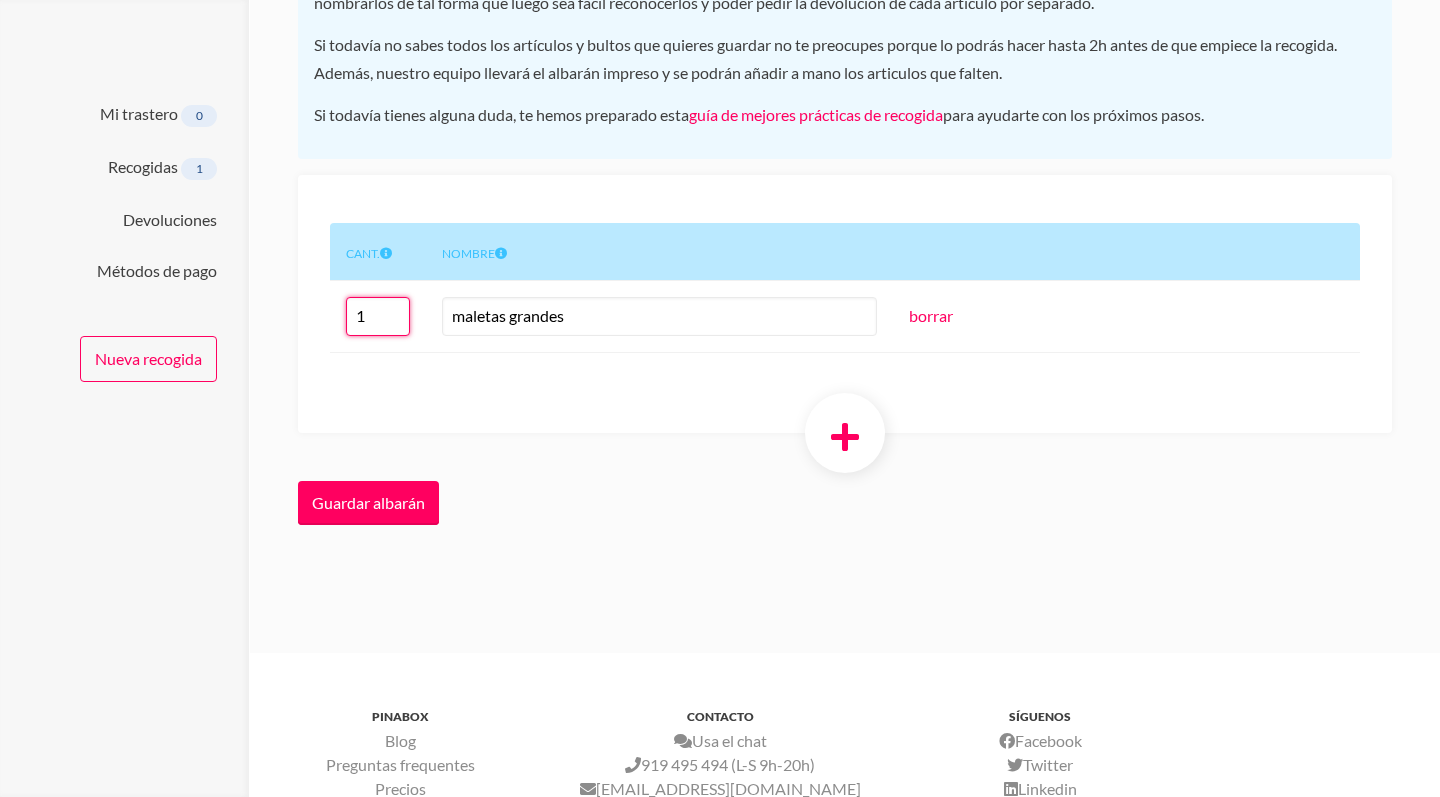 click on "1" at bounding box center [378, 316] 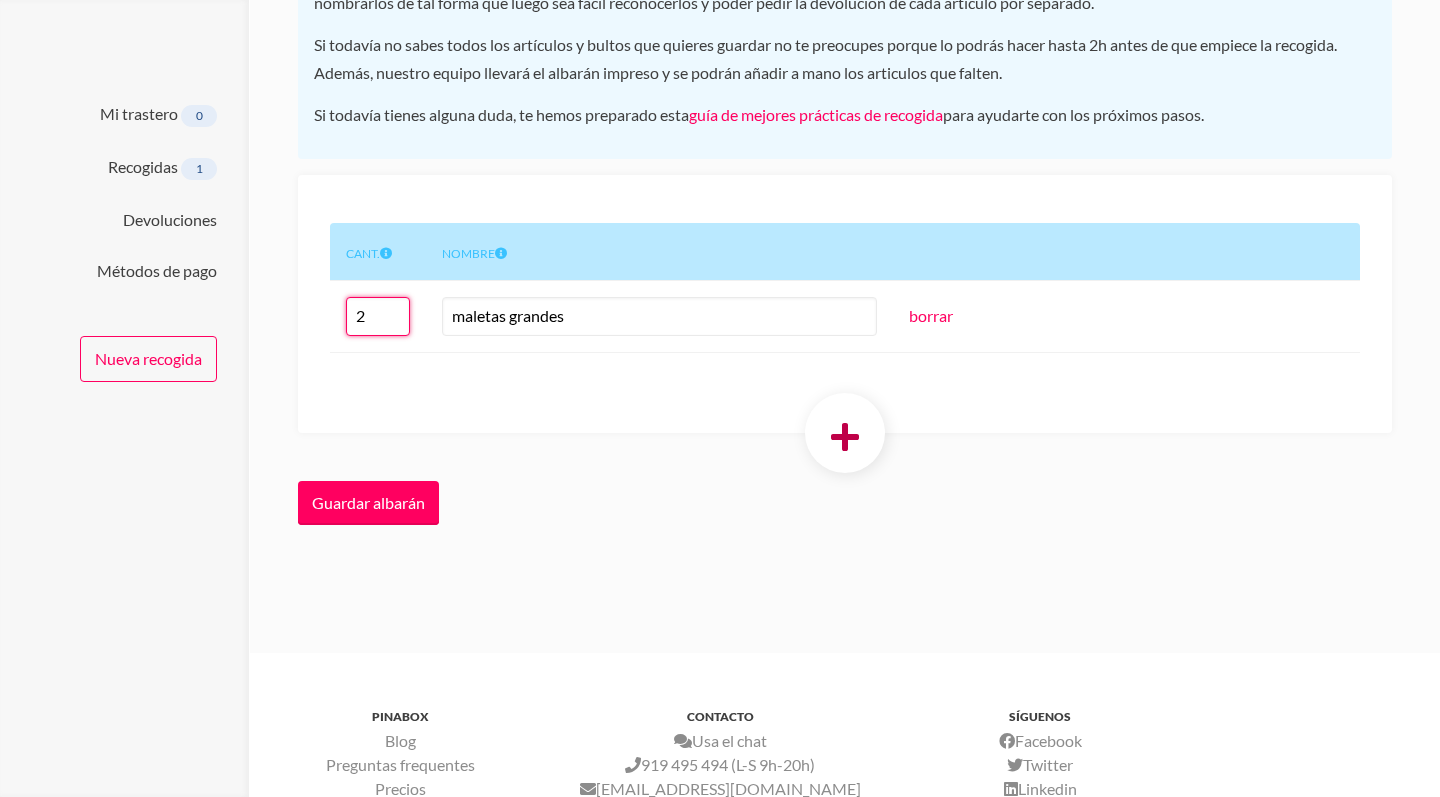 type on "2" 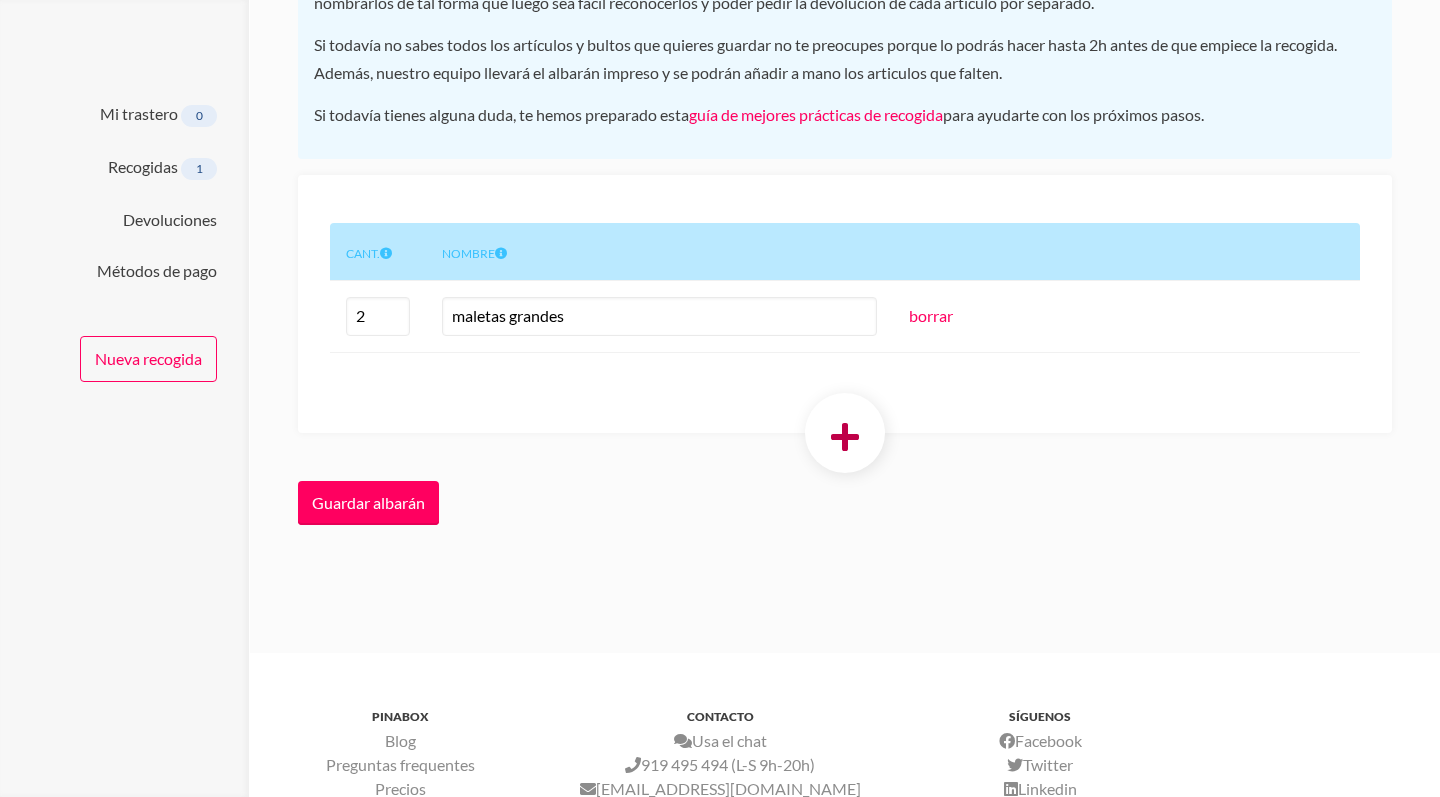 click at bounding box center (845, 437) 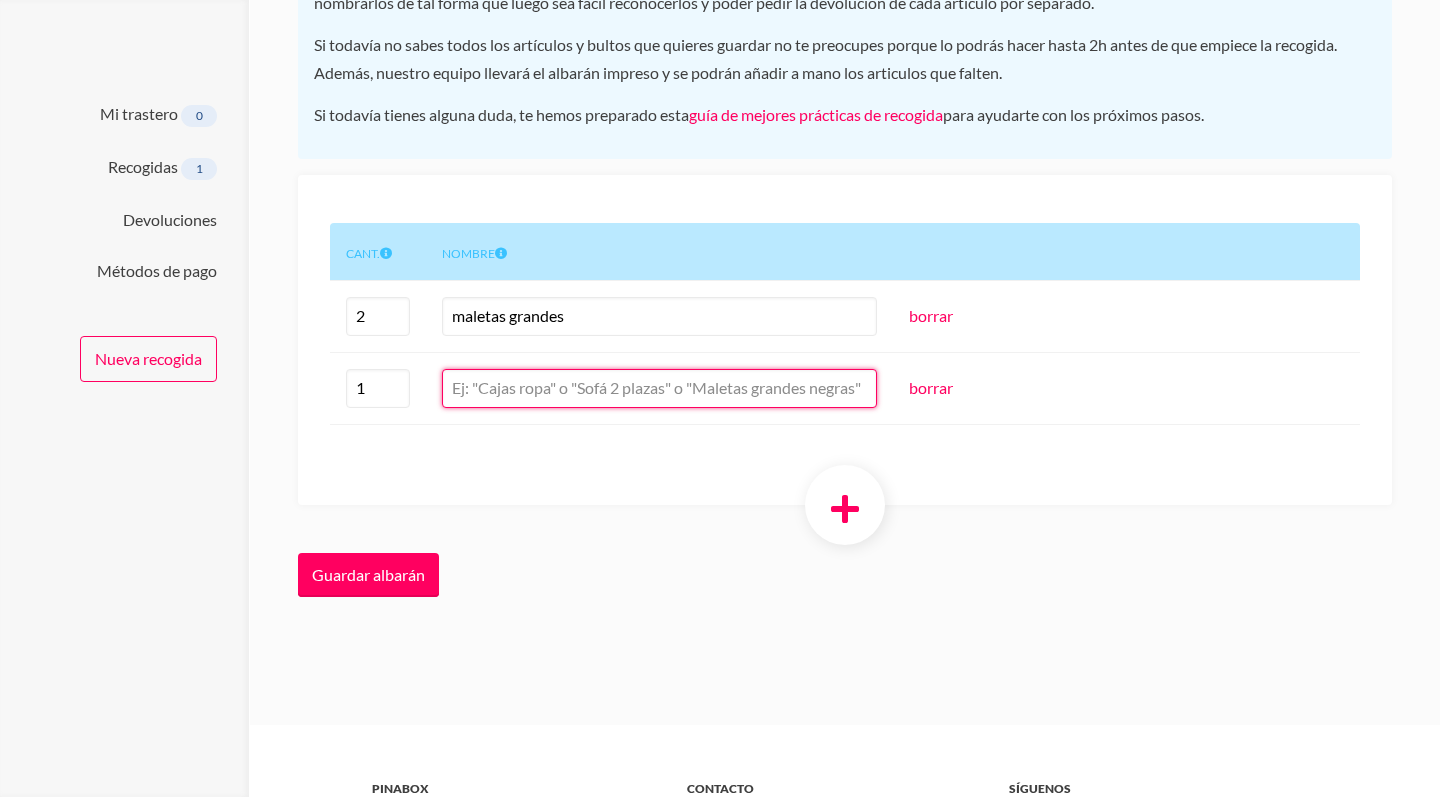 click at bounding box center (659, 388) 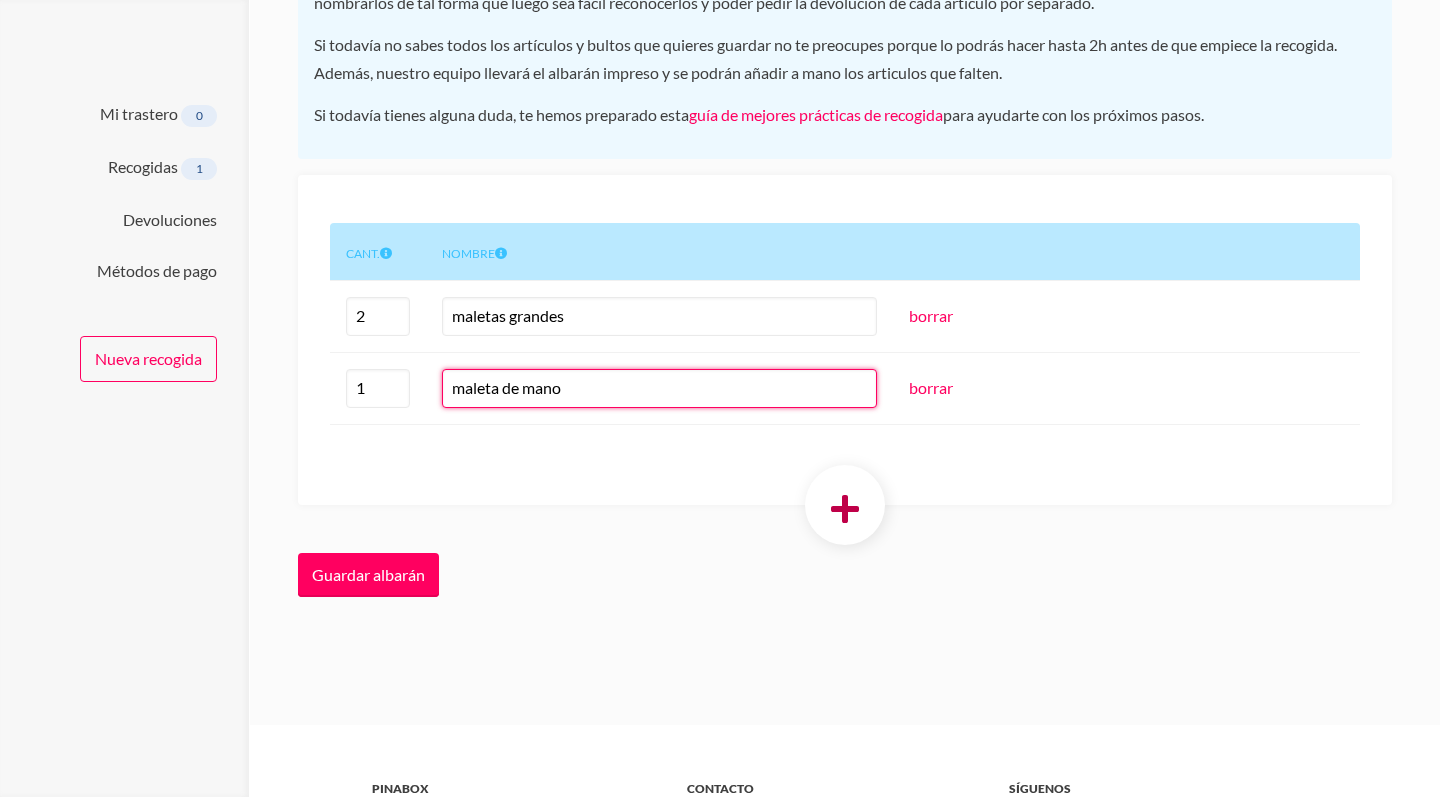 type on "maleta de mano" 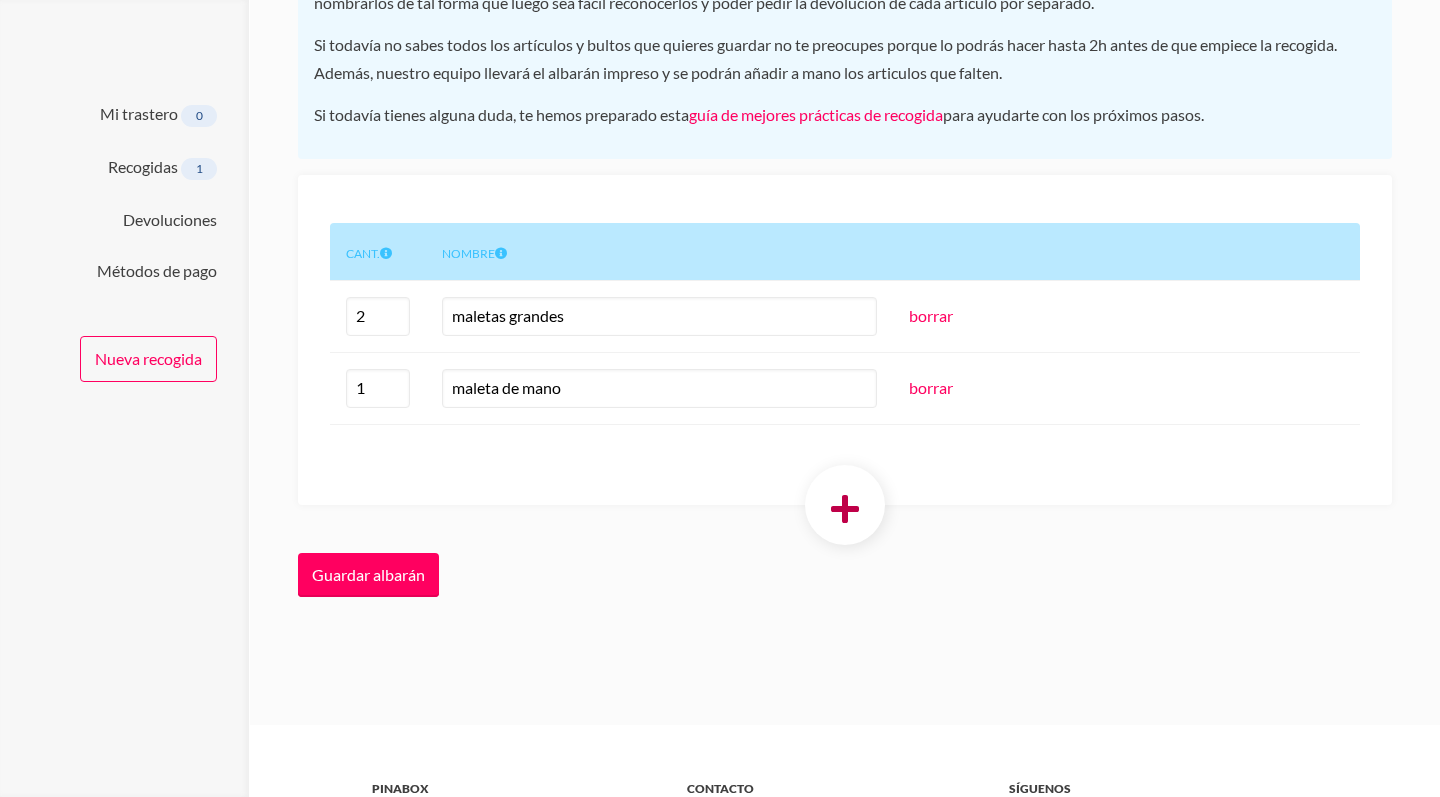click at bounding box center [845, 505] 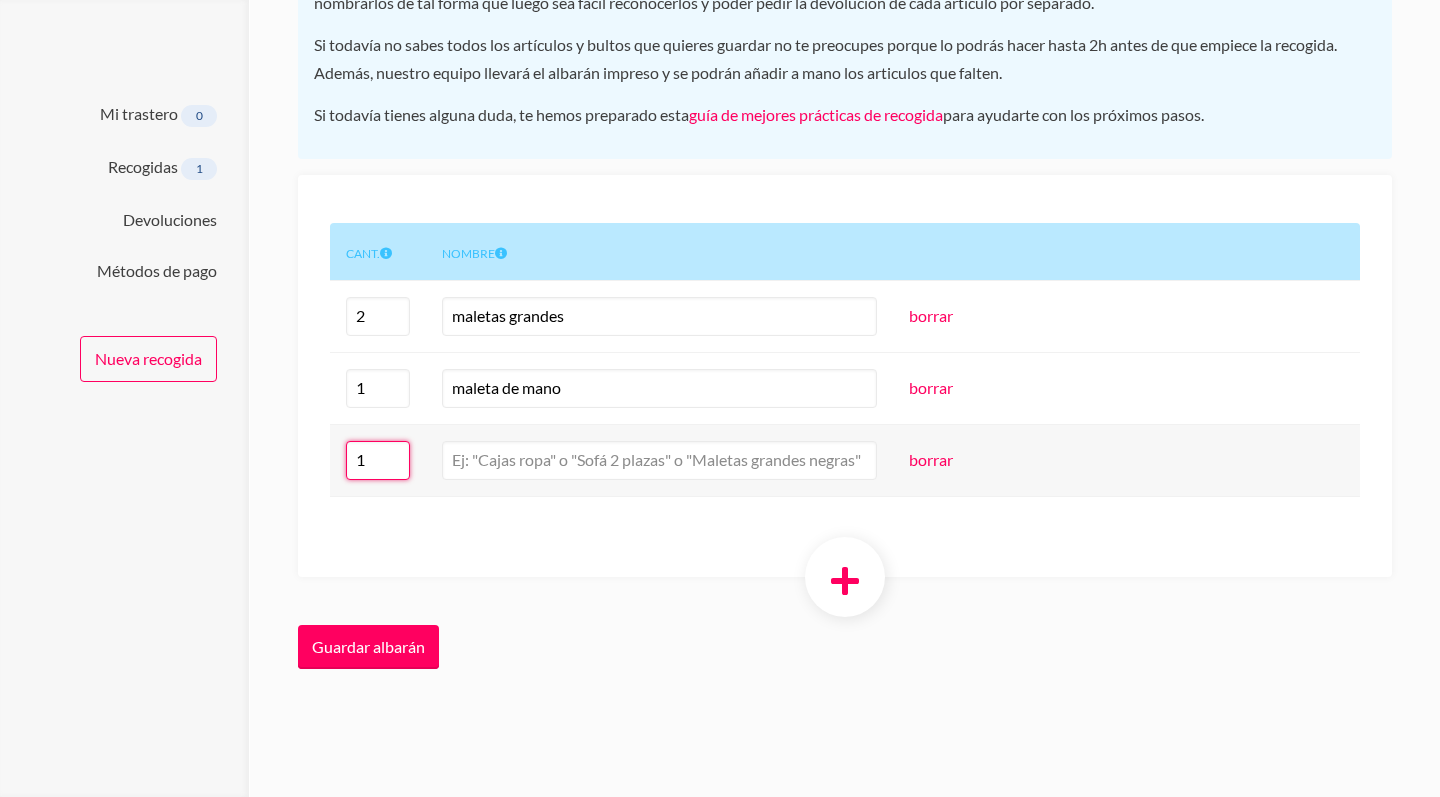 drag, startPoint x: 385, startPoint y: 453, endPoint x: 306, endPoint y: 456, distance: 79.05694 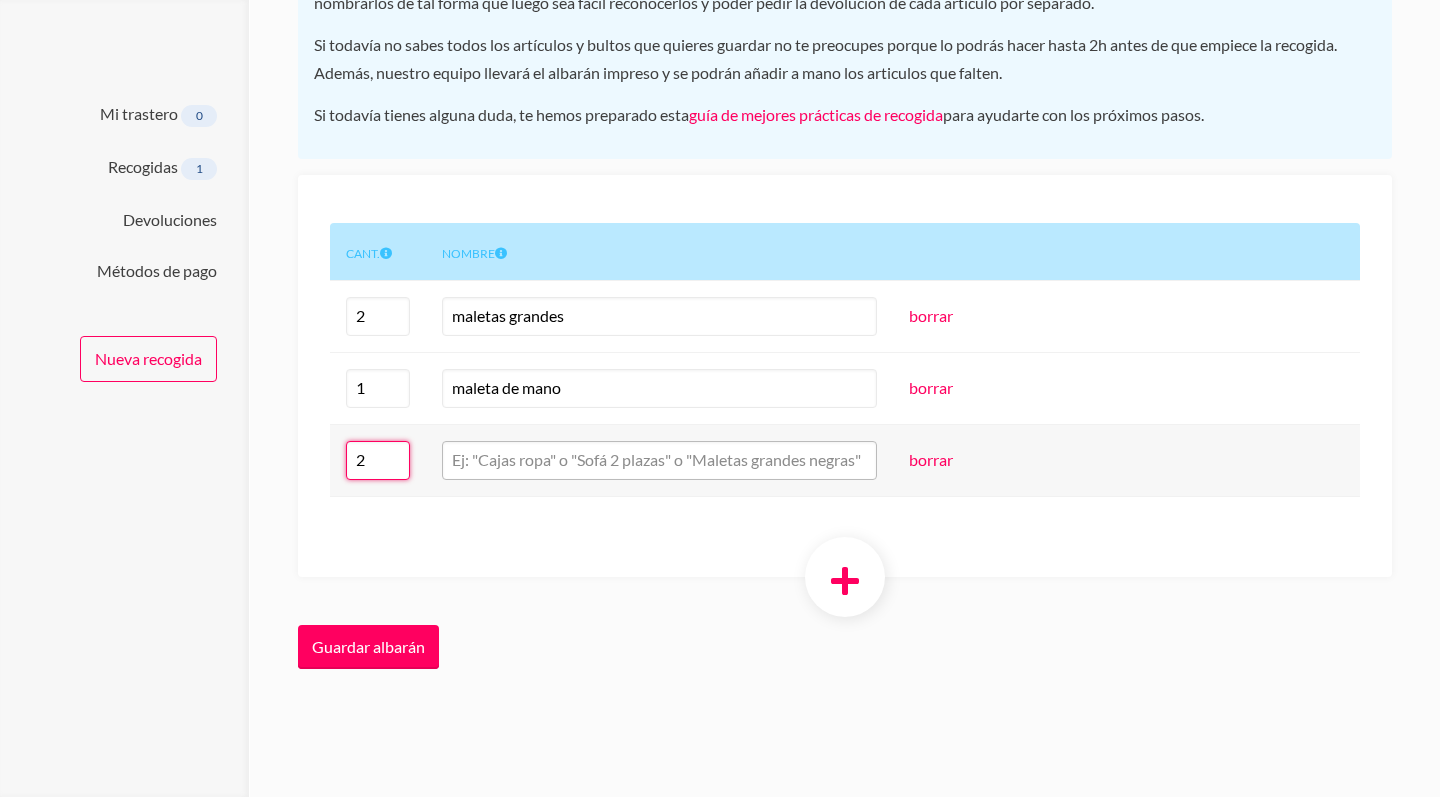 type on "2" 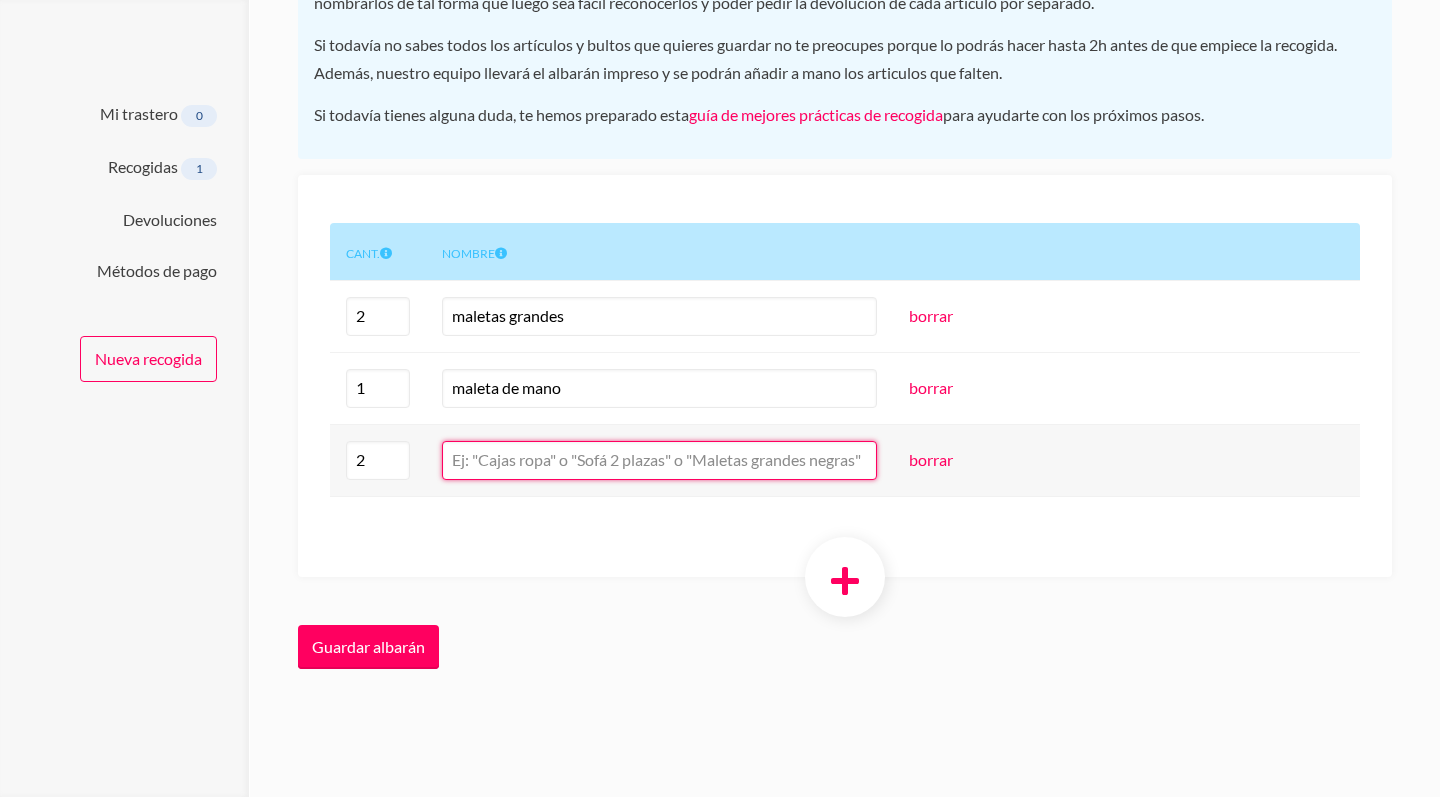 click at bounding box center [659, 460] 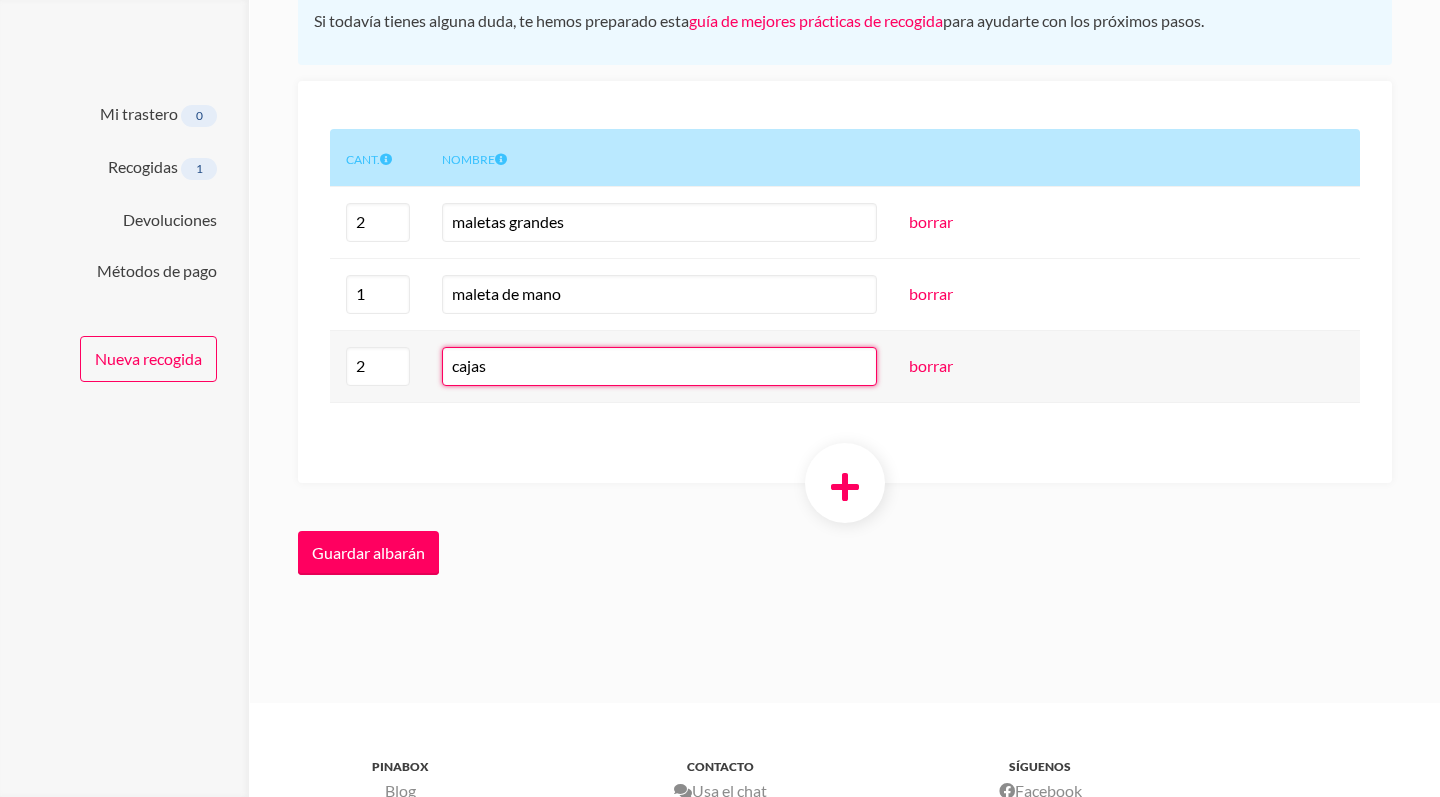 scroll, scrollTop: 430, scrollLeft: 0, axis: vertical 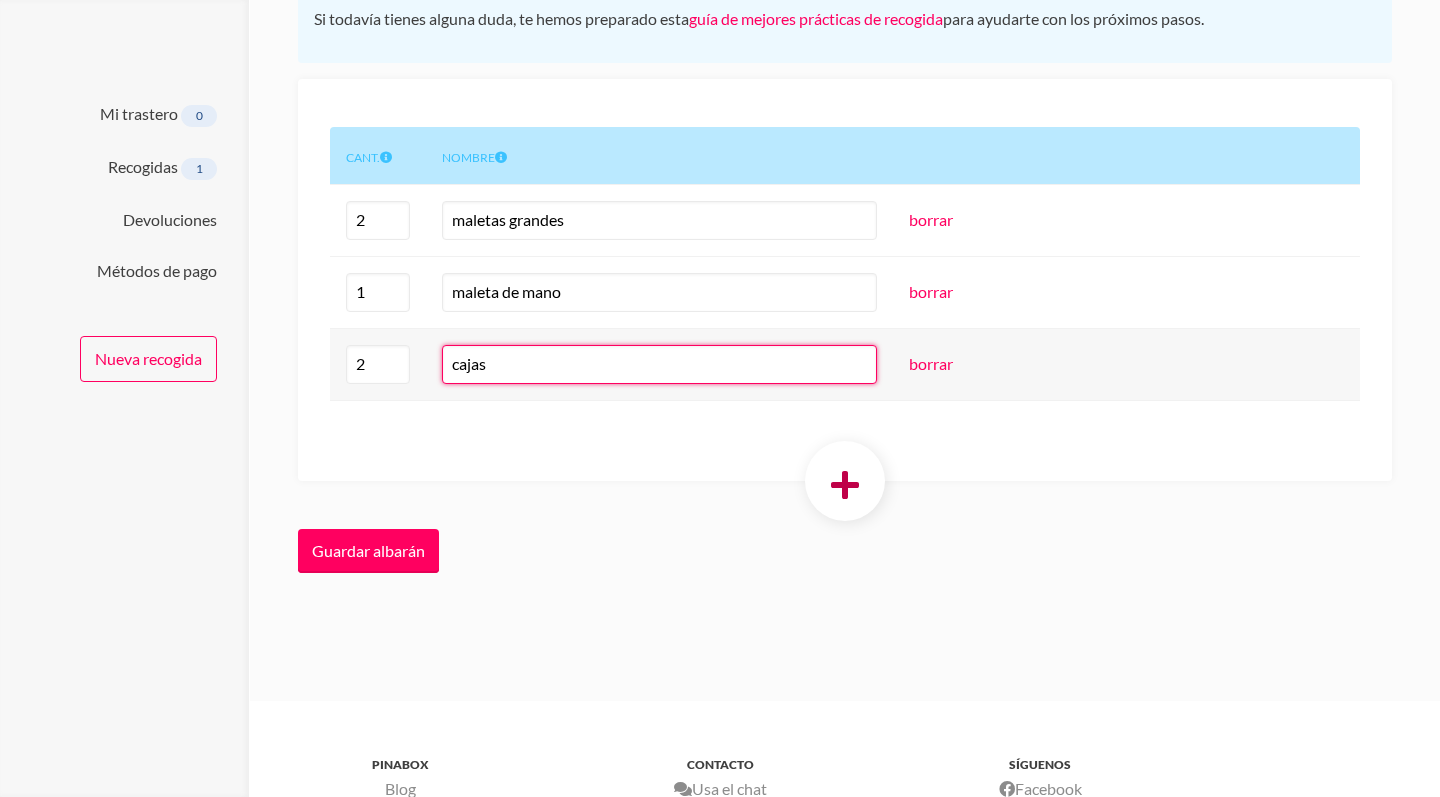 type on "cajas" 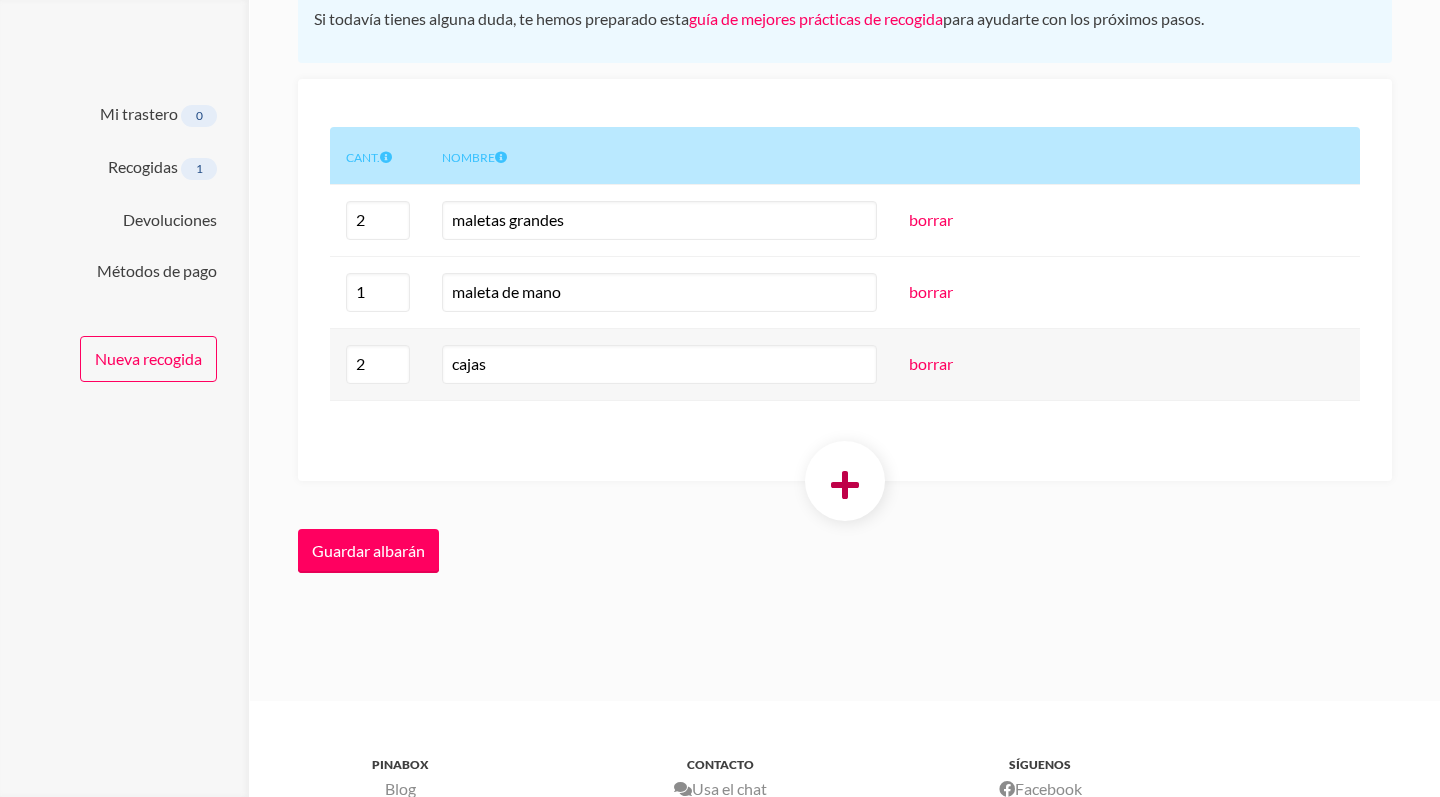 click at bounding box center [845, 485] 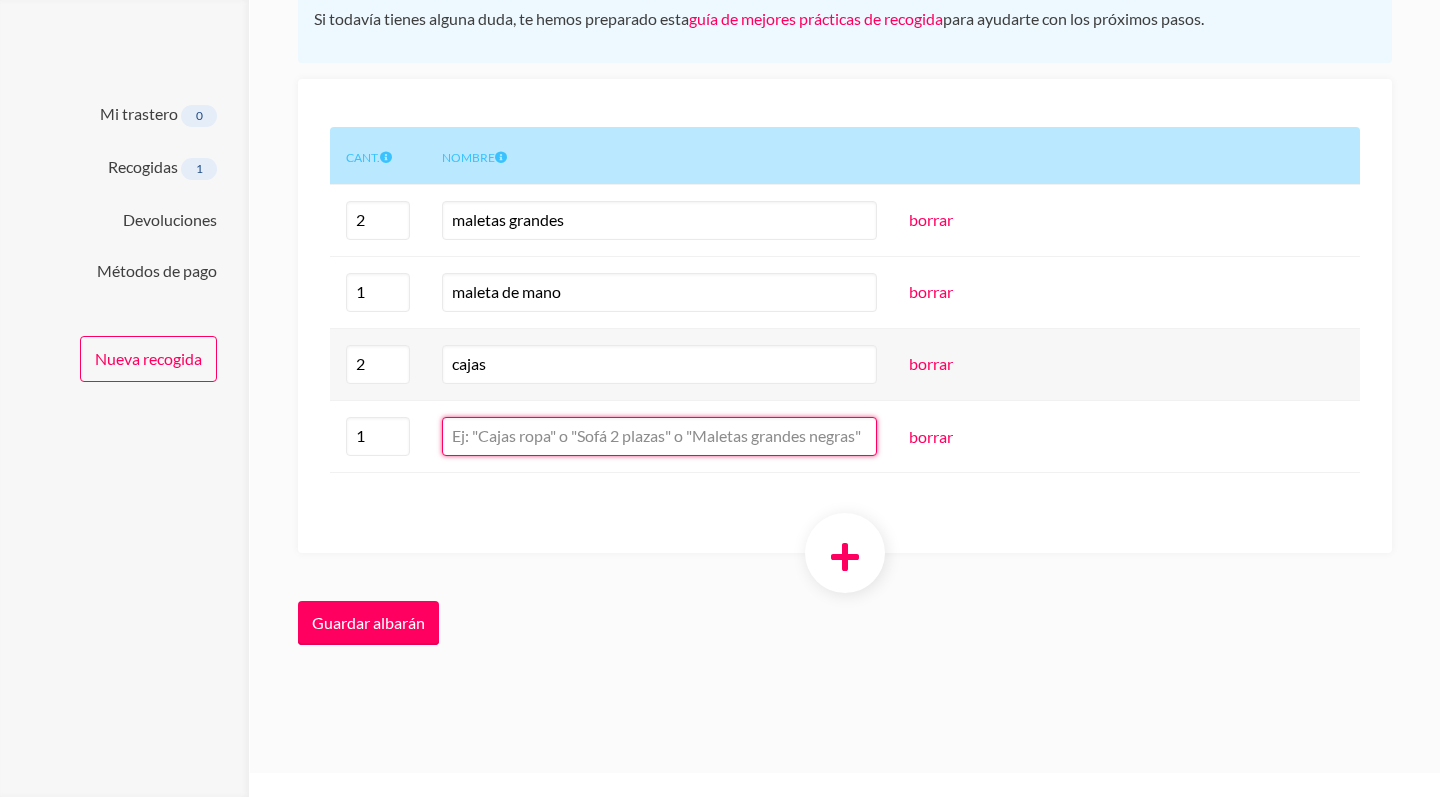 click at bounding box center [659, 436] 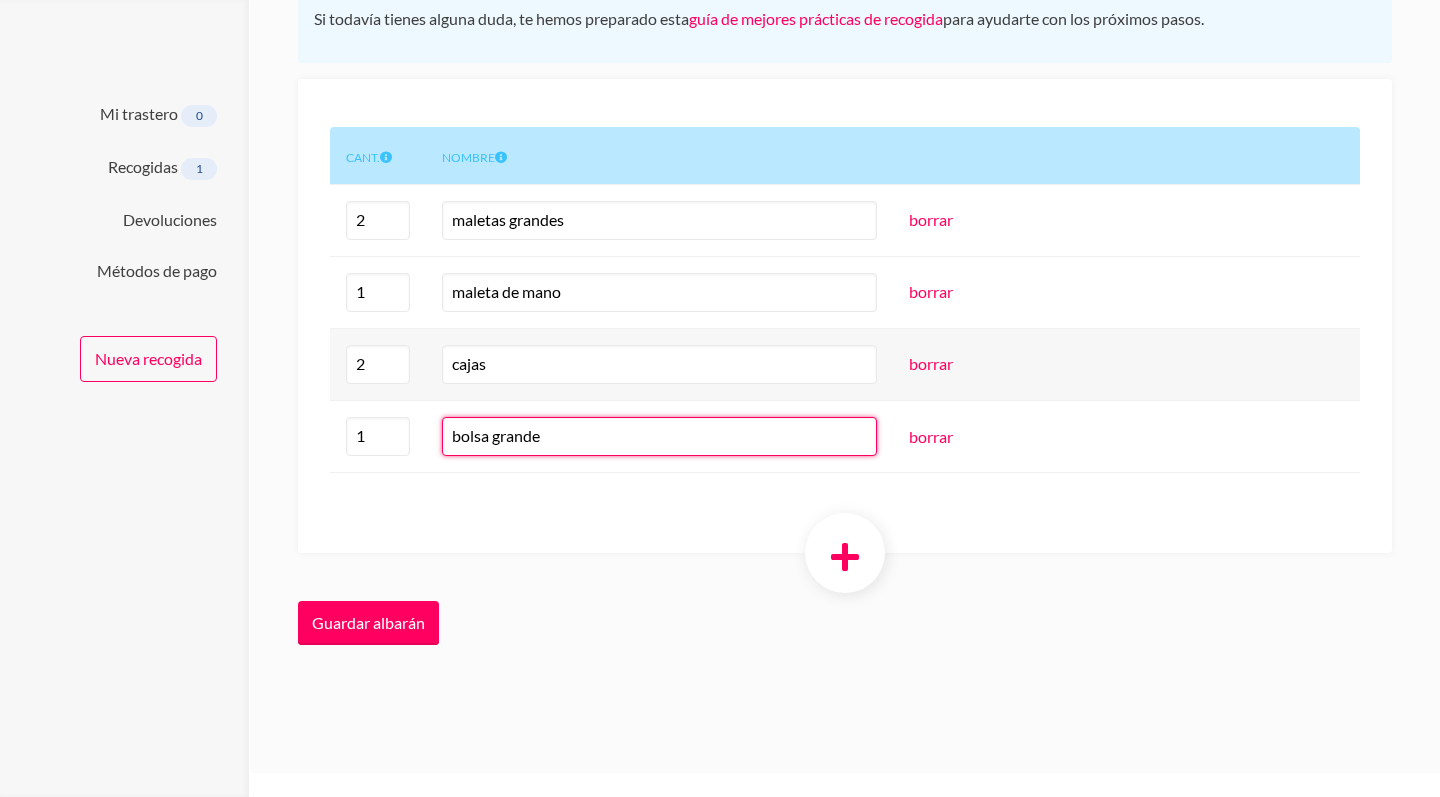 type on "bolsa grande" 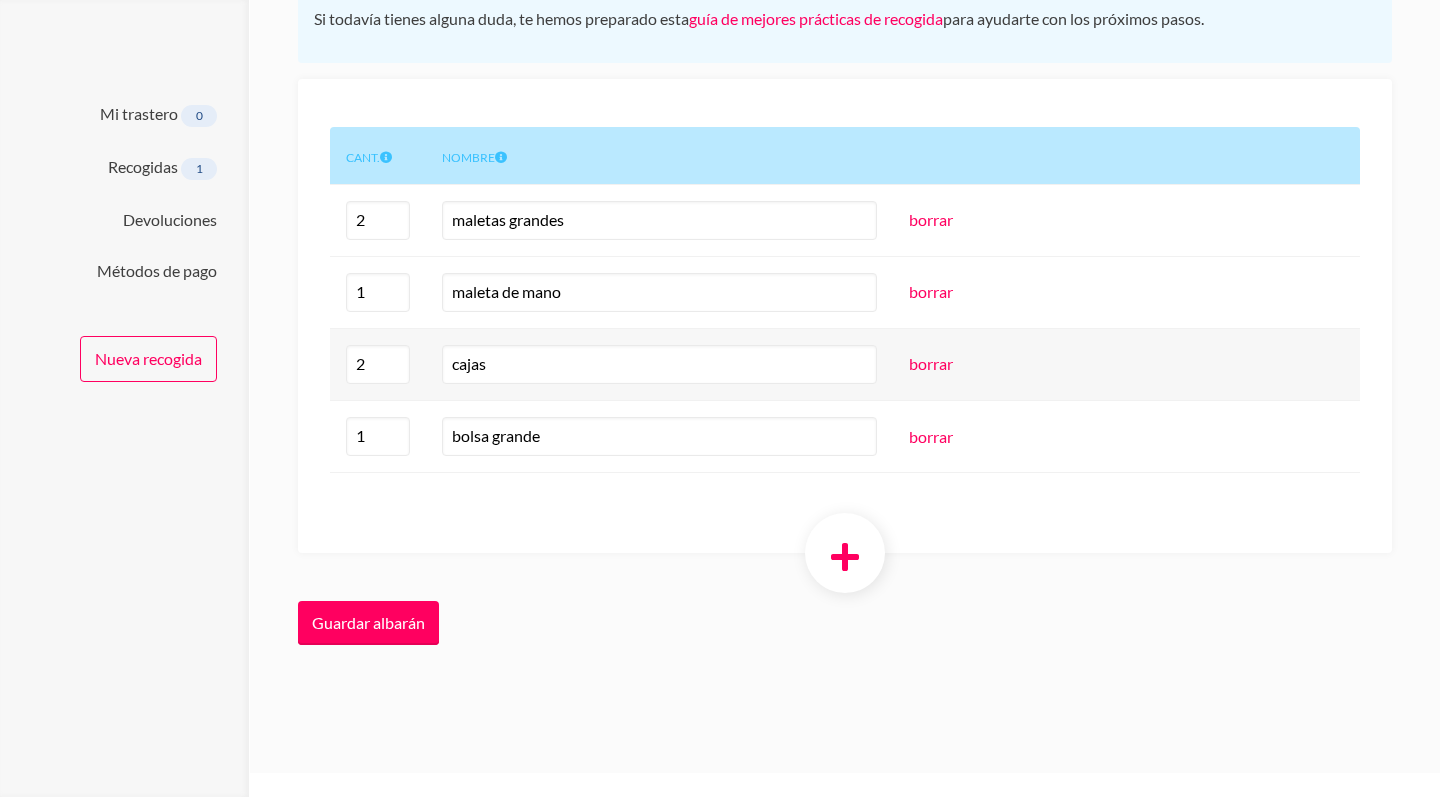 click on "Cant.
Nombre
2
maletas grandes
borrar
1
maleta de mano
borrar
2
cajas
borrar
1
bolsa grande
borrar
Guardar albarán" at bounding box center [845, 370] 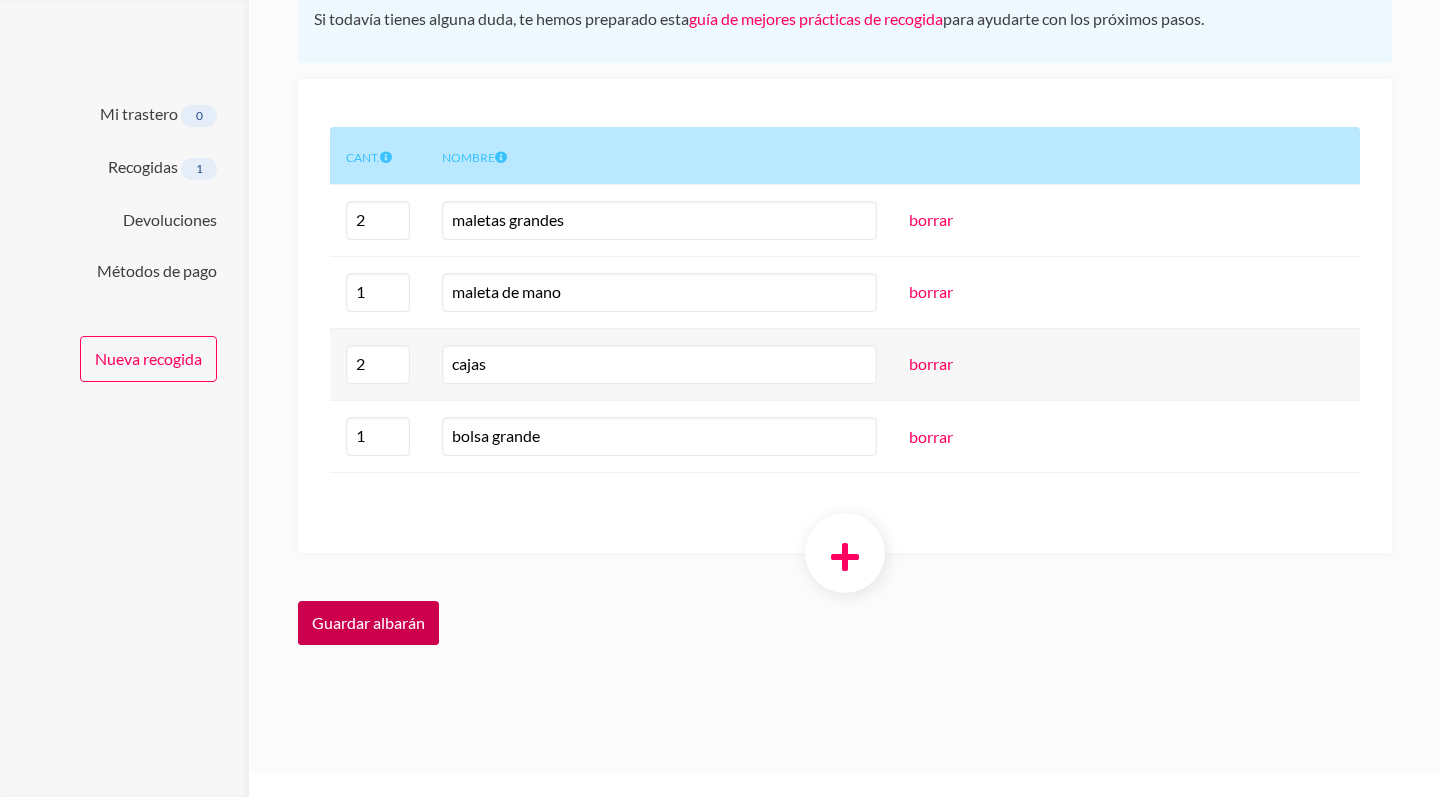 click on "Guardar albarán" at bounding box center (368, 623) 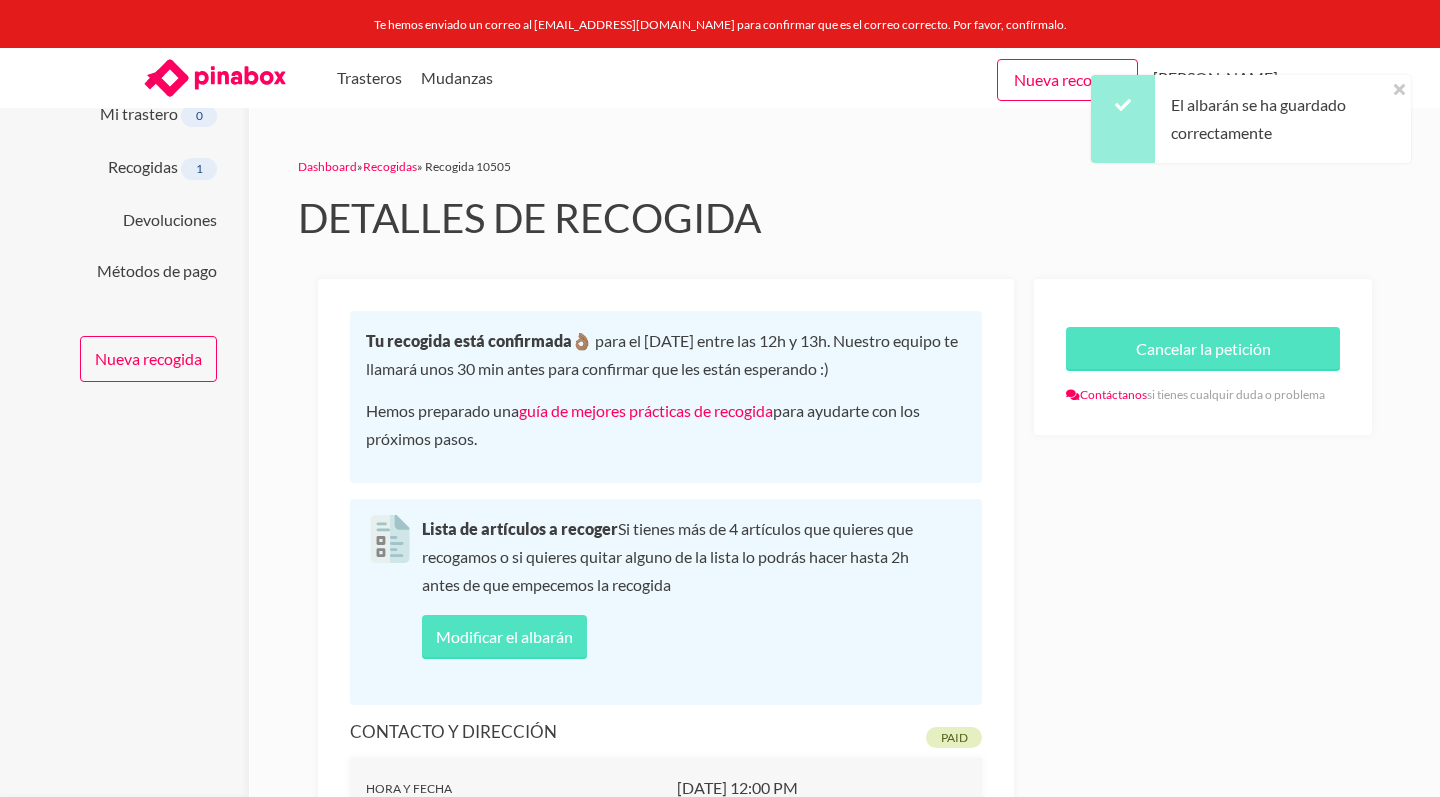 scroll, scrollTop: 0, scrollLeft: 0, axis: both 